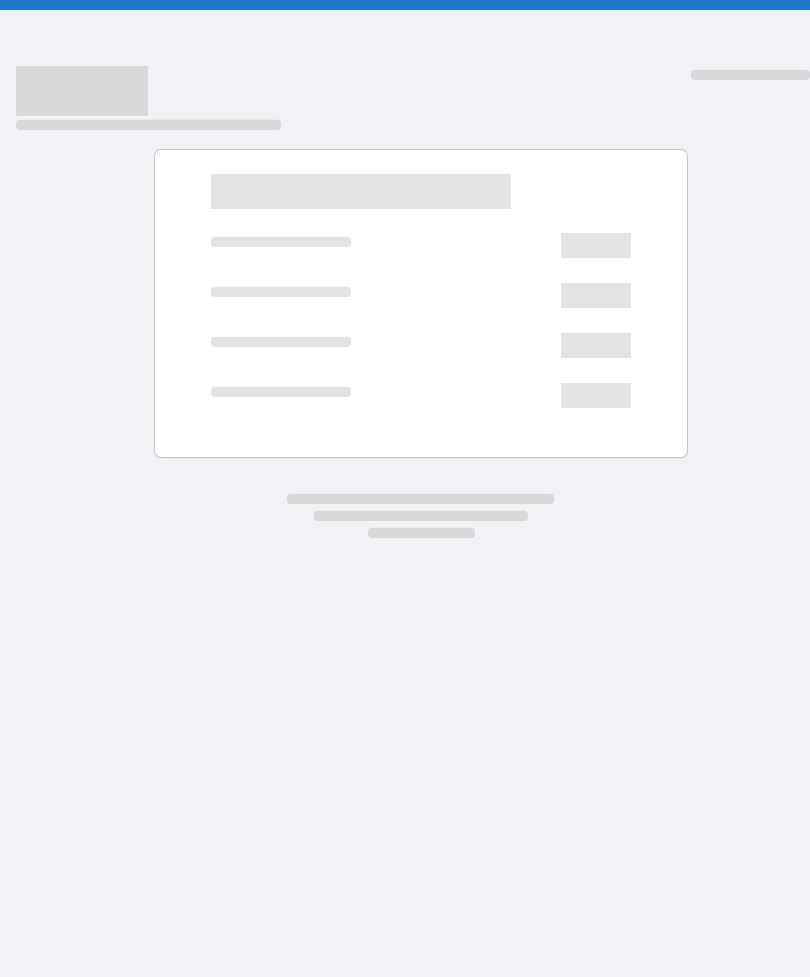 scroll, scrollTop: 0, scrollLeft: 0, axis: both 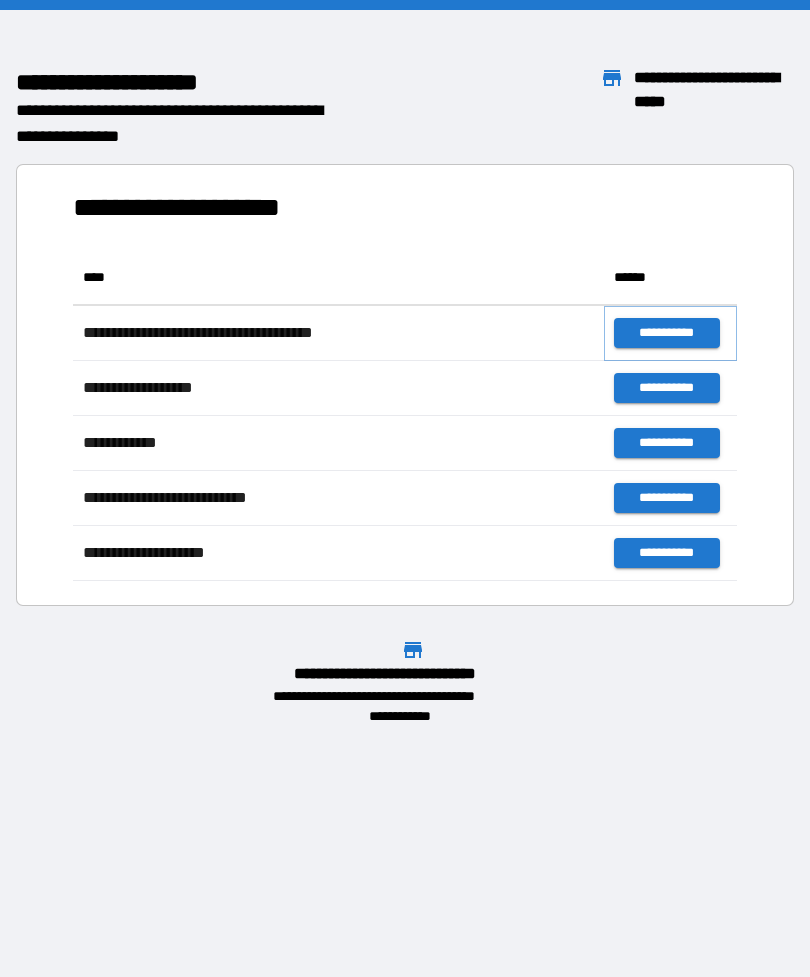 click on "**********" at bounding box center (666, 333) 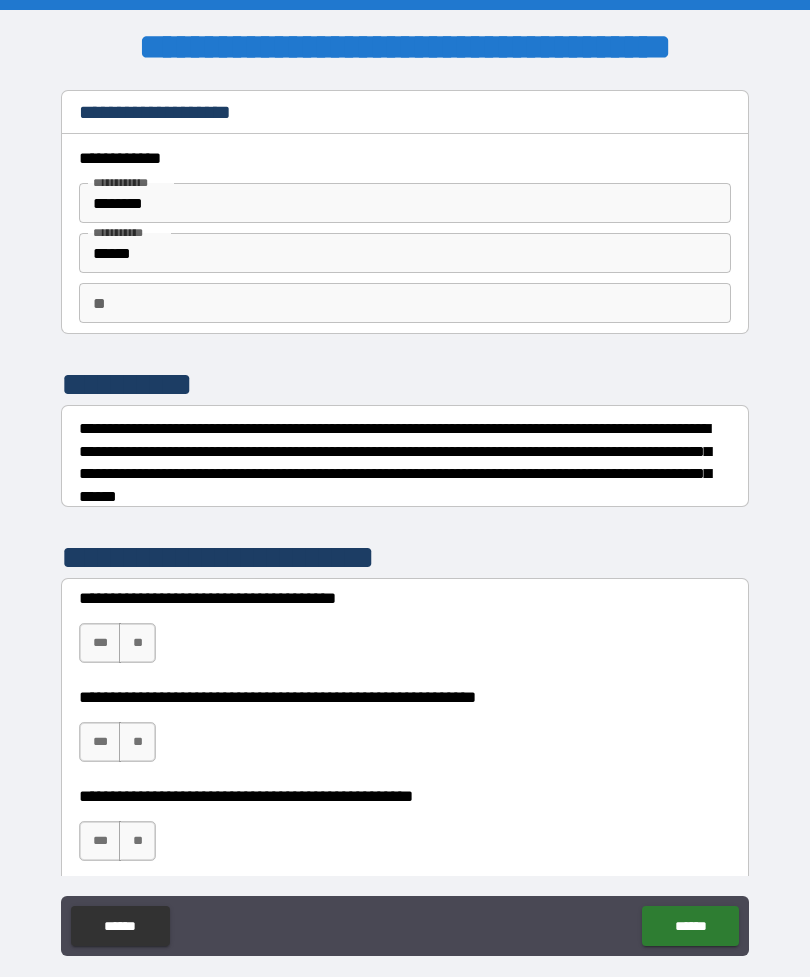 click on "********" at bounding box center [405, 203] 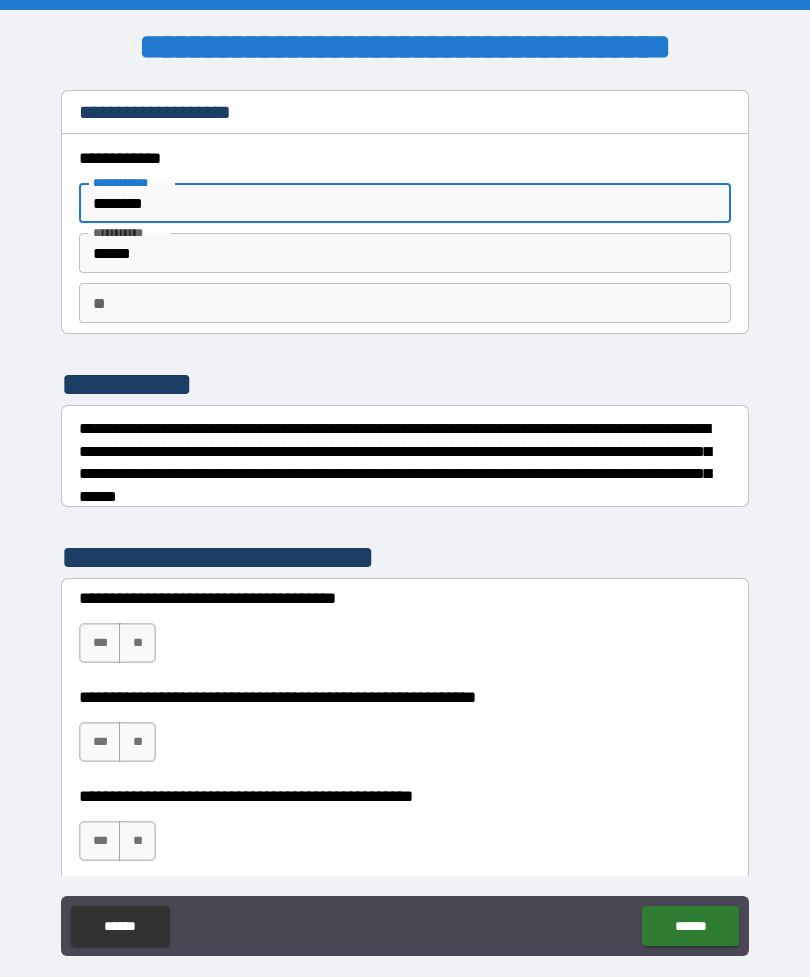 click on "********" at bounding box center (405, 203) 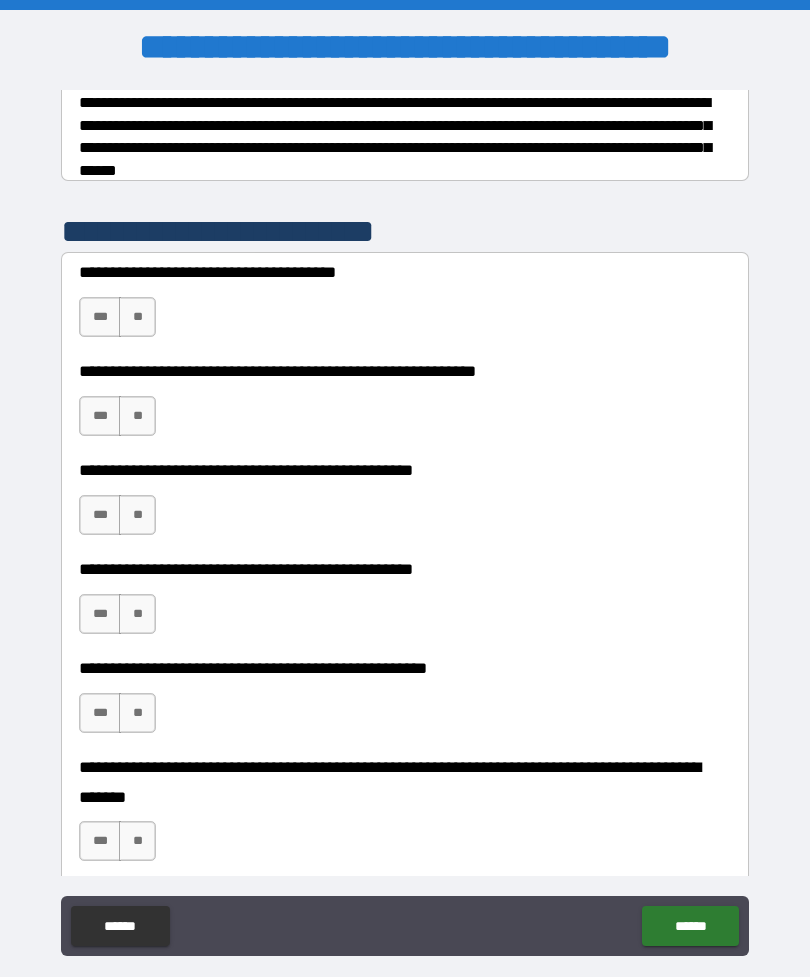 scroll, scrollTop: 358, scrollLeft: 0, axis: vertical 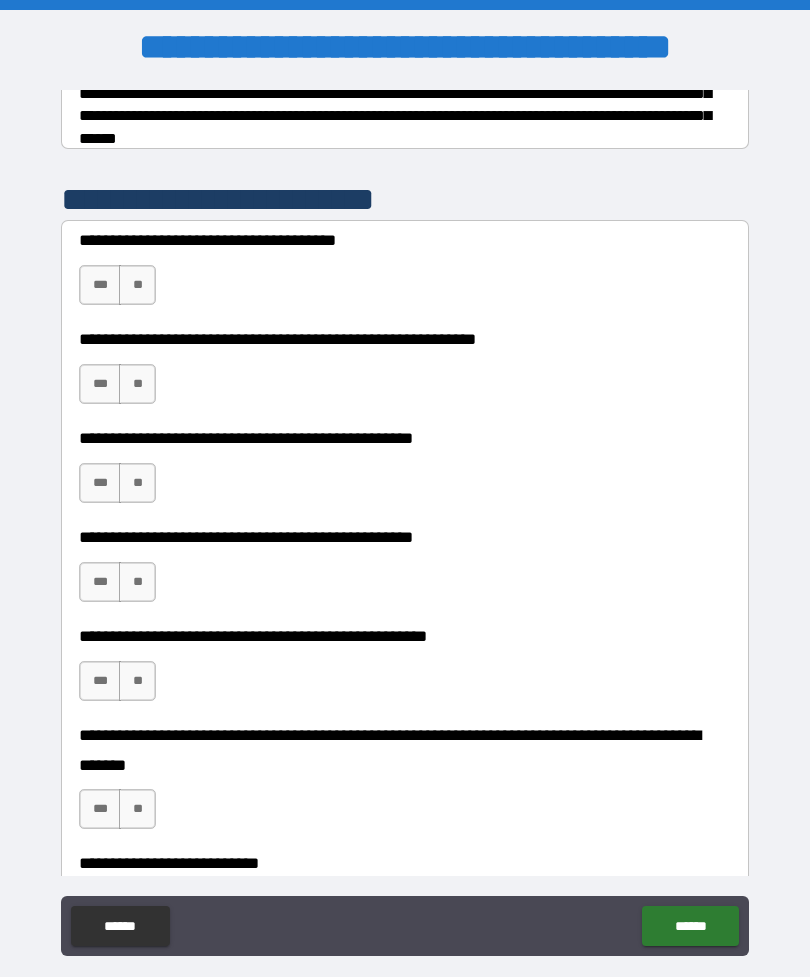 type on "*******" 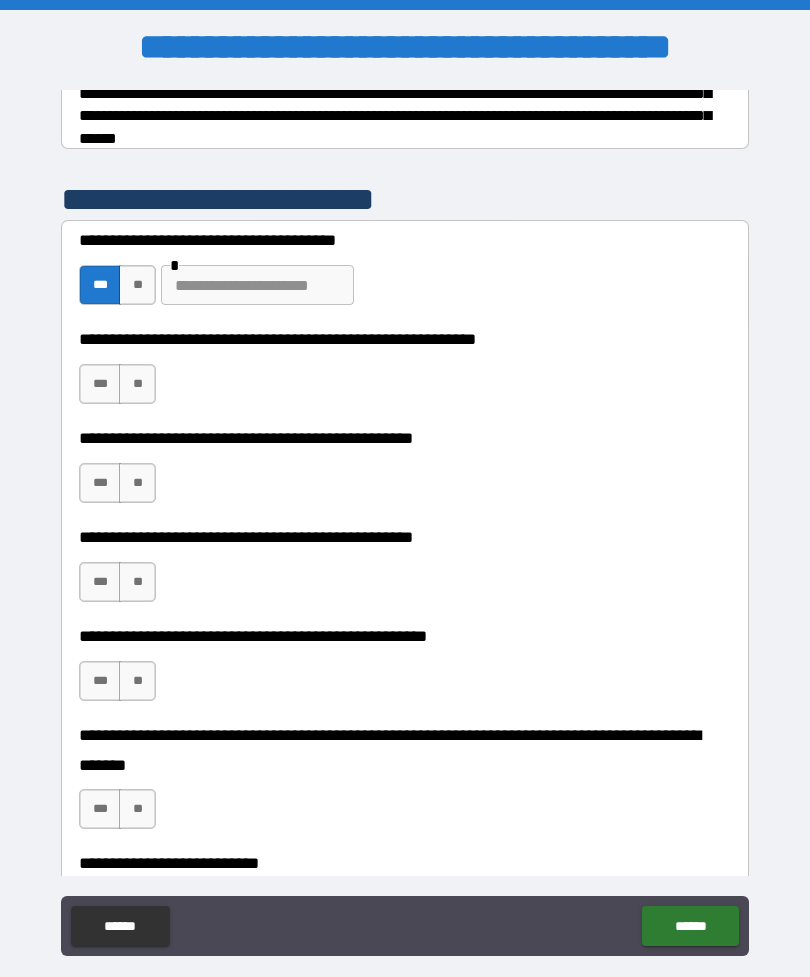 click at bounding box center (257, 285) 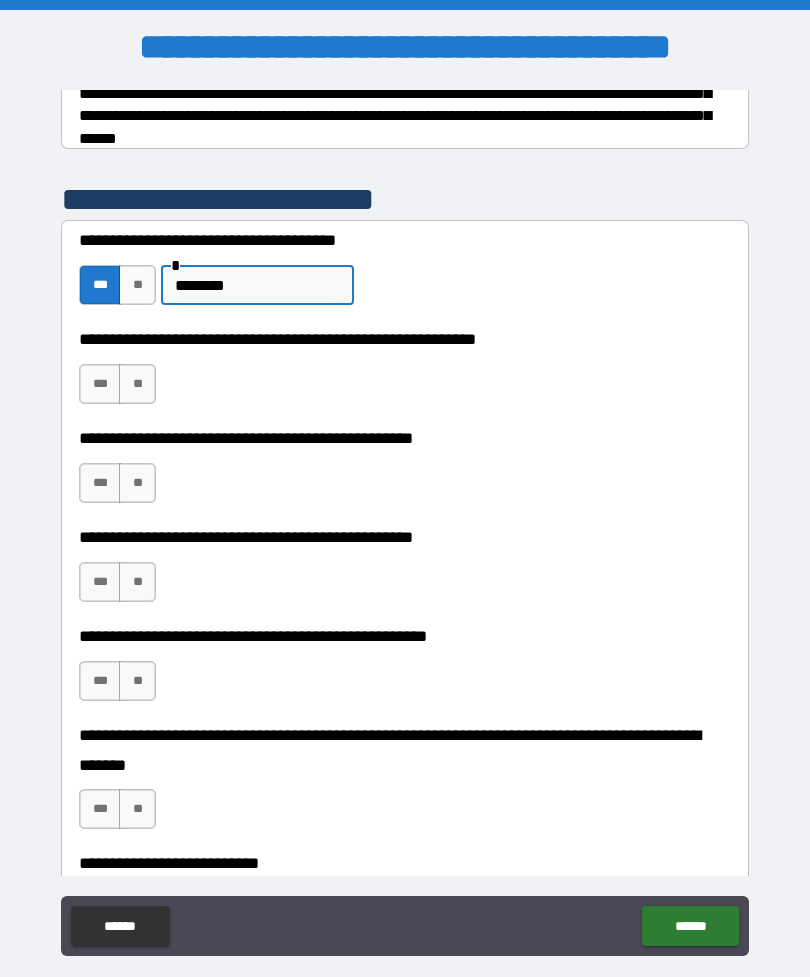type on "********" 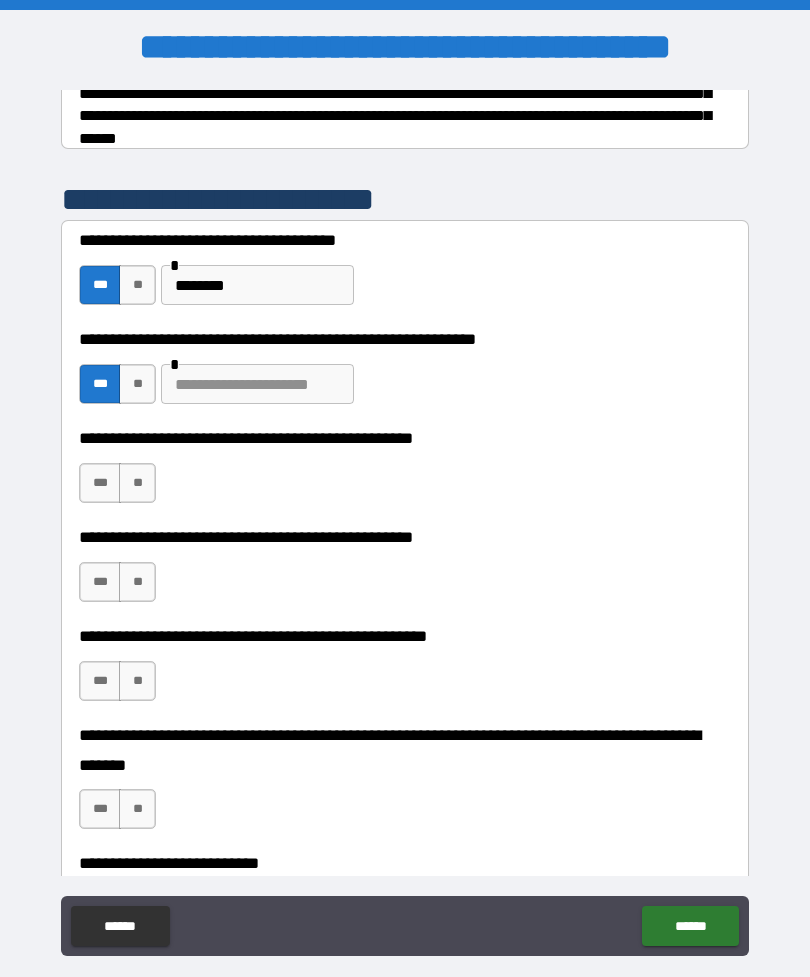 click at bounding box center (257, 384) 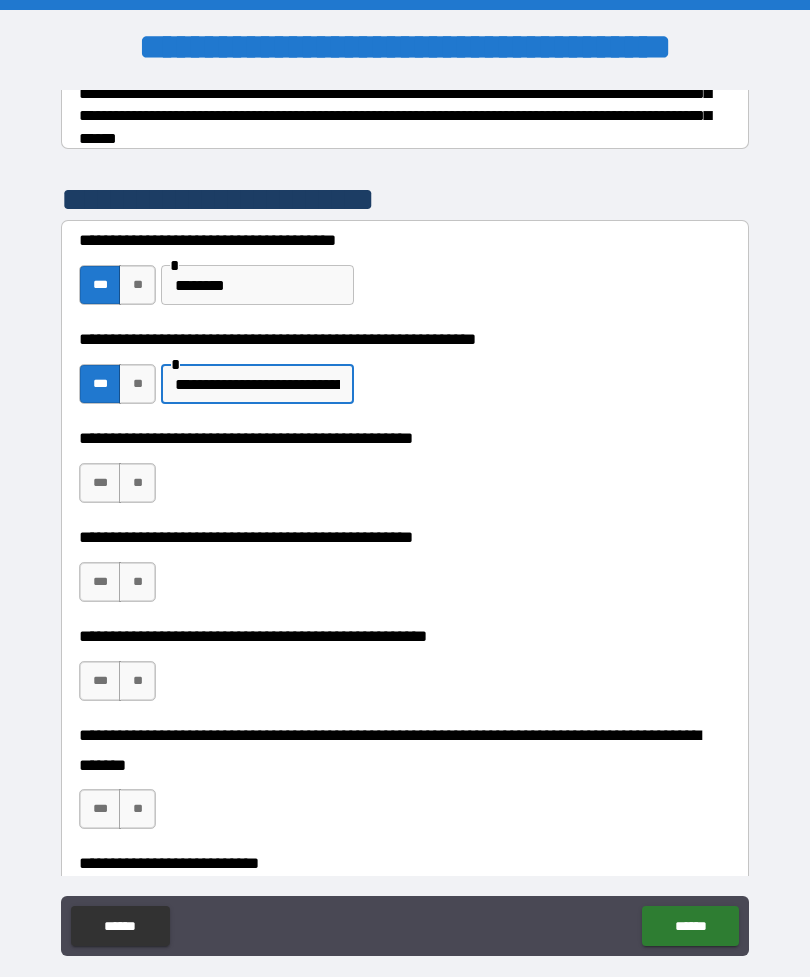 type on "**********" 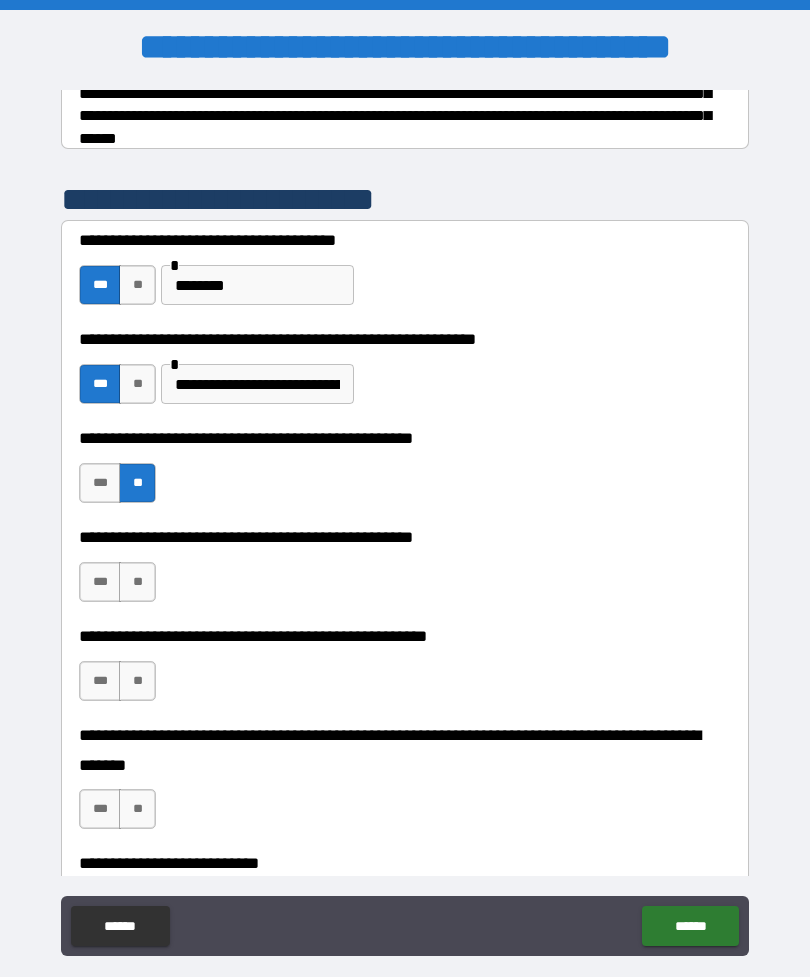 click on "***" at bounding box center [100, 582] 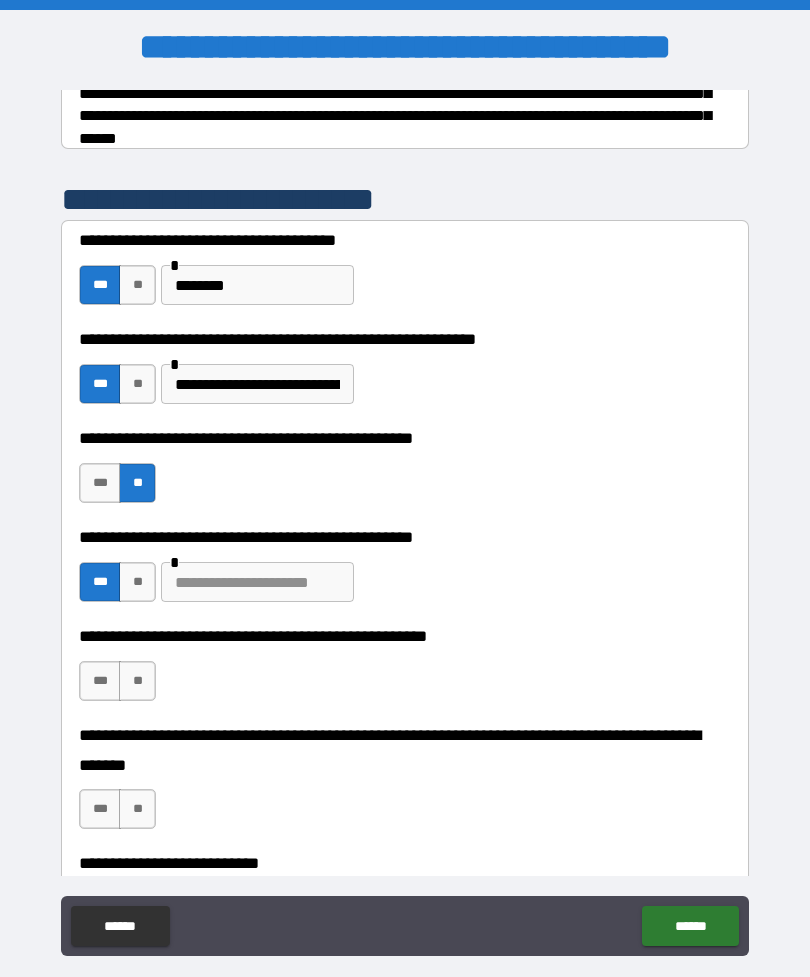 click at bounding box center (257, 582) 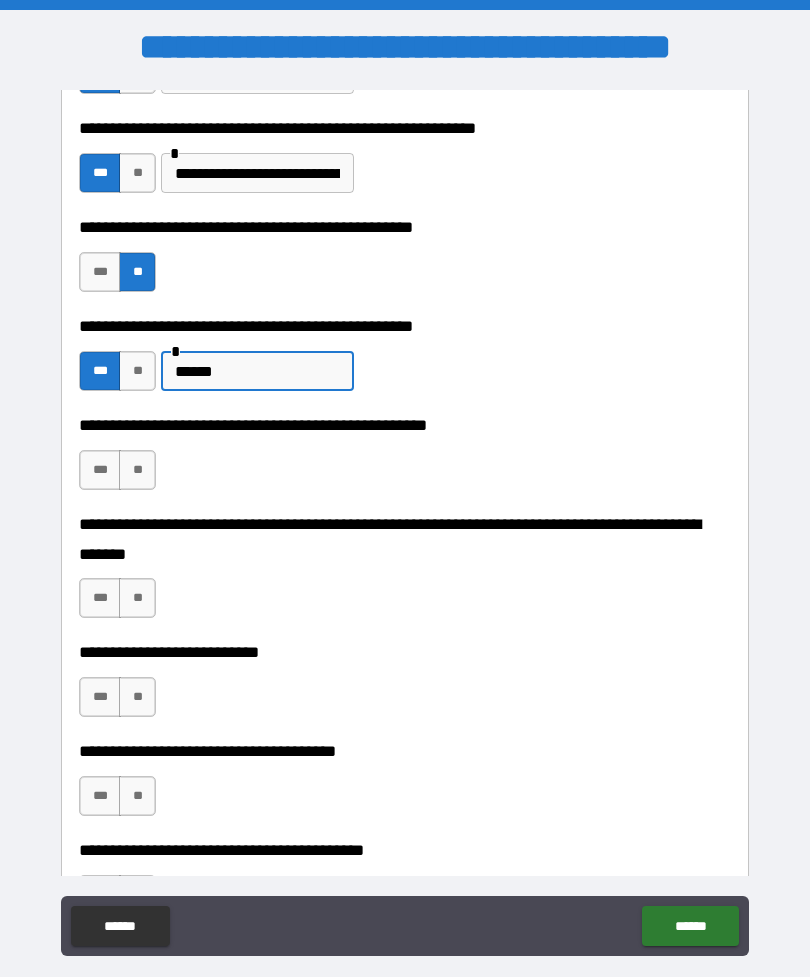 scroll, scrollTop: 572, scrollLeft: 0, axis: vertical 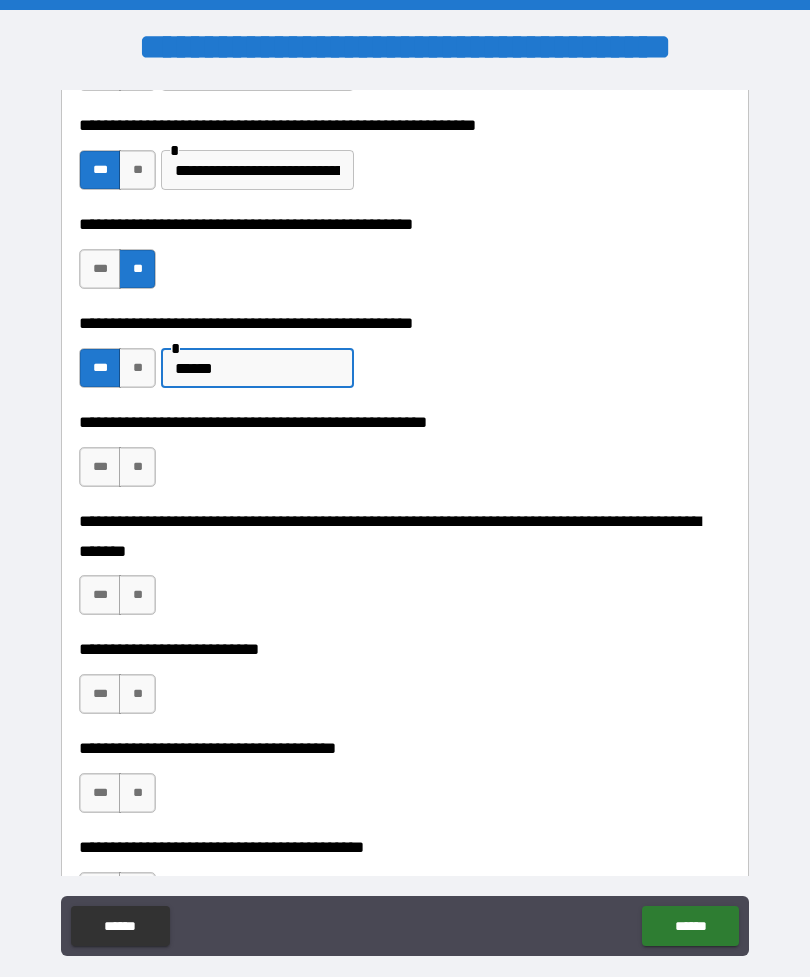 type on "******" 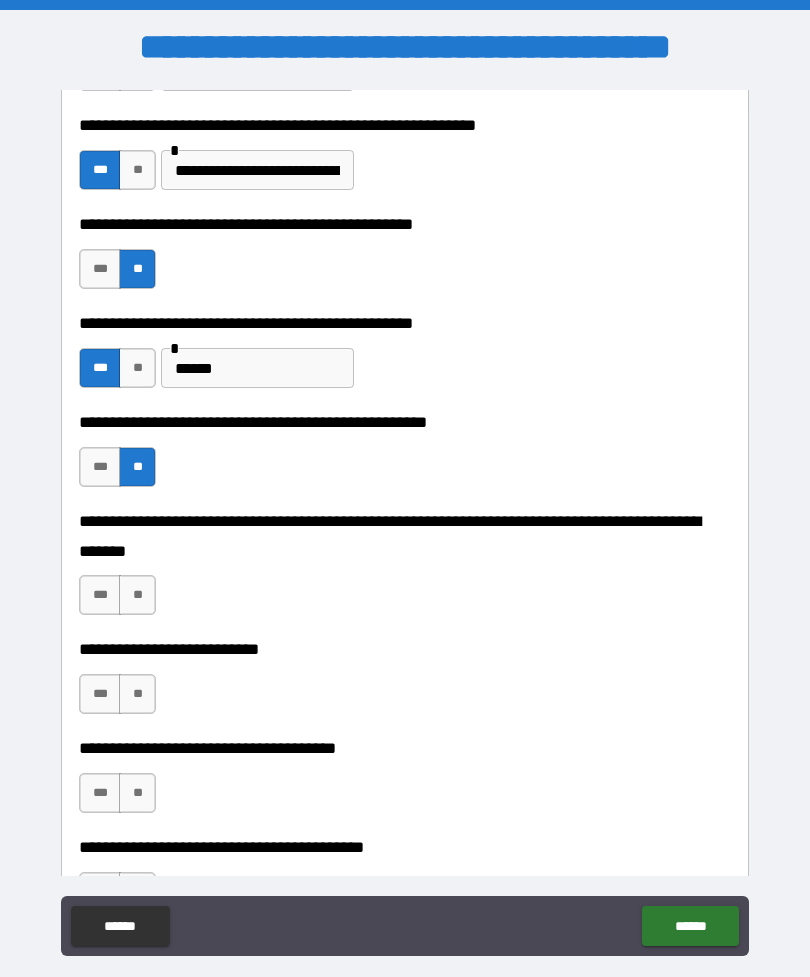 click on "**" at bounding box center (137, 595) 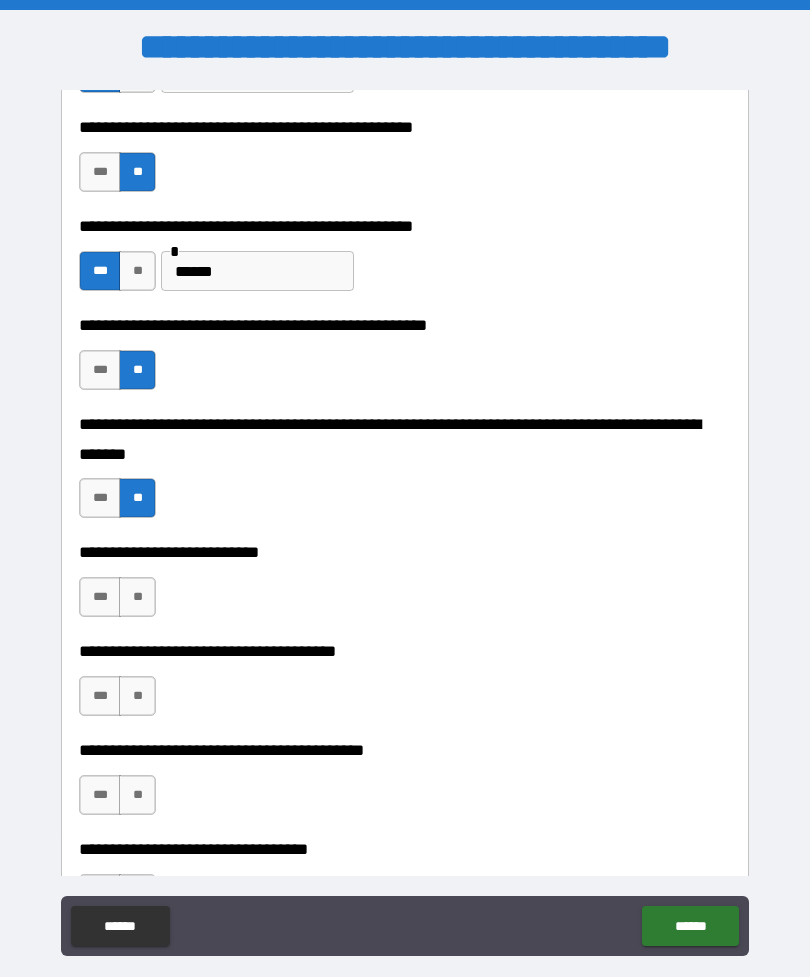 scroll, scrollTop: 677, scrollLeft: 0, axis: vertical 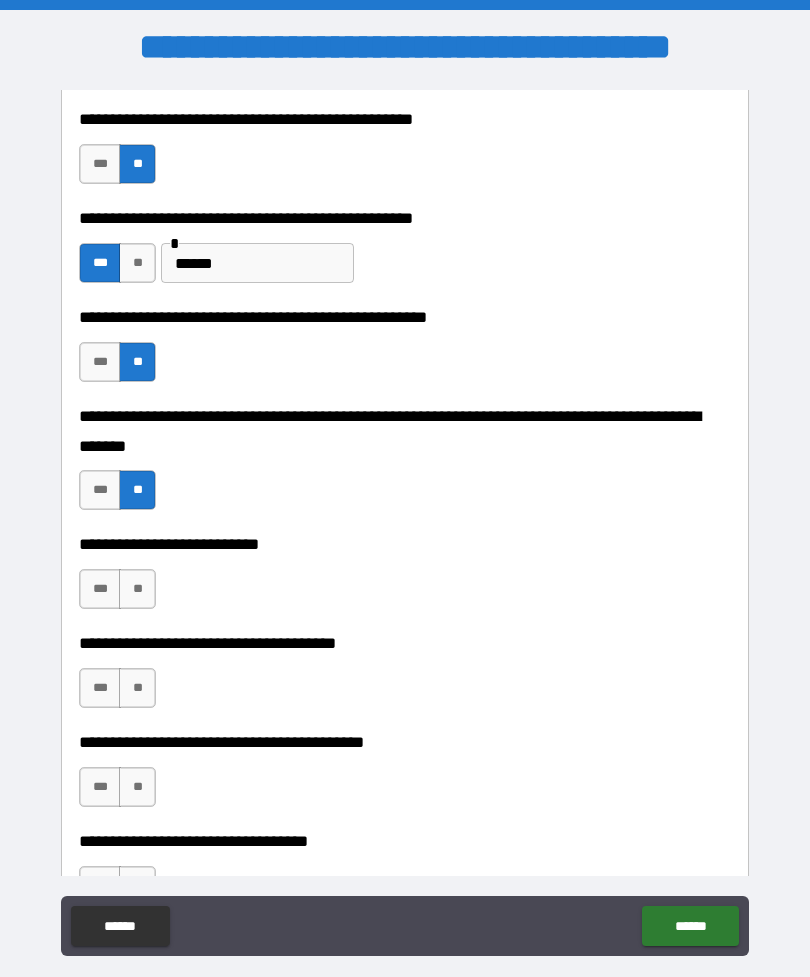 click on "***" at bounding box center [100, 589] 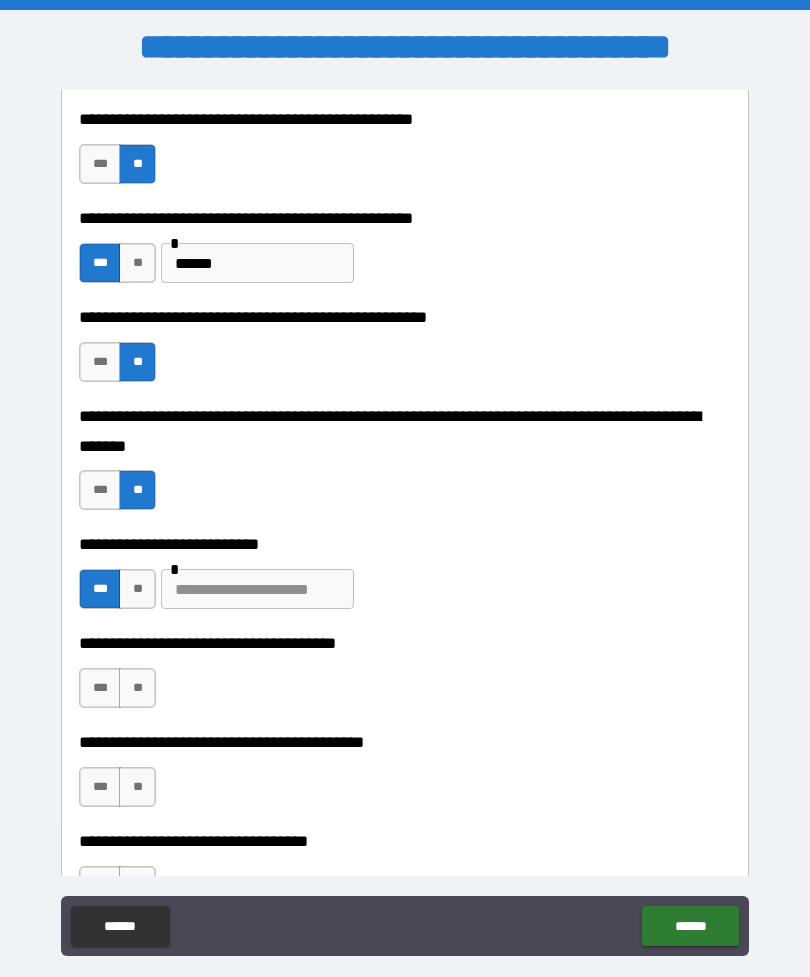click at bounding box center [257, 589] 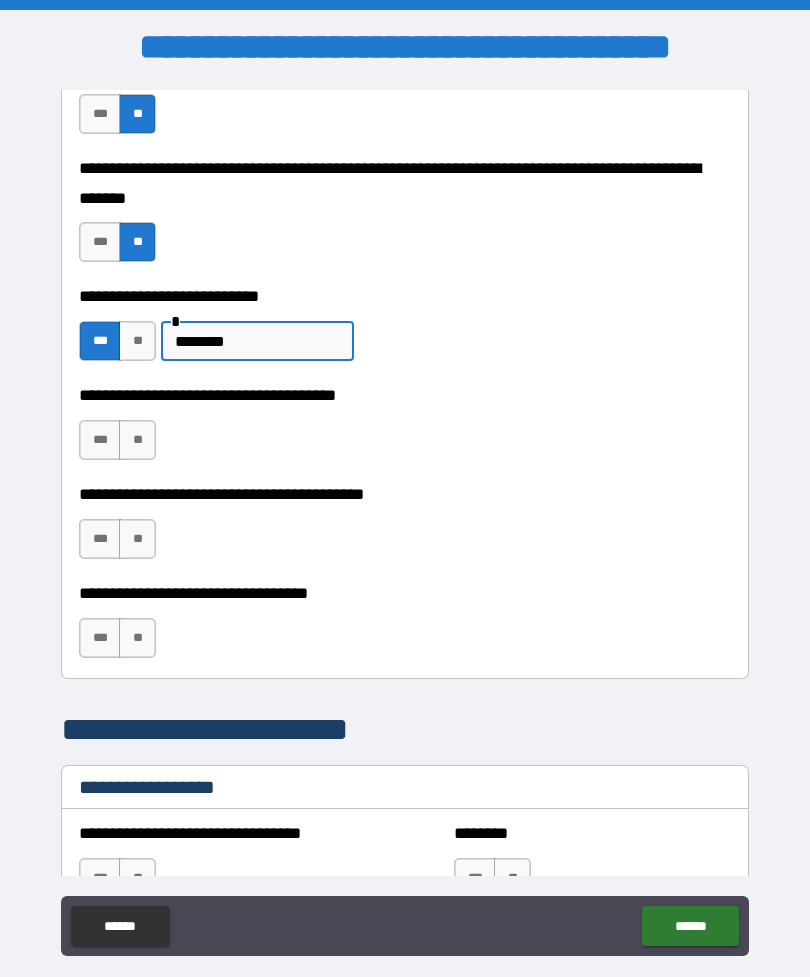 scroll, scrollTop: 928, scrollLeft: 0, axis: vertical 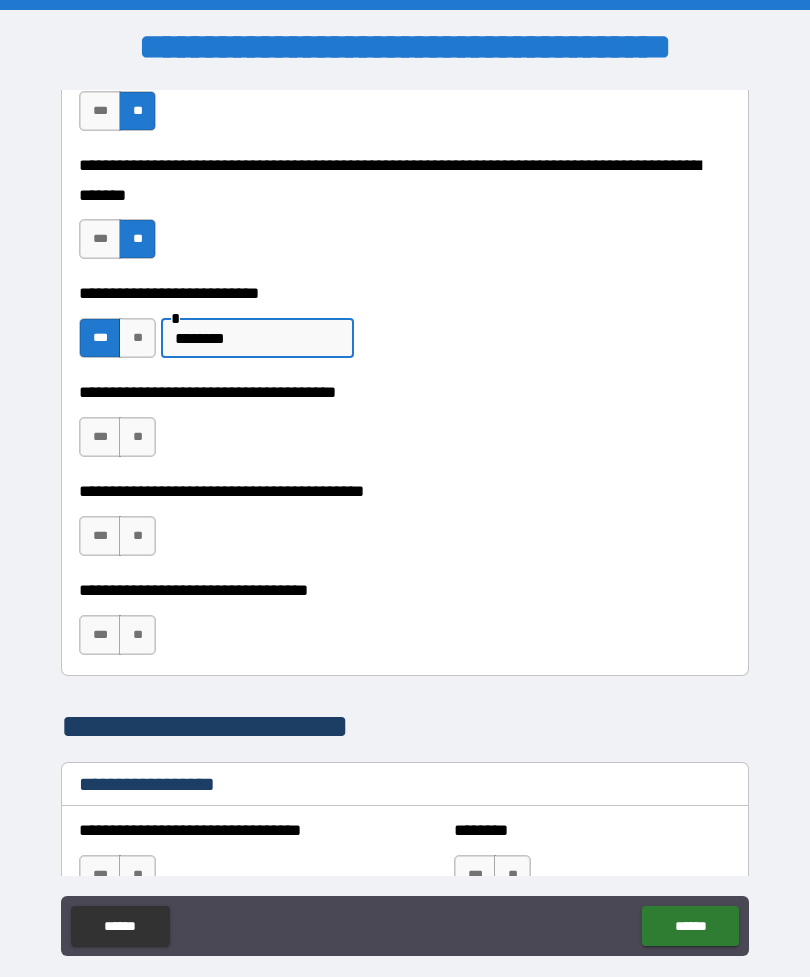 type on "********" 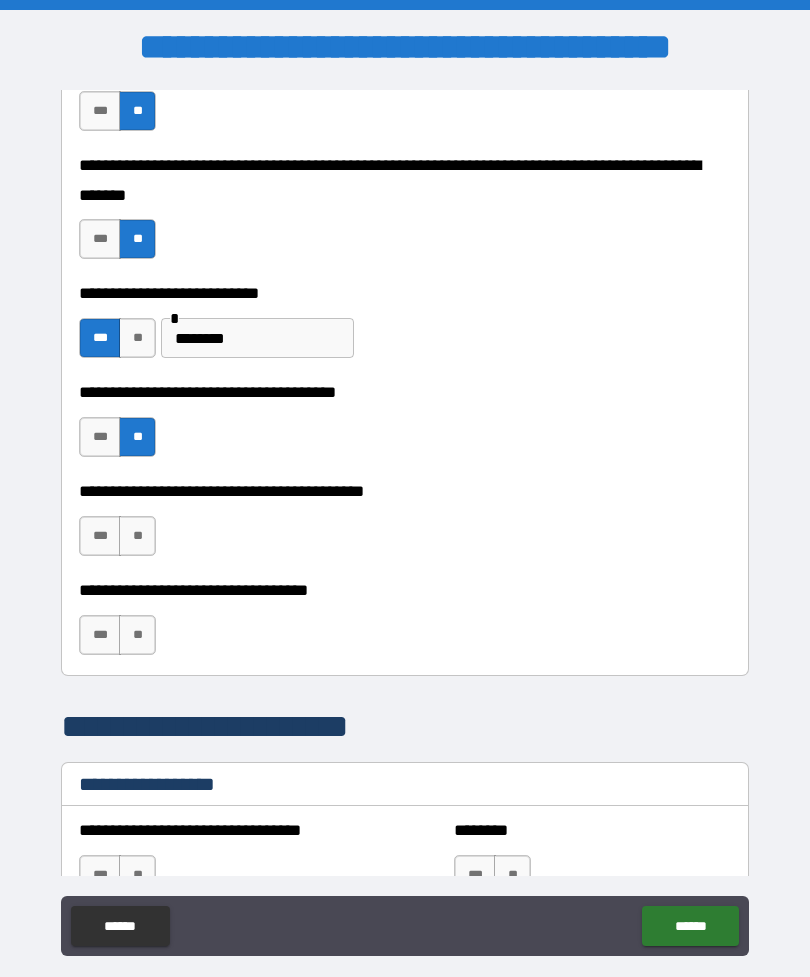 click on "**" at bounding box center [137, 536] 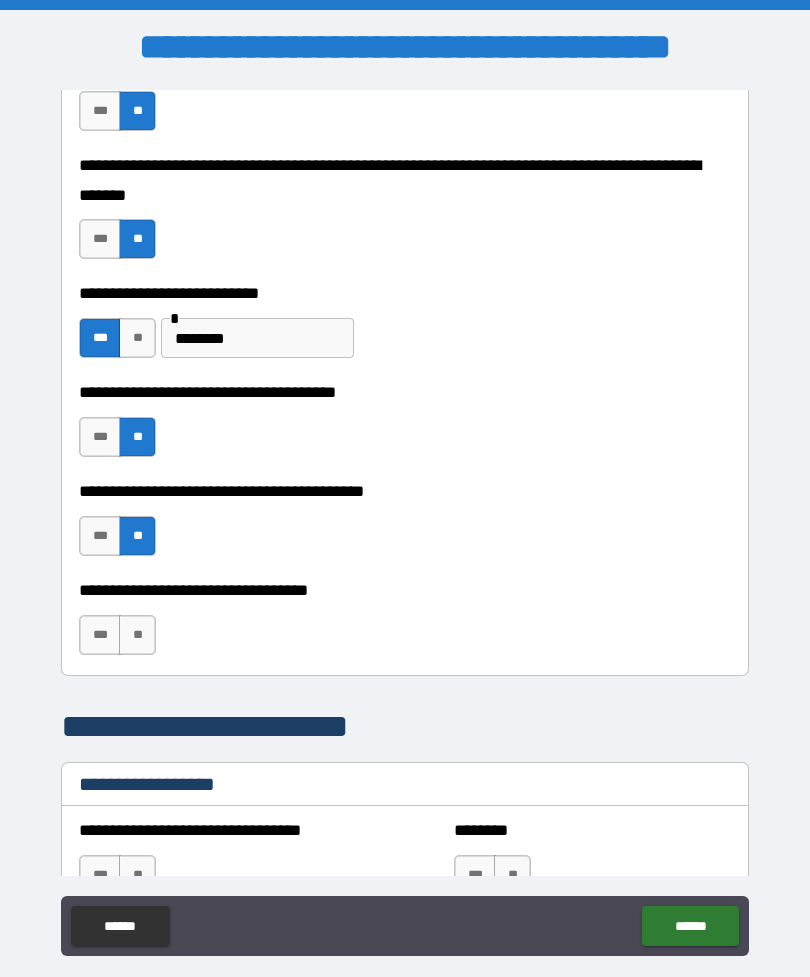 click on "**" at bounding box center (137, 635) 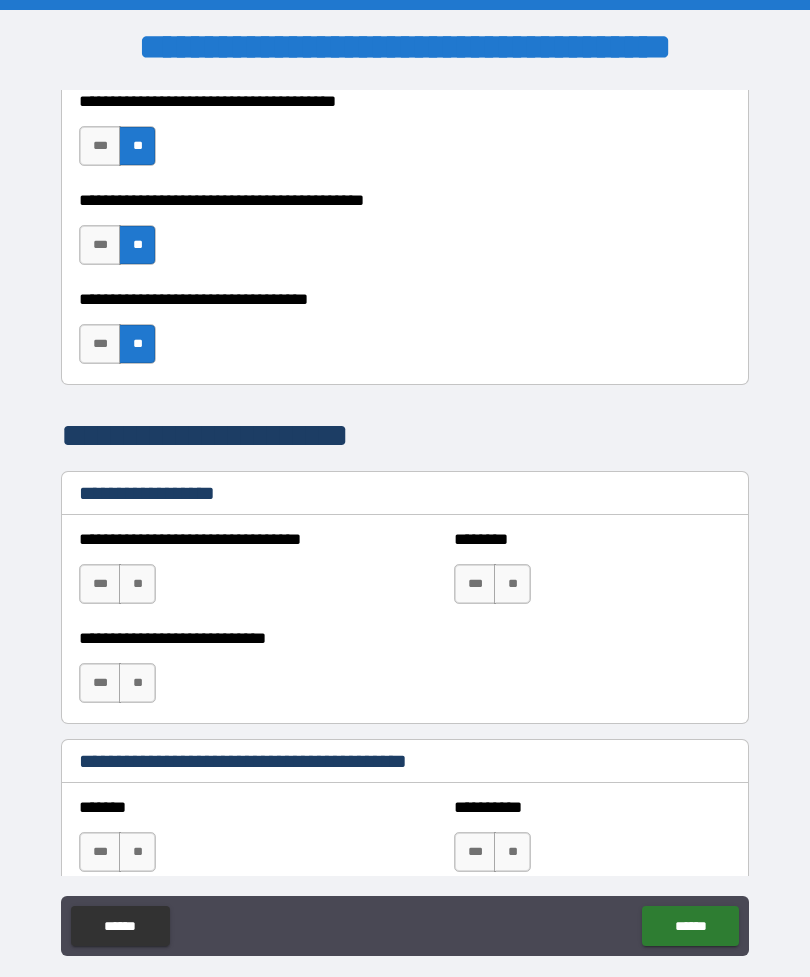scroll, scrollTop: 1276, scrollLeft: 0, axis: vertical 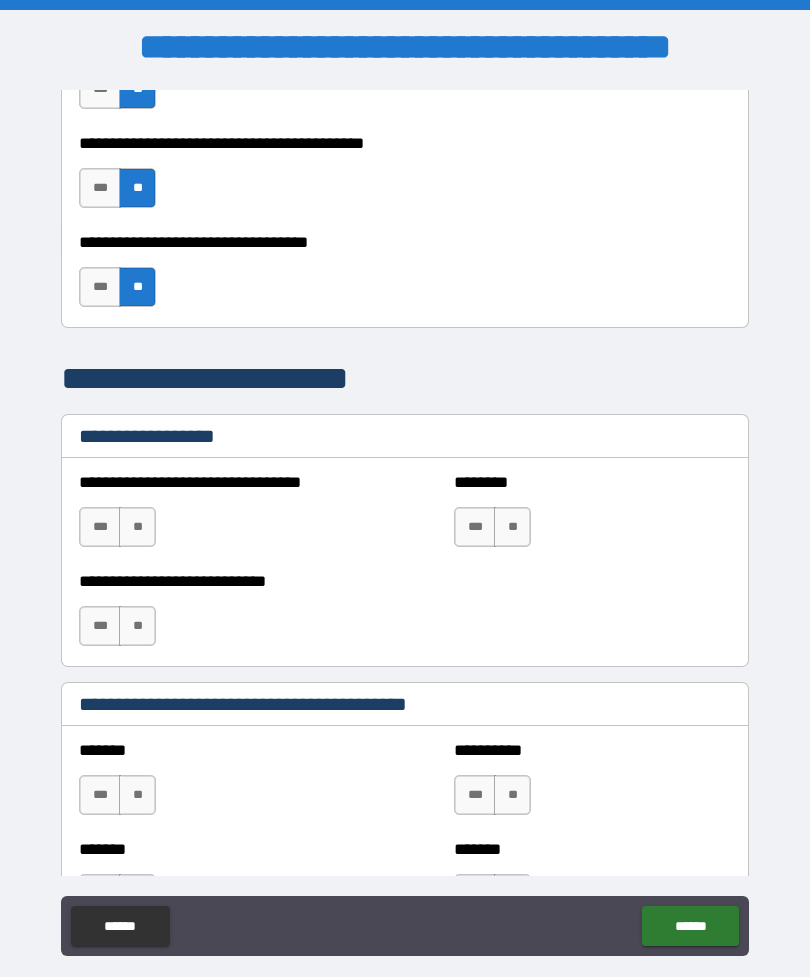 click on "**" at bounding box center [137, 527] 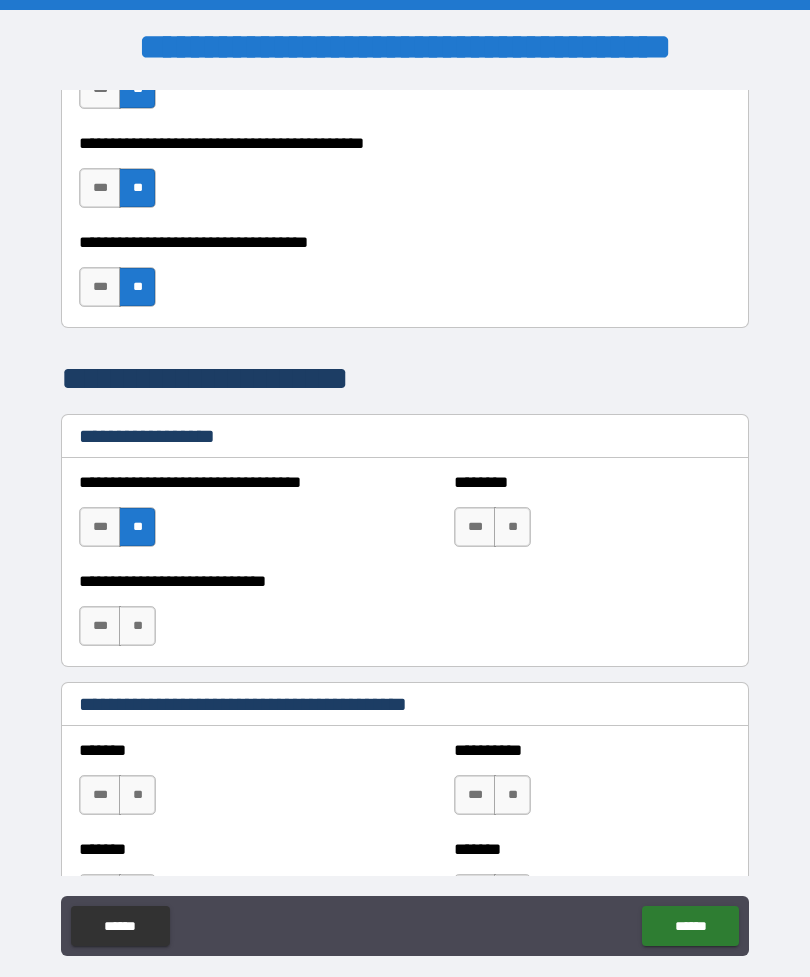 click on "**" at bounding box center [137, 626] 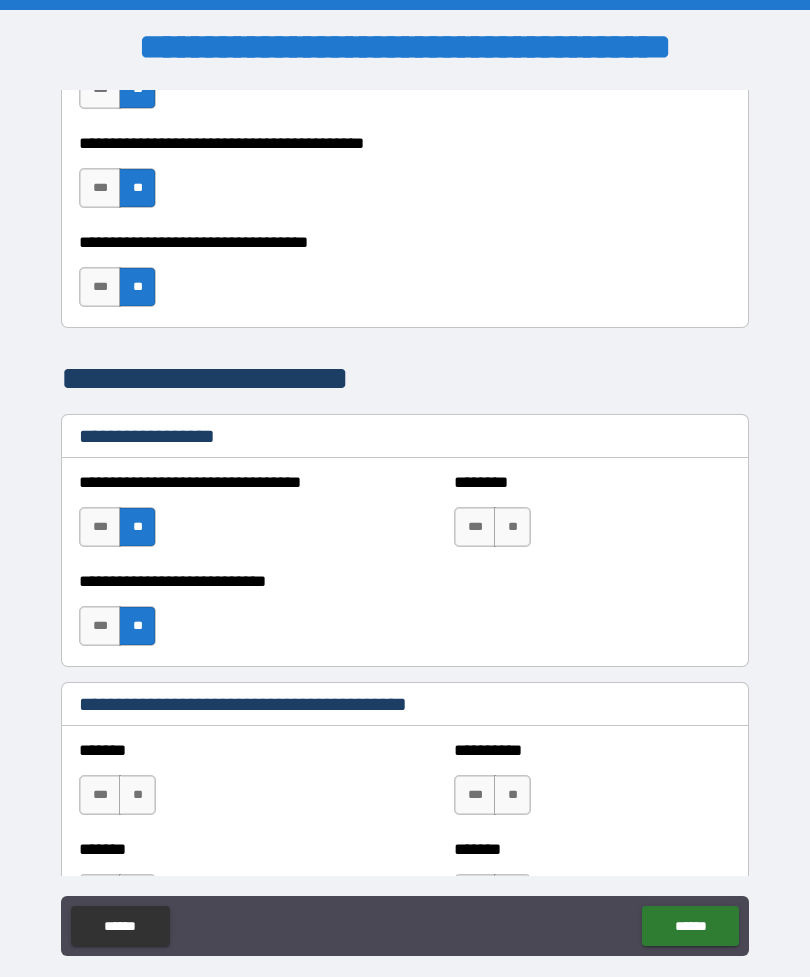 click on "**" at bounding box center [512, 527] 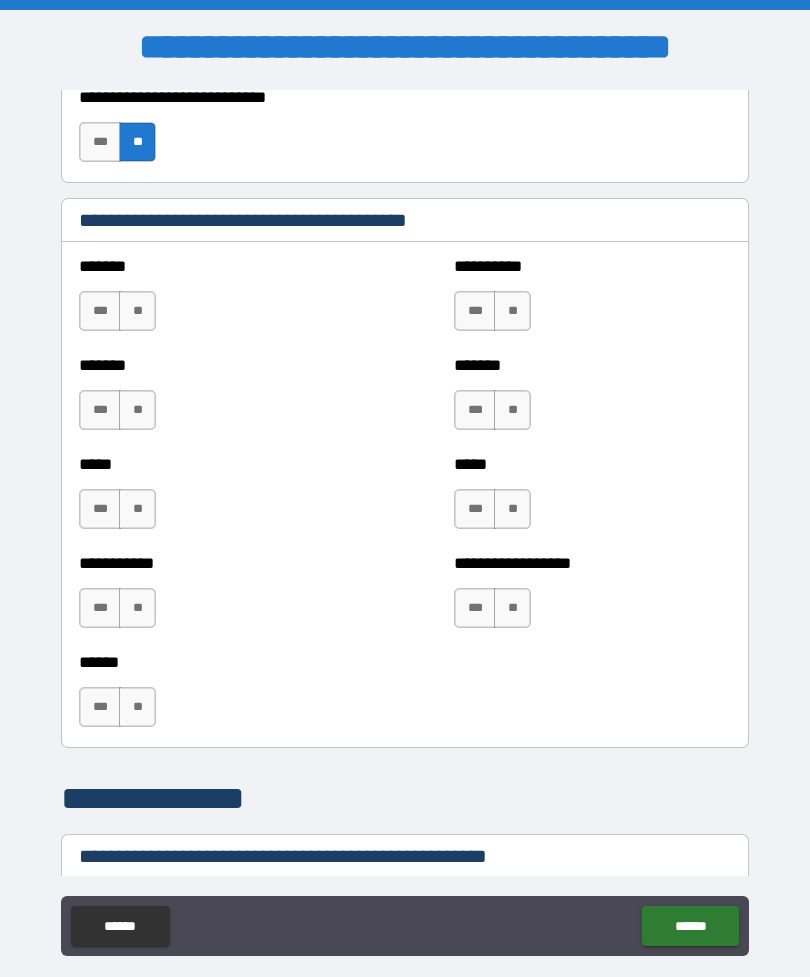 scroll, scrollTop: 1761, scrollLeft: 0, axis: vertical 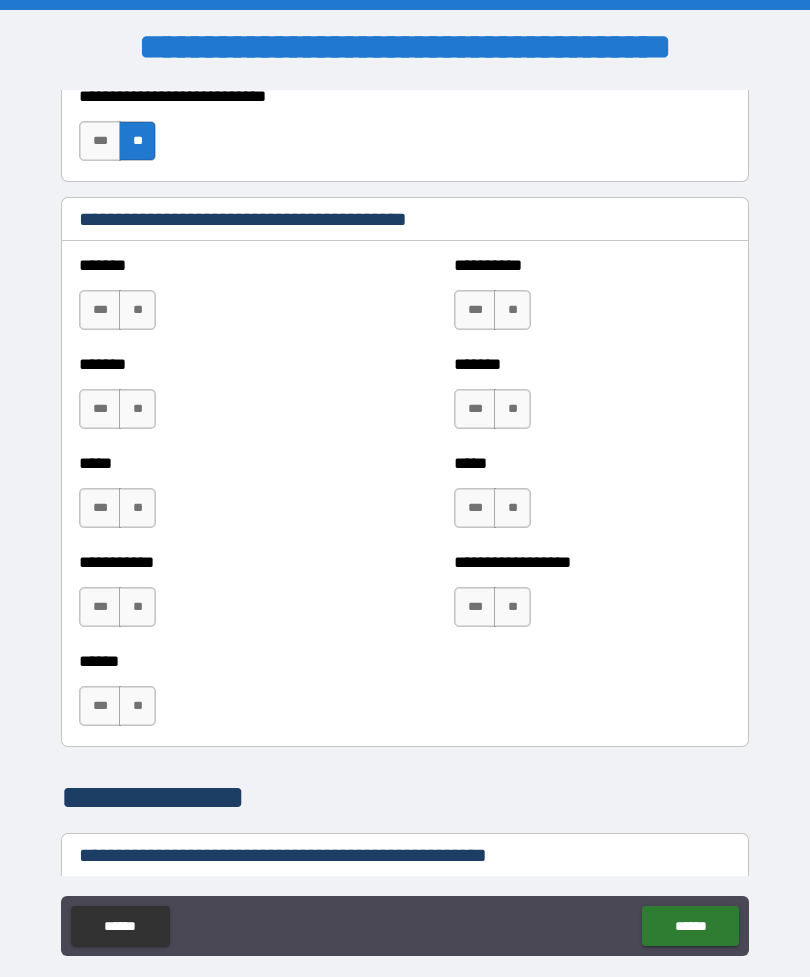 click on "***" at bounding box center (475, 508) 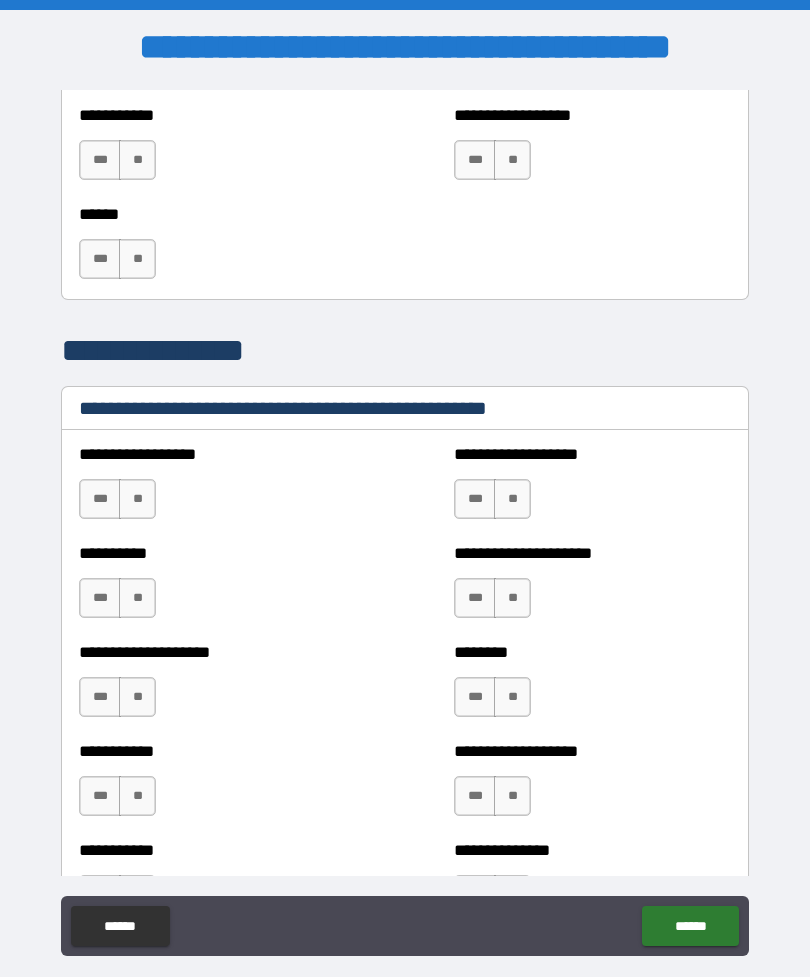 scroll, scrollTop: 2210, scrollLeft: 0, axis: vertical 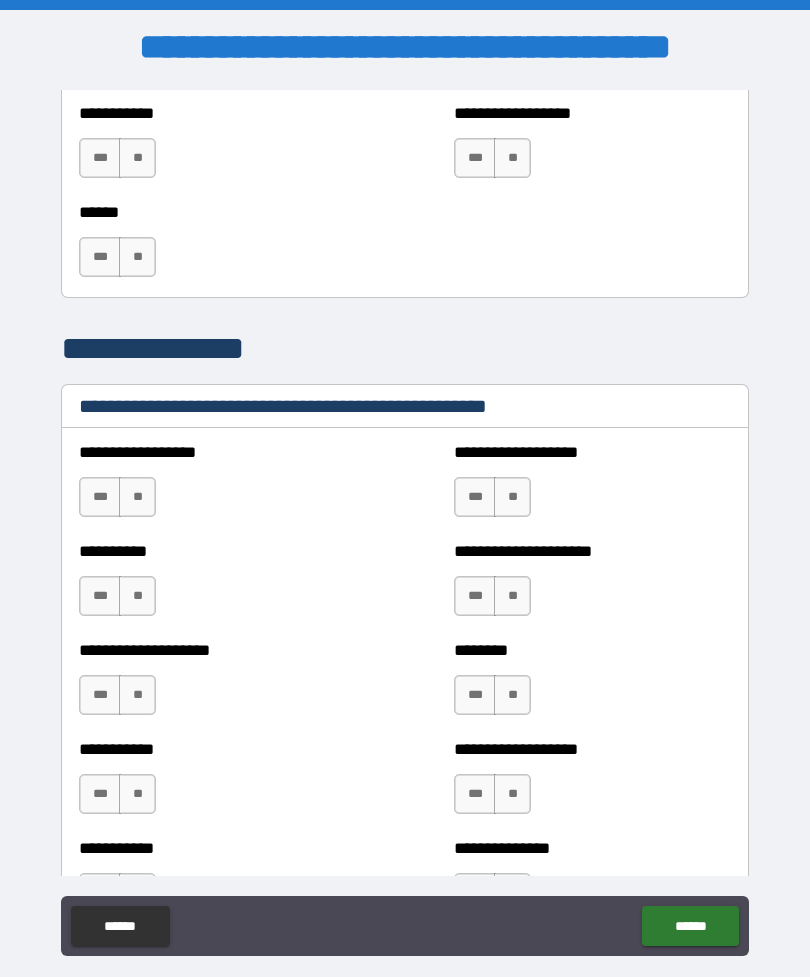 click on "**" at bounding box center (137, 497) 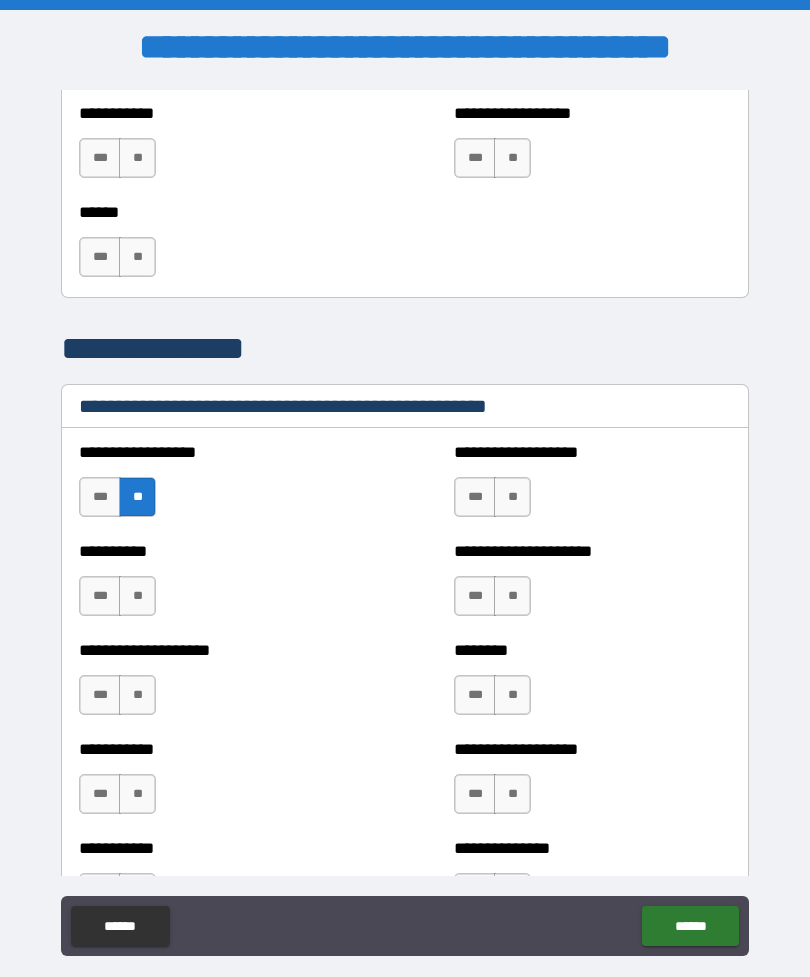 click on "**" at bounding box center [137, 596] 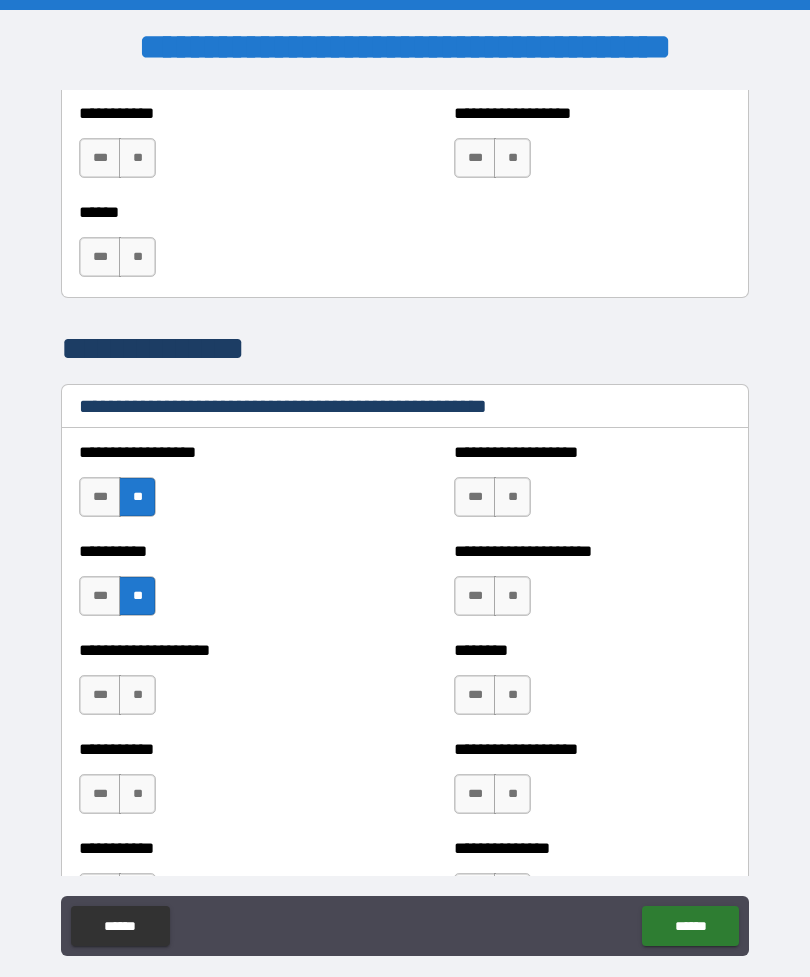 click on "**" at bounding box center [512, 497] 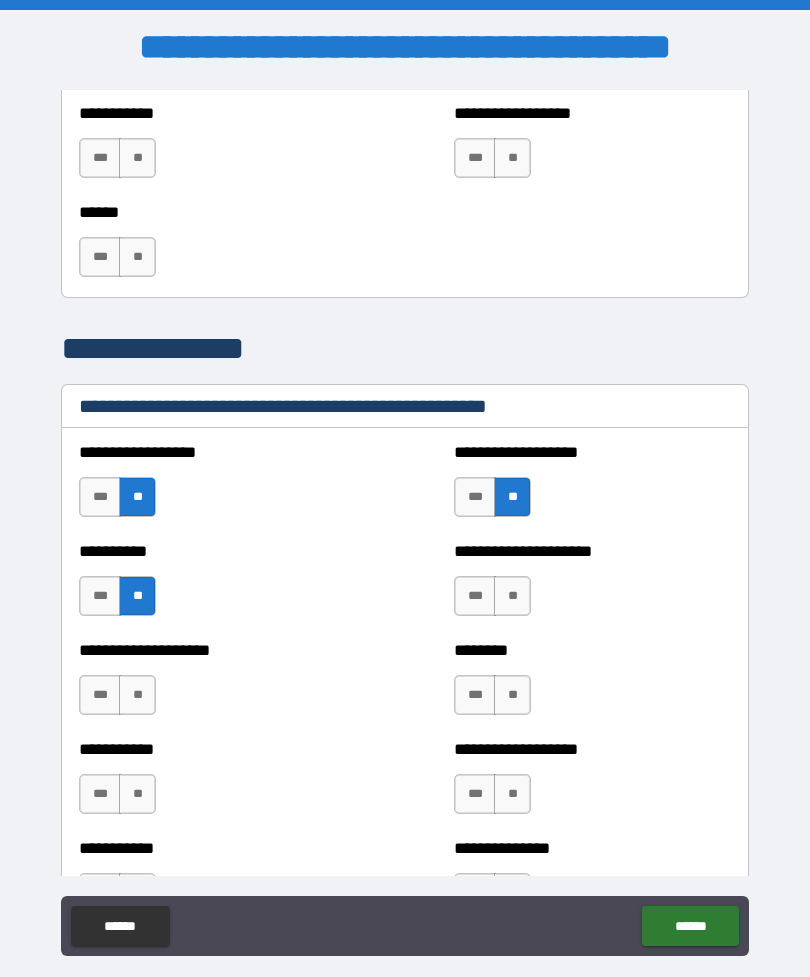 click on "**" at bounding box center (512, 596) 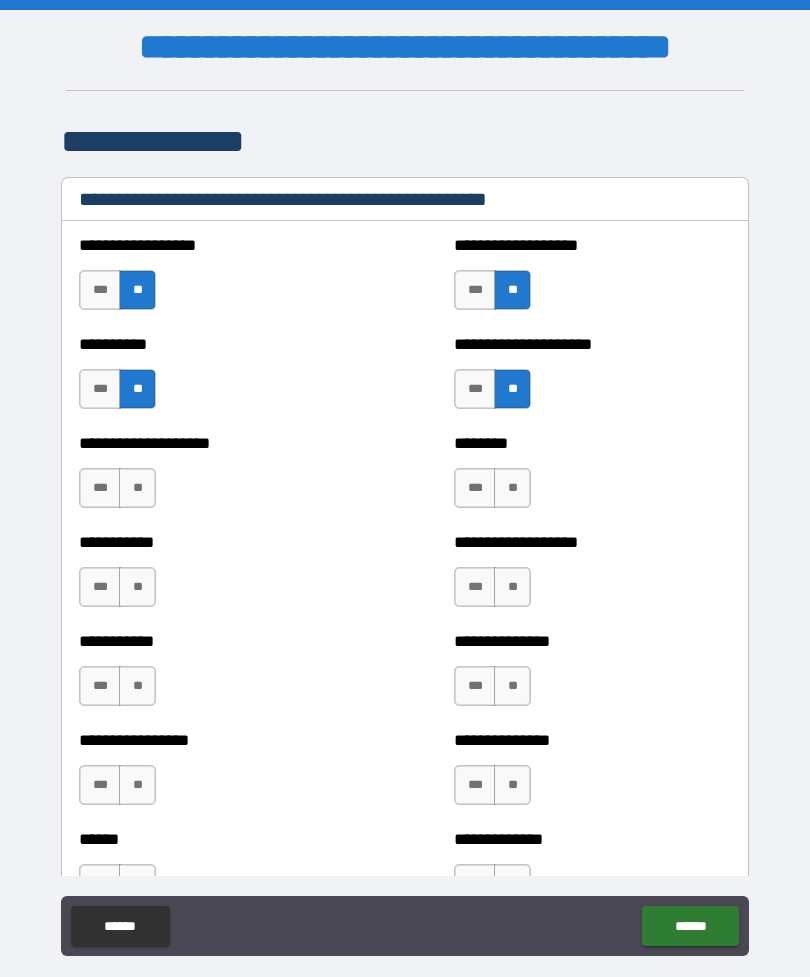 scroll, scrollTop: 2477, scrollLeft: 0, axis: vertical 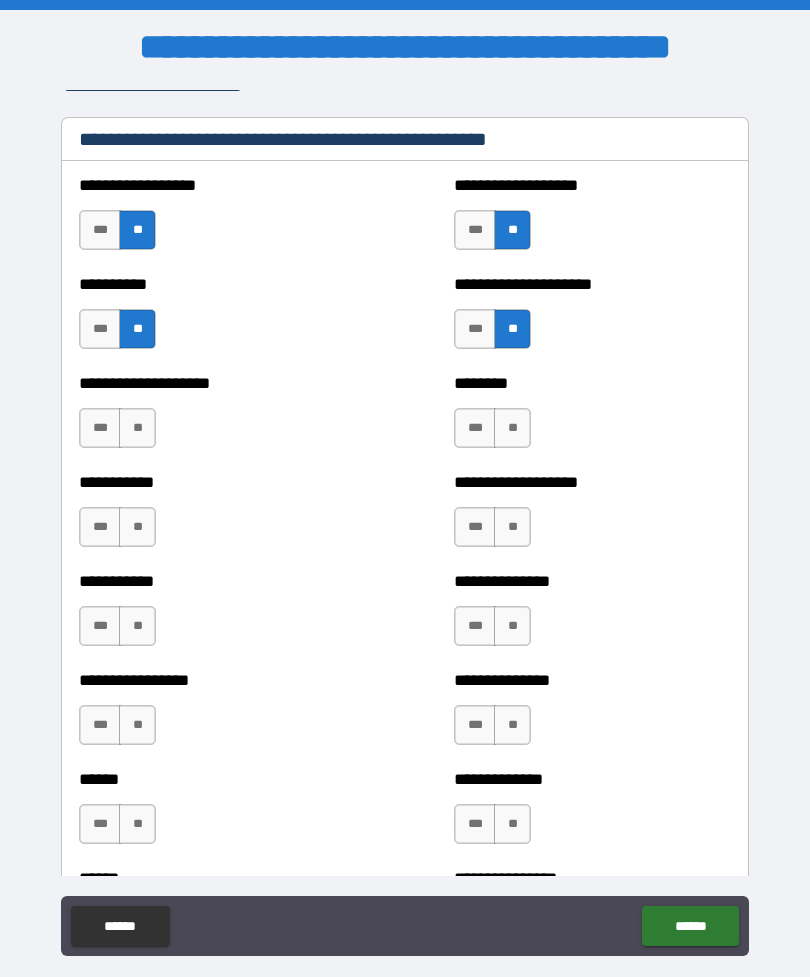 click on "***" at bounding box center [475, 428] 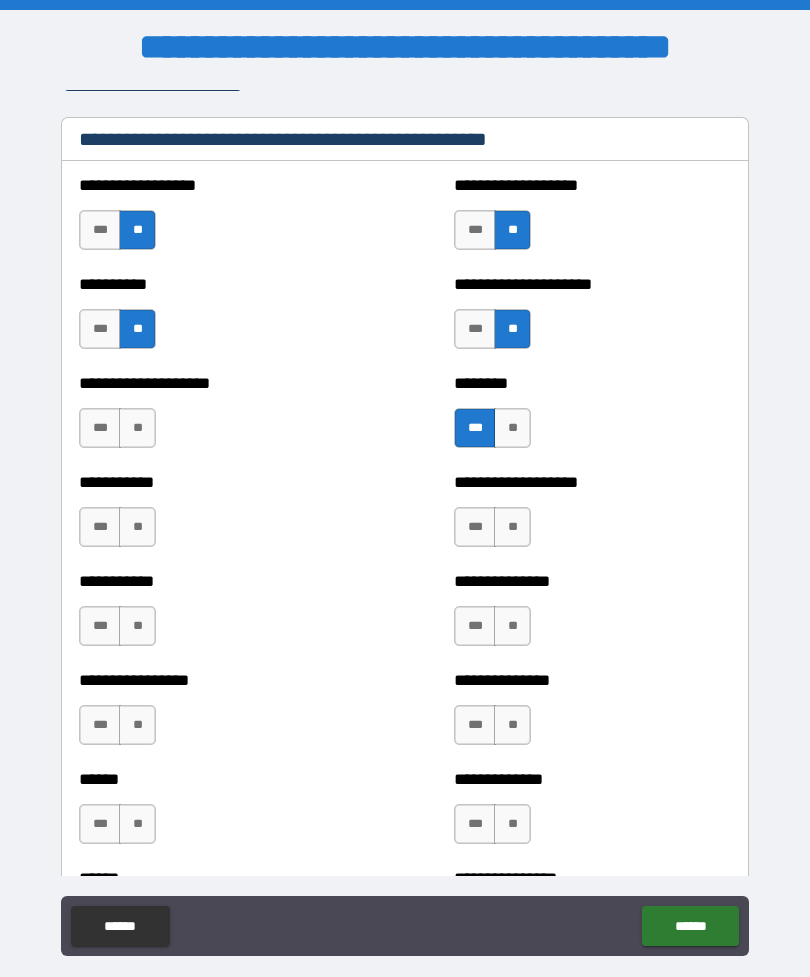click on "**" at bounding box center (137, 428) 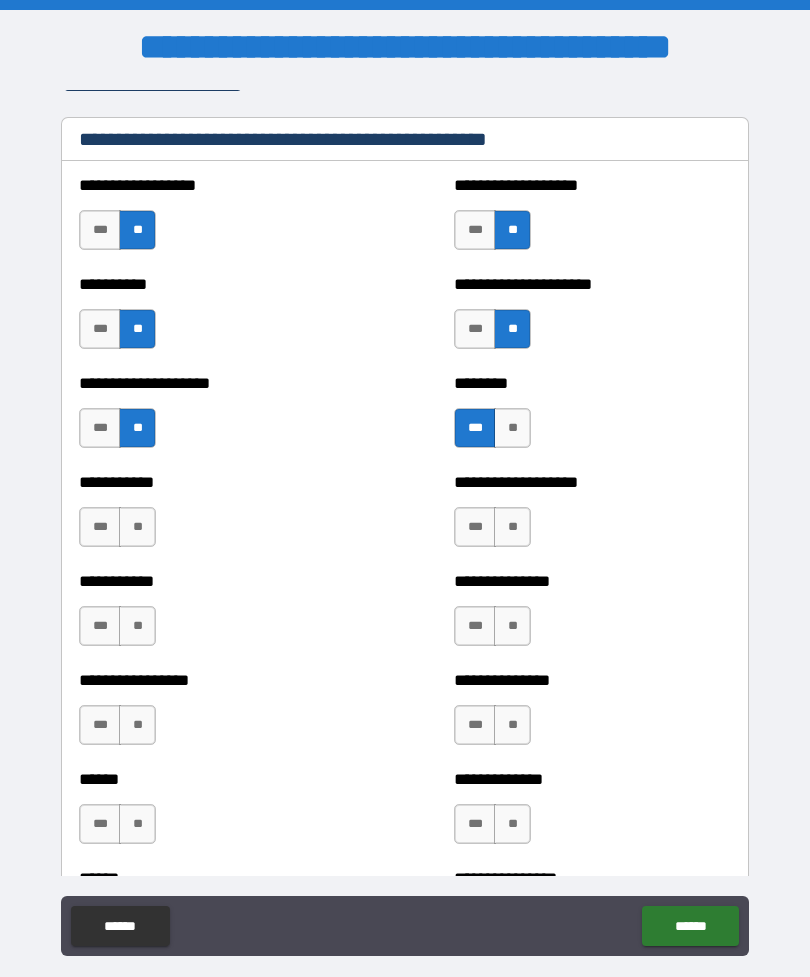 click on "**" at bounding box center [137, 527] 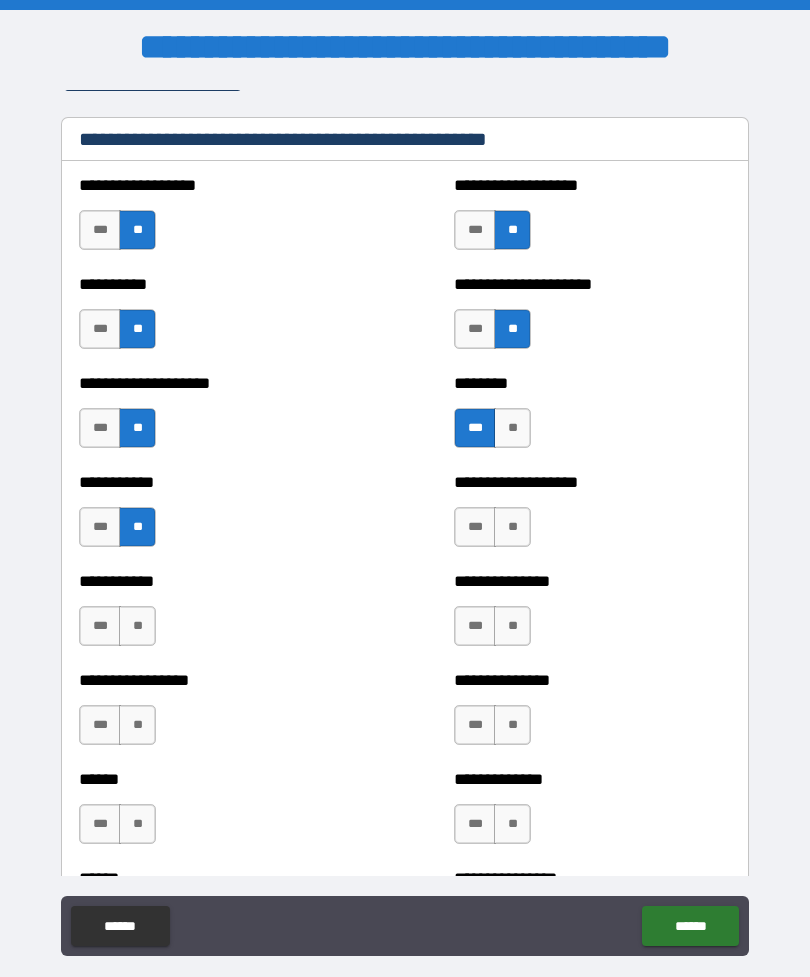 click on "**" at bounding box center (512, 527) 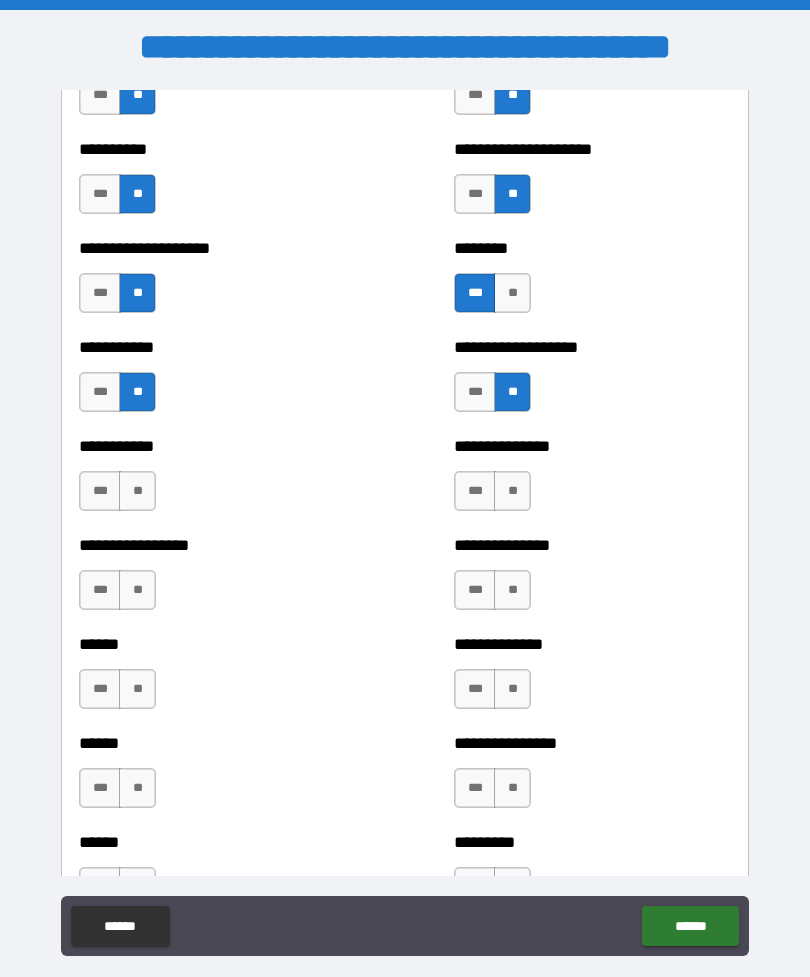 scroll, scrollTop: 2614, scrollLeft: 0, axis: vertical 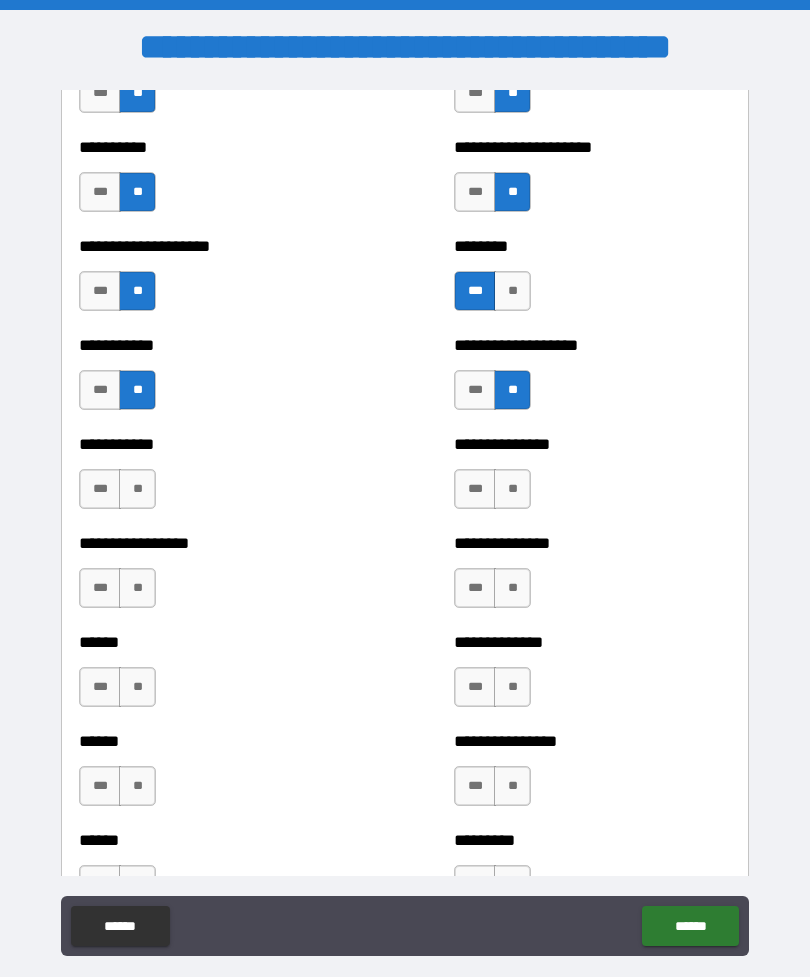 click on "**" at bounding box center [512, 489] 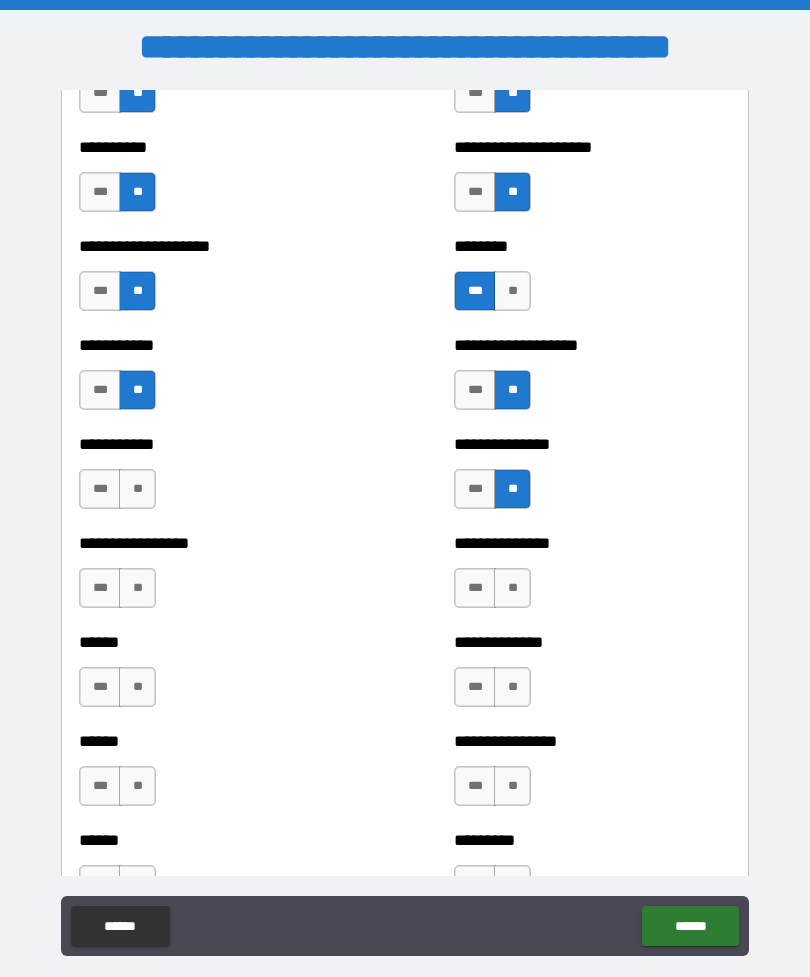 click on "**" at bounding box center [137, 489] 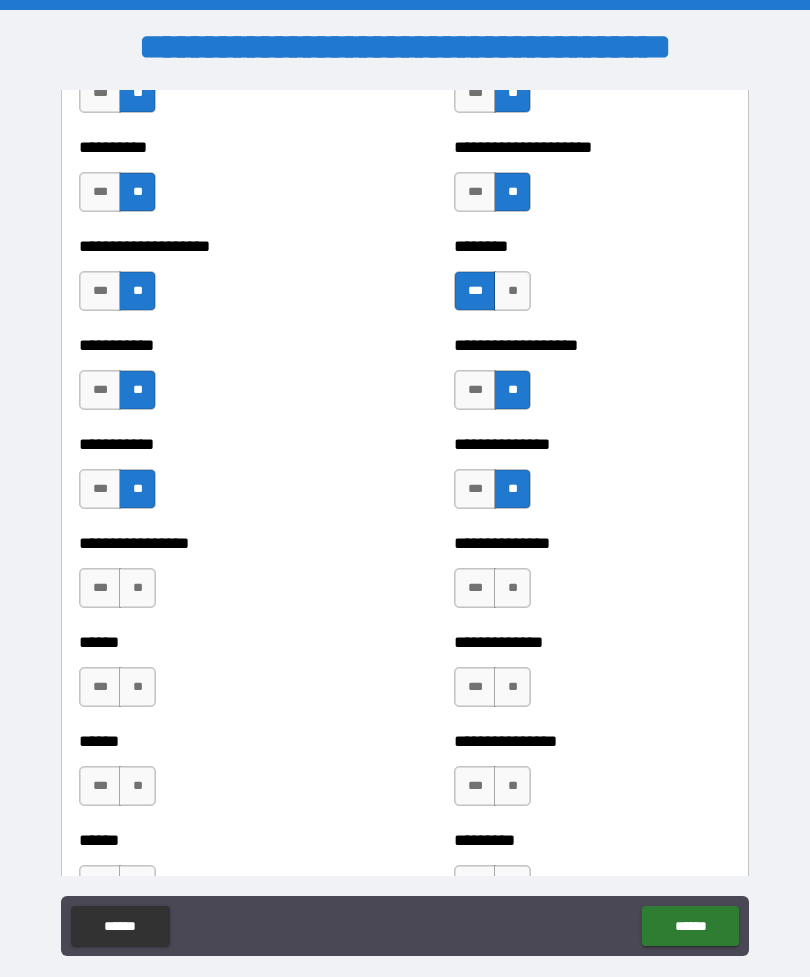 click on "**" at bounding box center [137, 588] 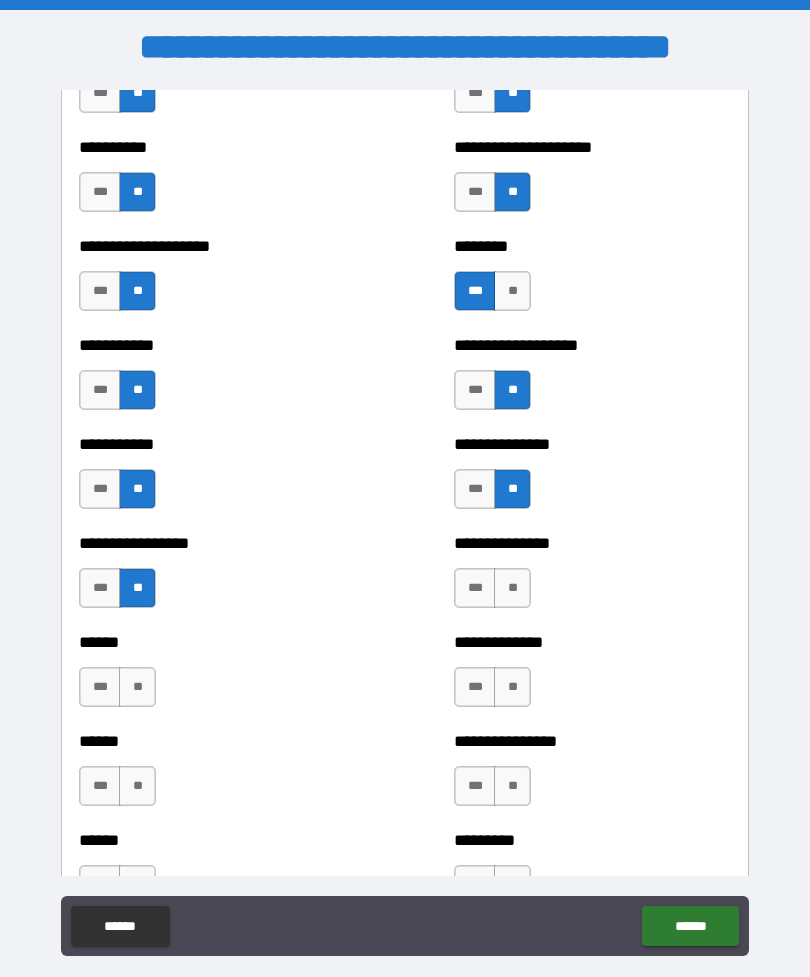 click on "**" at bounding box center (137, 687) 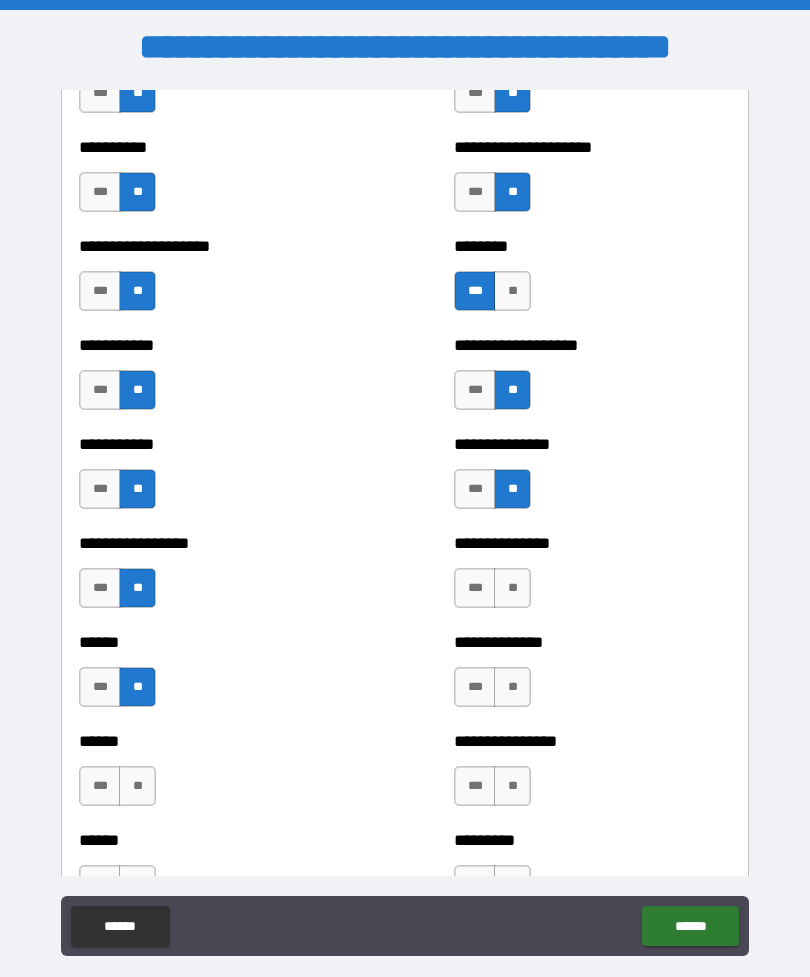 click on "**" at bounding box center [137, 786] 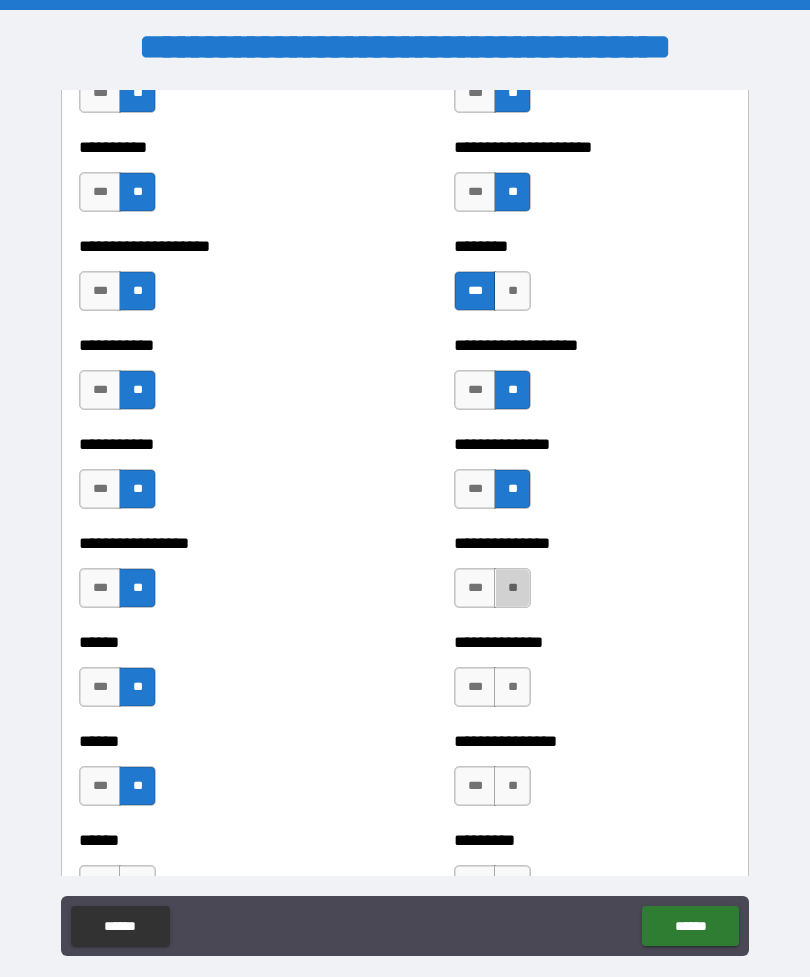 click on "**" at bounding box center (512, 588) 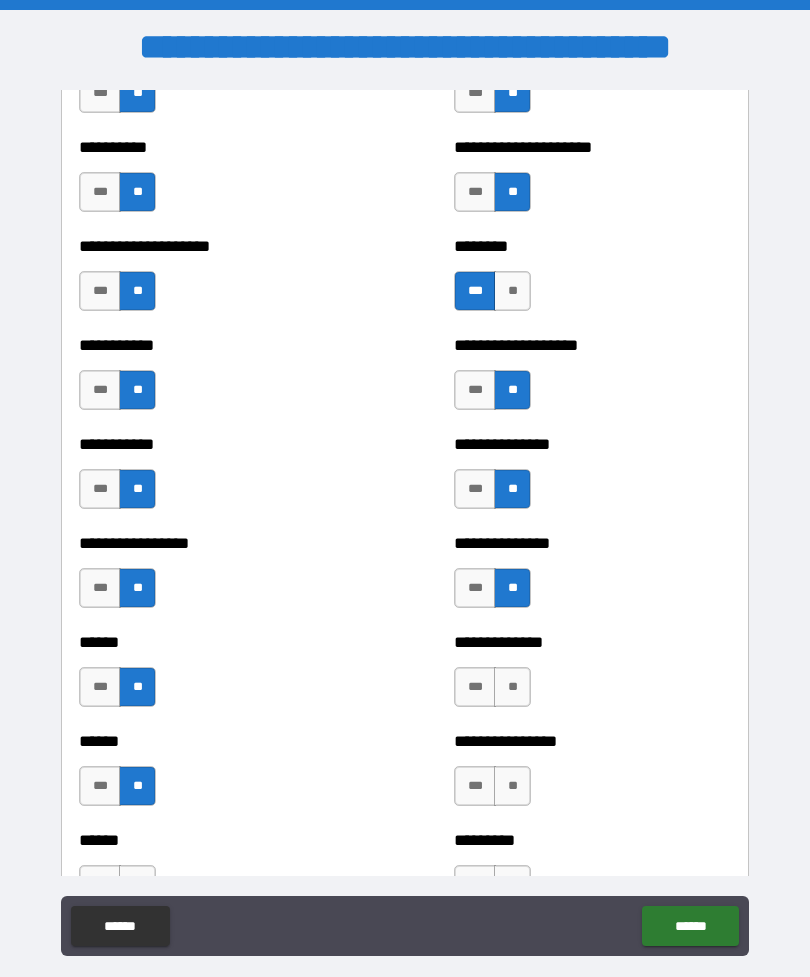 click on "**" at bounding box center (512, 687) 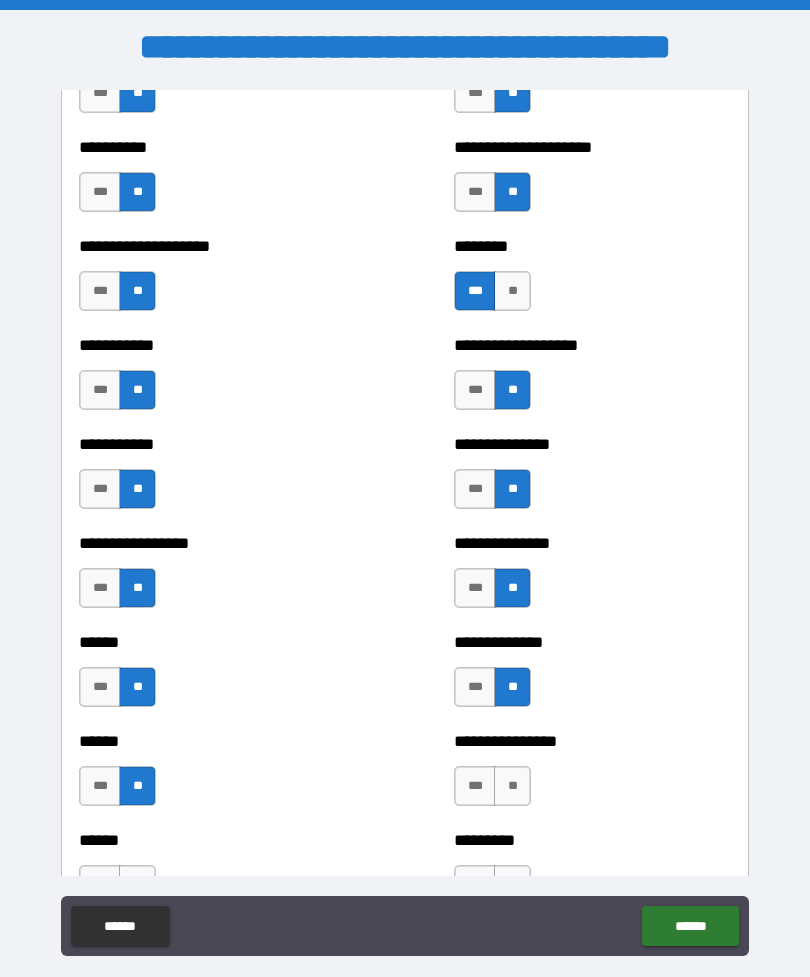 click on "**" at bounding box center (512, 786) 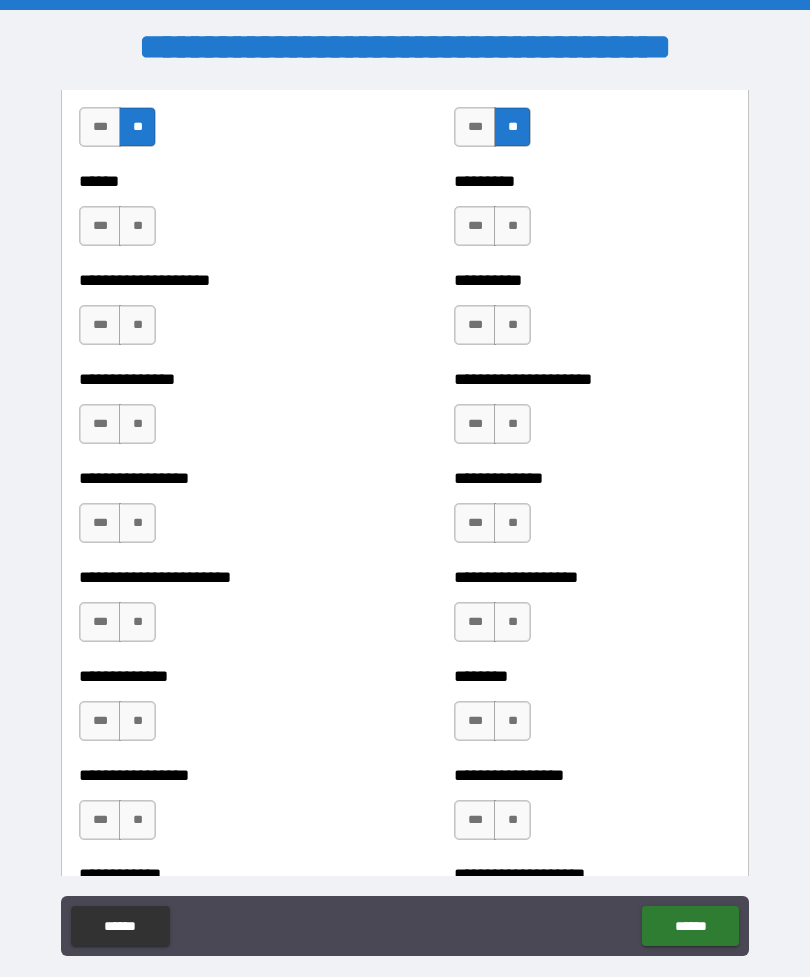 scroll, scrollTop: 3276, scrollLeft: 0, axis: vertical 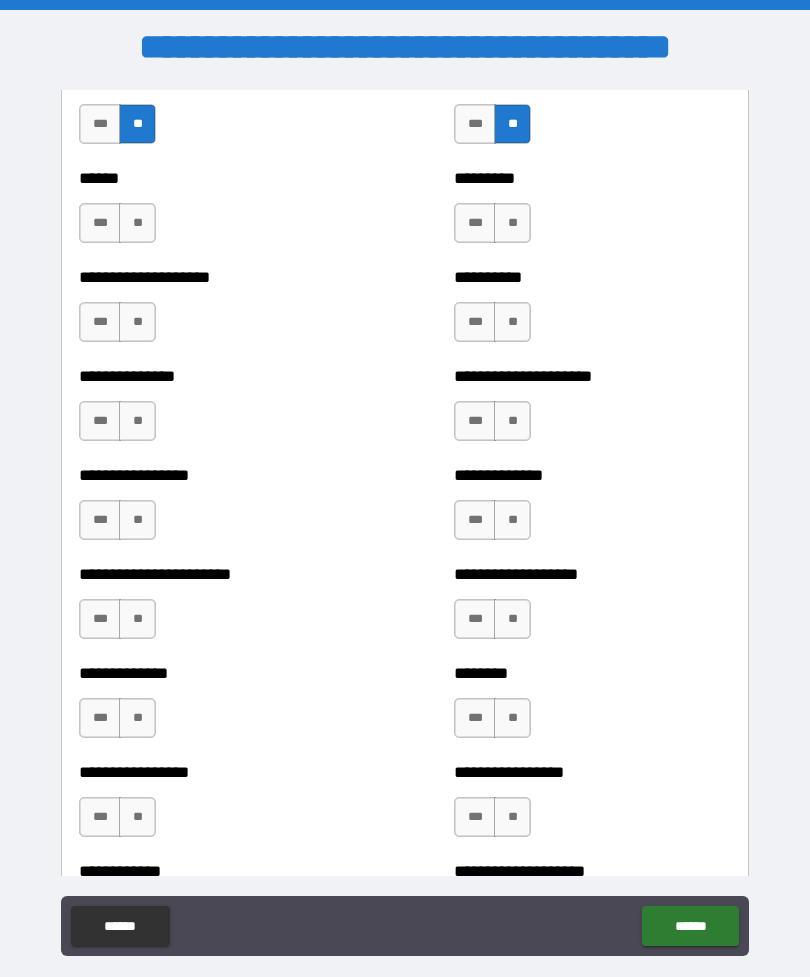 click on "**" at bounding box center [137, 223] 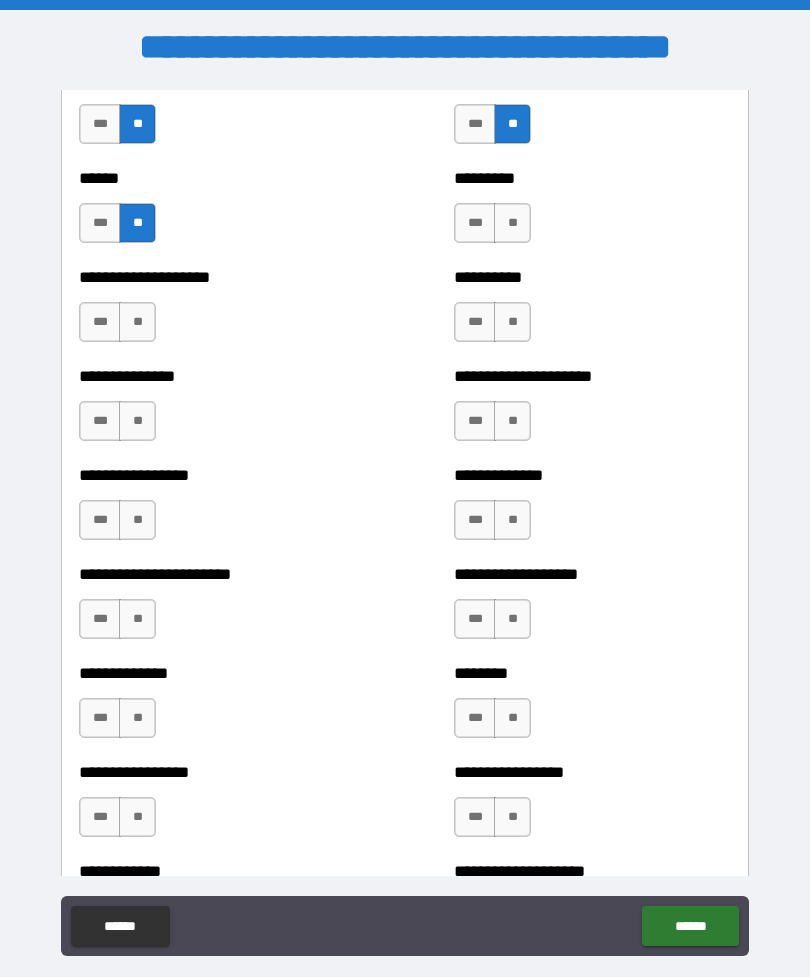 click on "**" at bounding box center [137, 322] 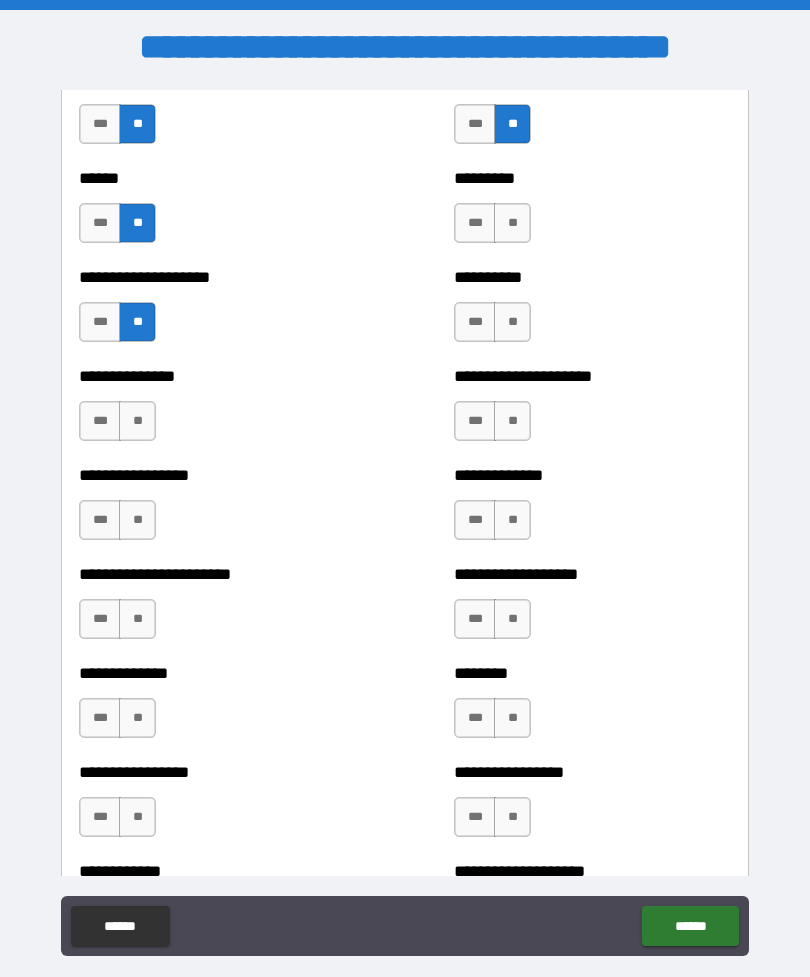 click on "**" at bounding box center (137, 421) 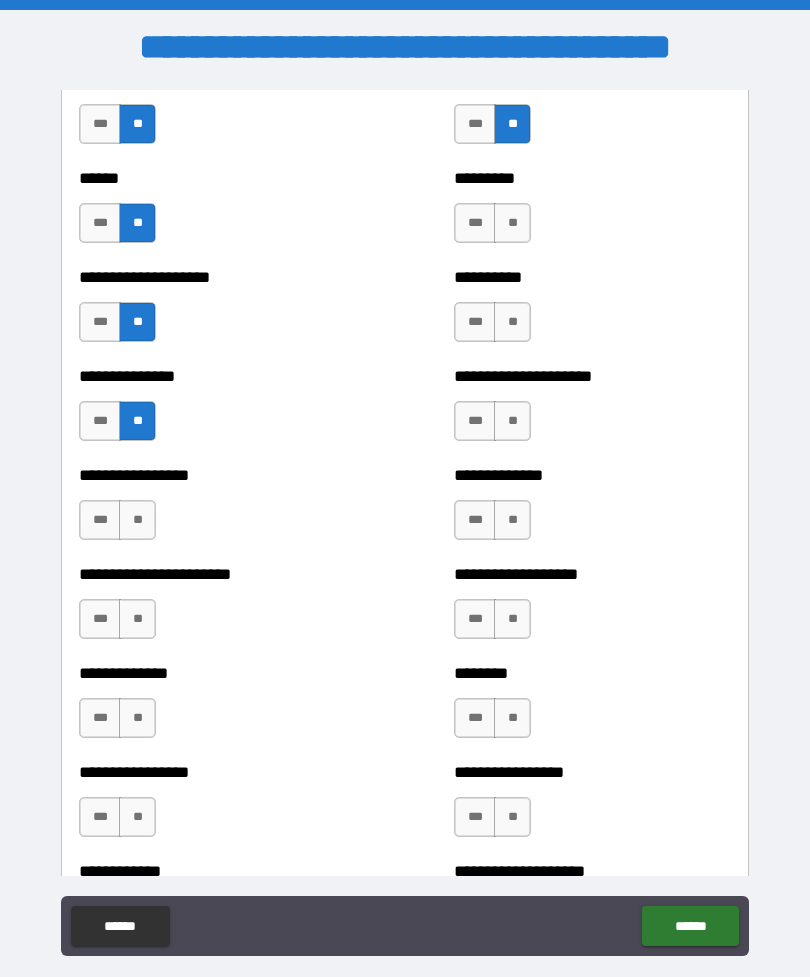 click on "**" at bounding box center [137, 520] 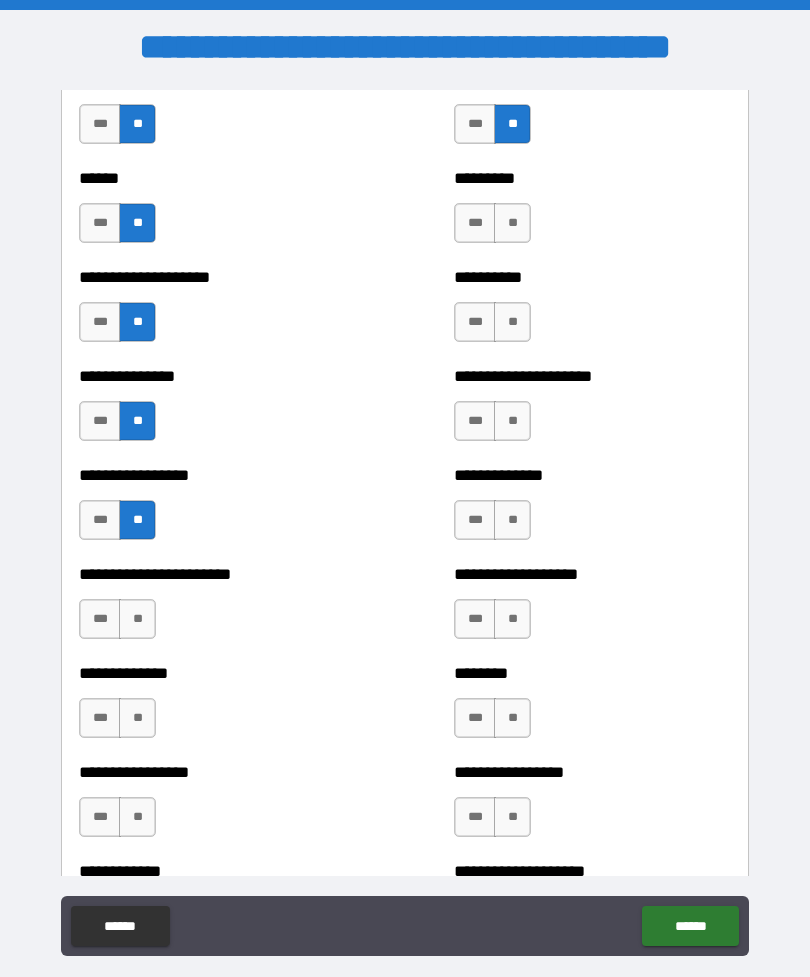click on "**" at bounding box center (137, 619) 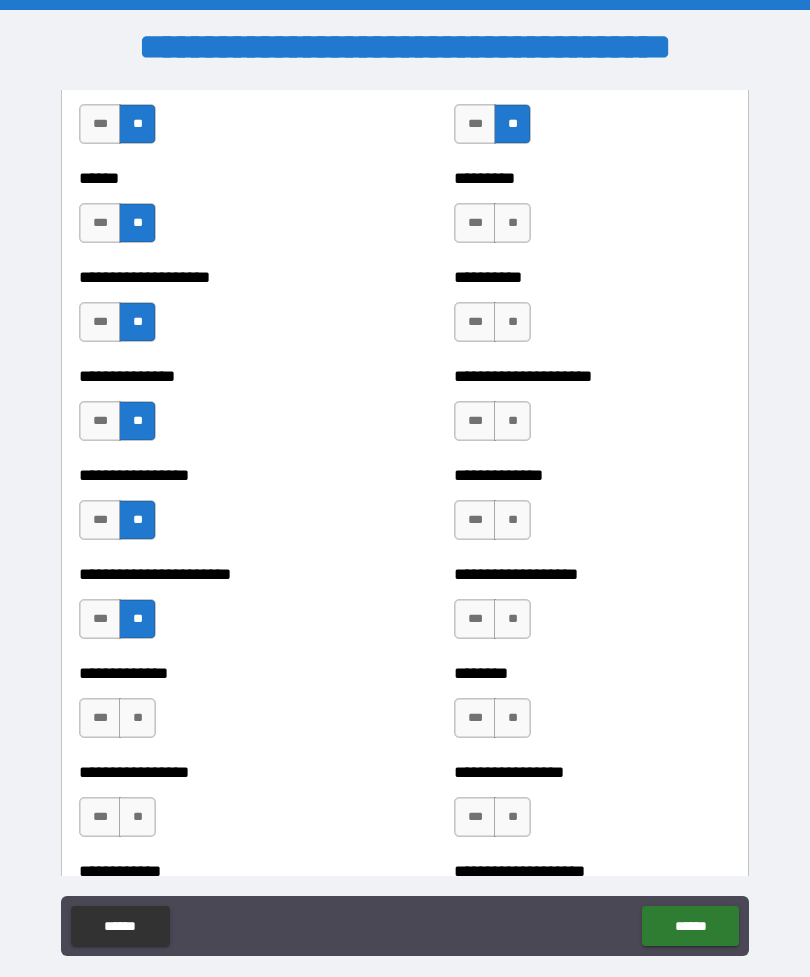 click on "**" at bounding box center (137, 718) 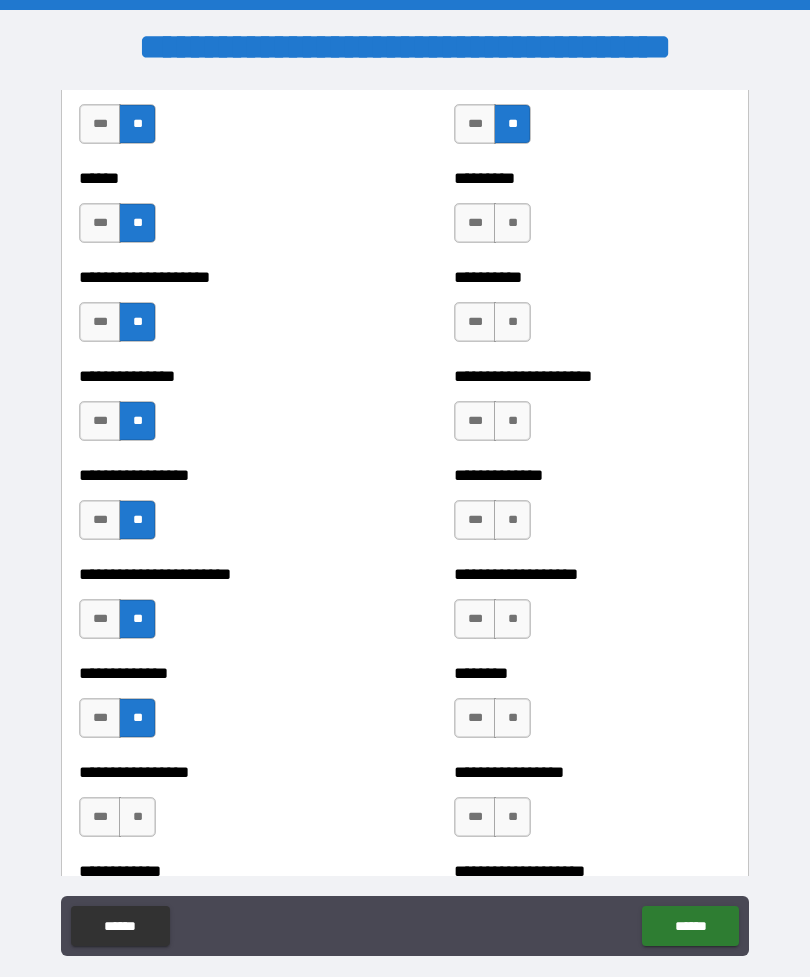 click on "**" at bounding box center [137, 817] 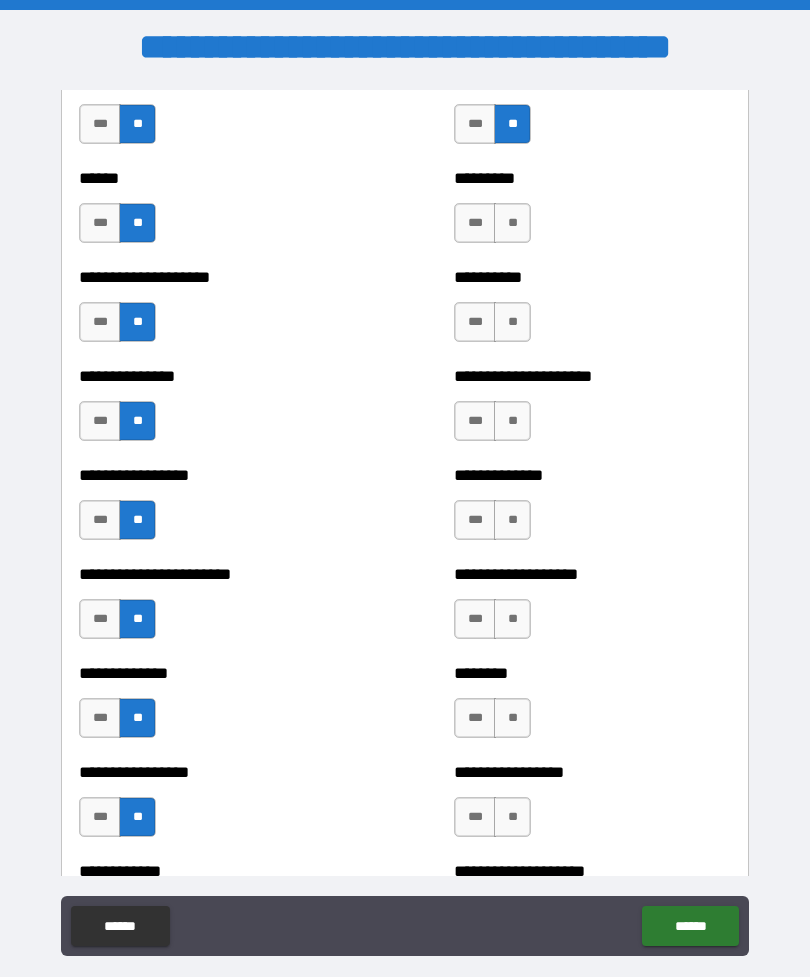 click on "**" at bounding box center (512, 817) 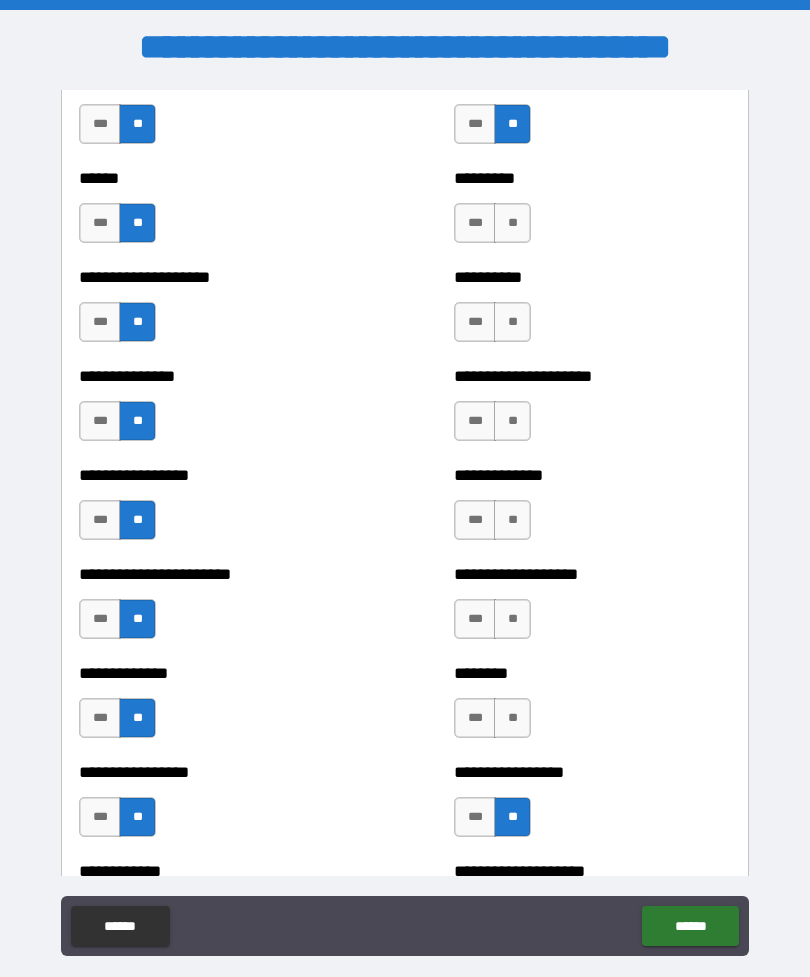click on "**" at bounding box center [512, 718] 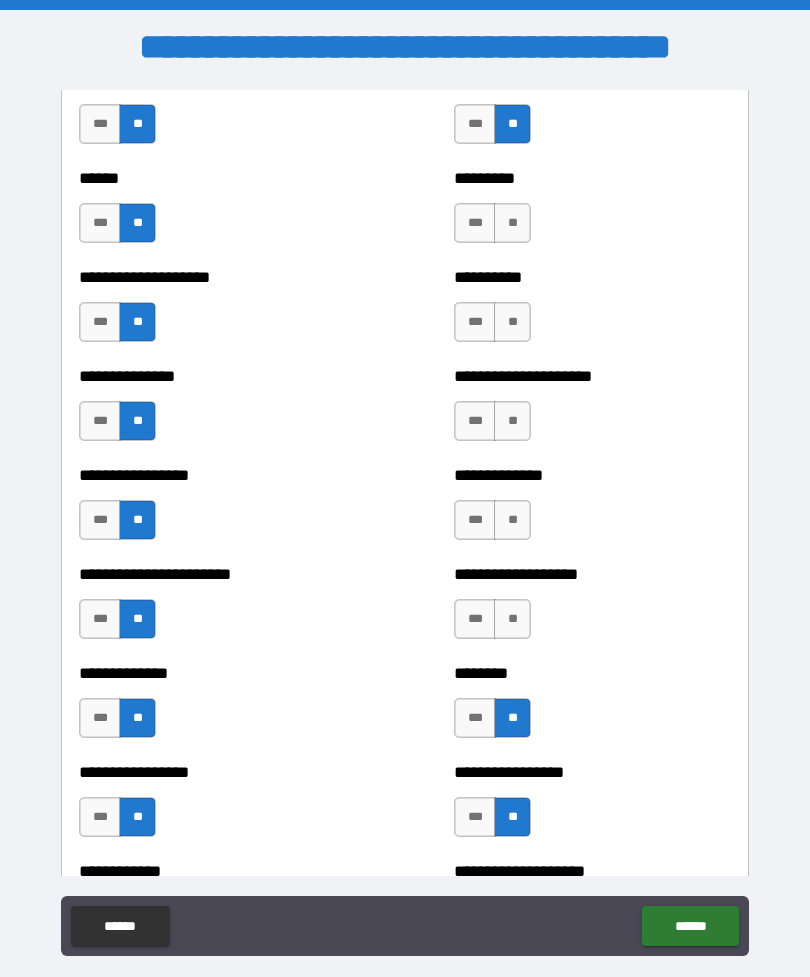 click on "**" at bounding box center (512, 619) 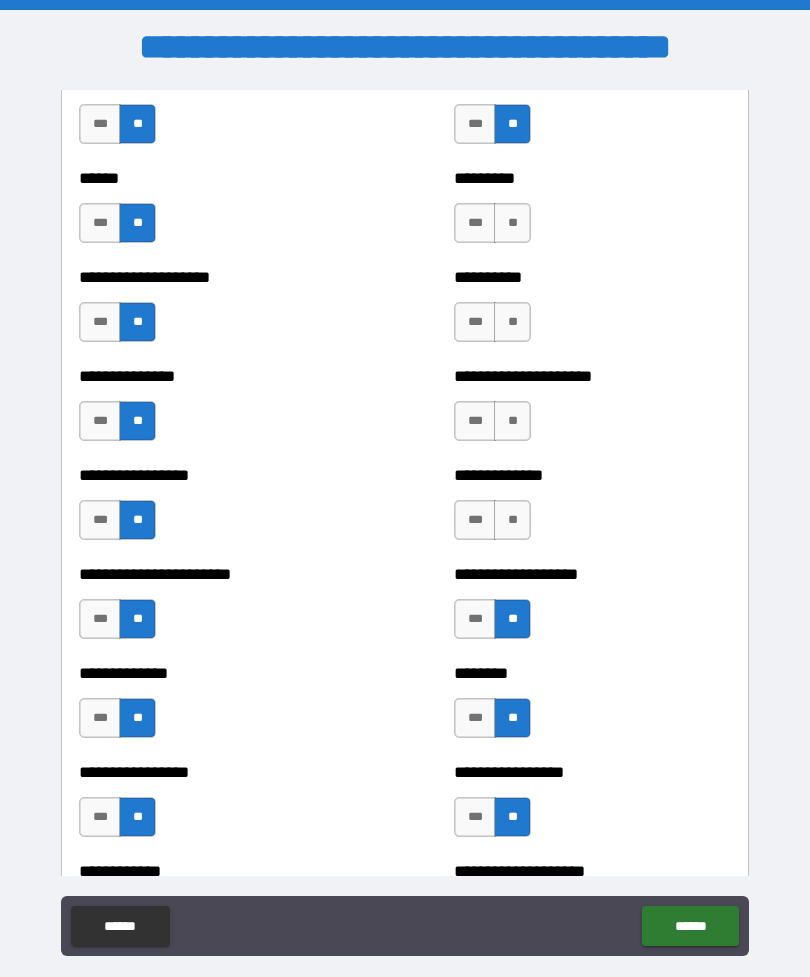 click on "**" at bounding box center [512, 520] 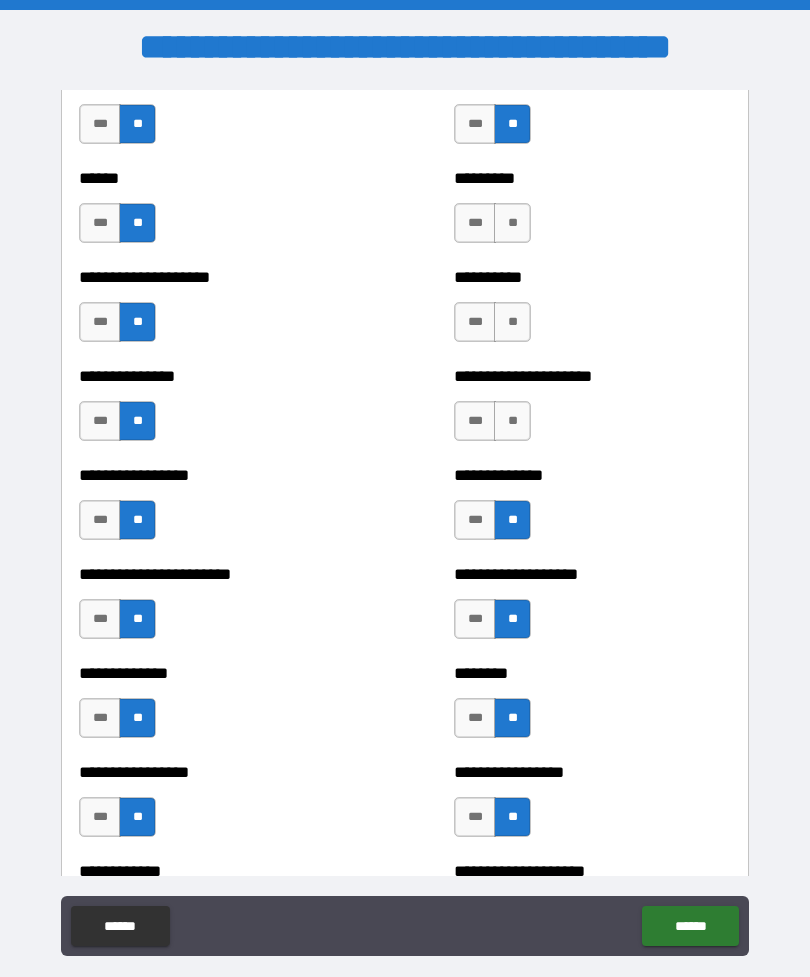 click on "**" at bounding box center [512, 421] 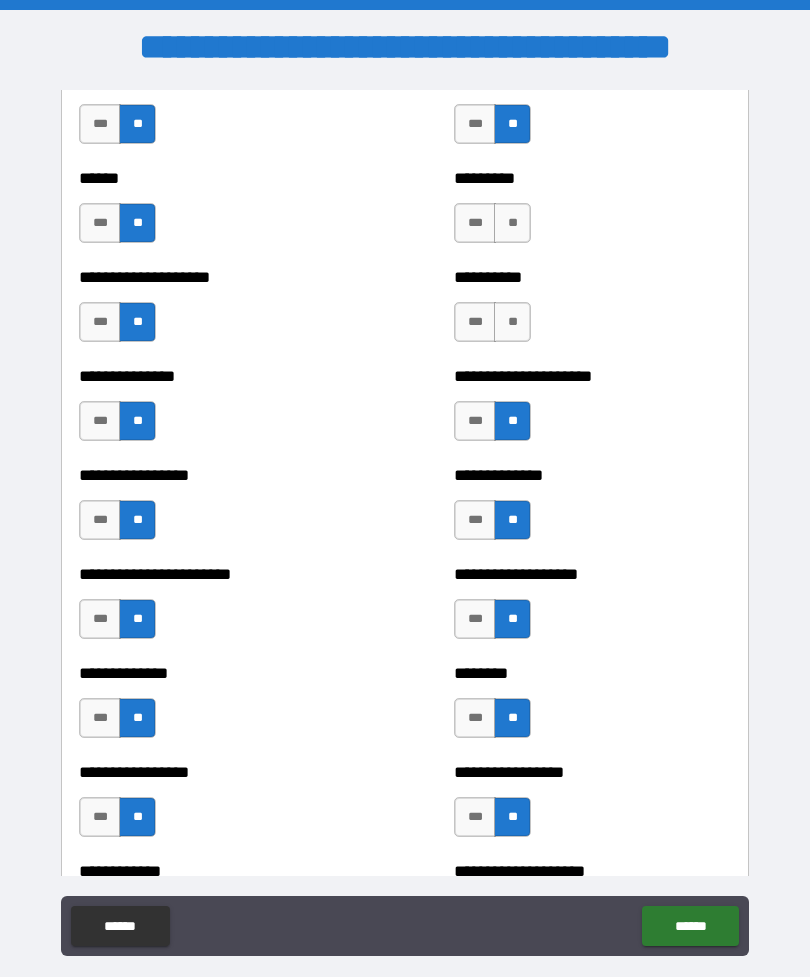 click on "**" at bounding box center [512, 322] 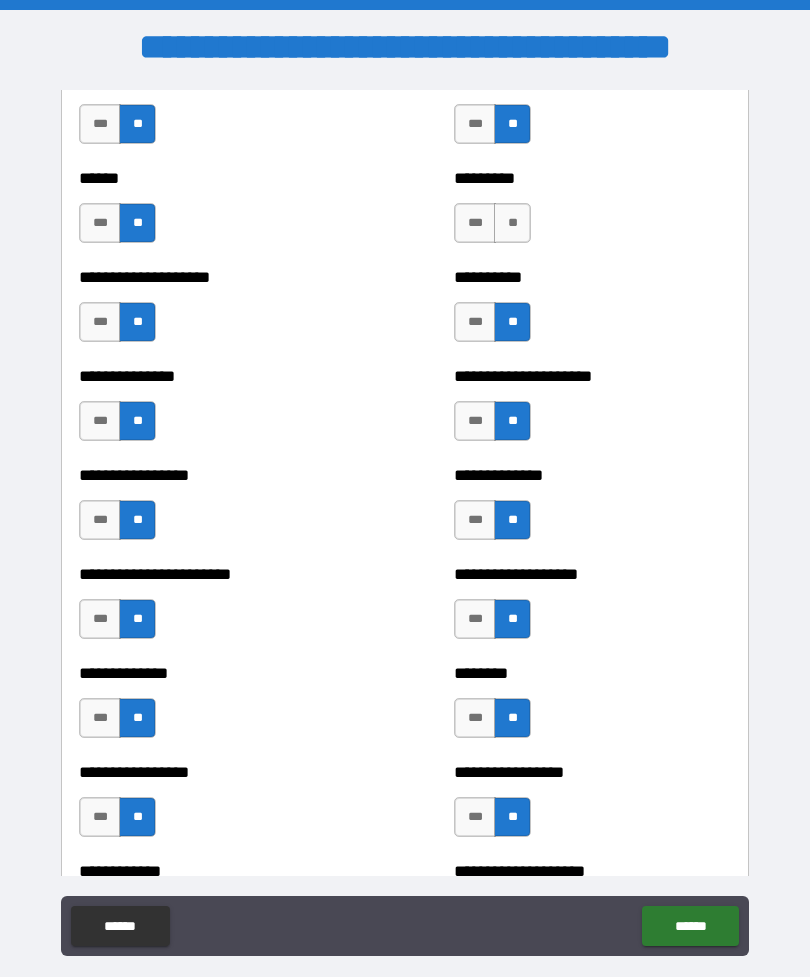click on "**" at bounding box center (512, 223) 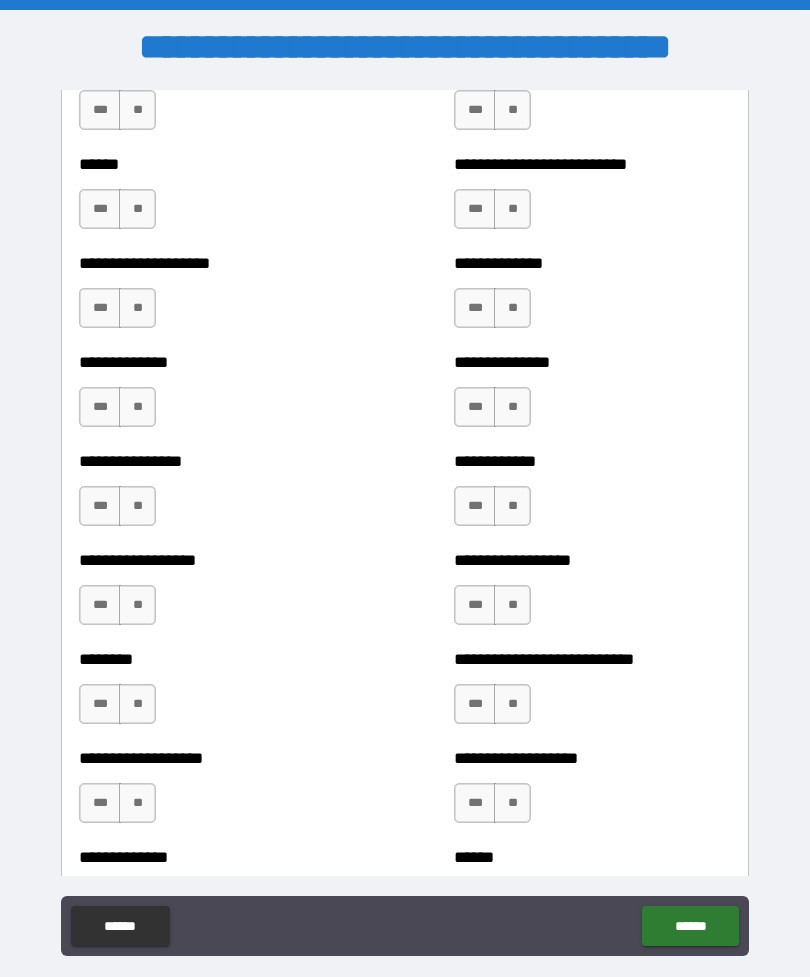 scroll, scrollTop: 4067, scrollLeft: 0, axis: vertical 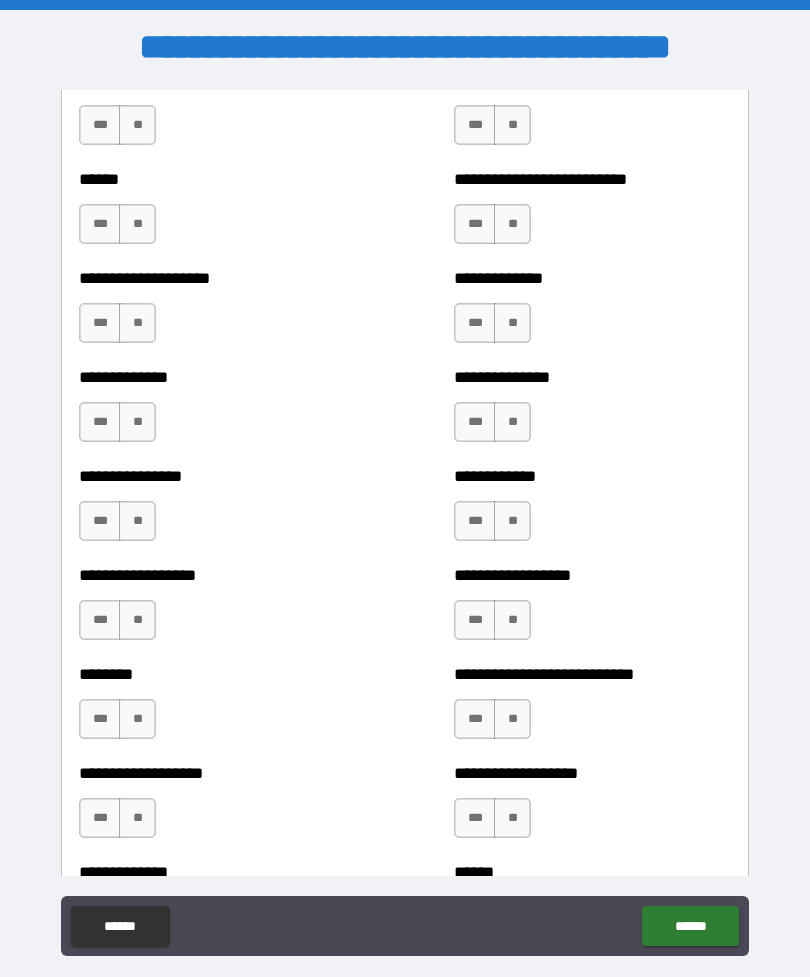 click on "**" at bounding box center (137, 125) 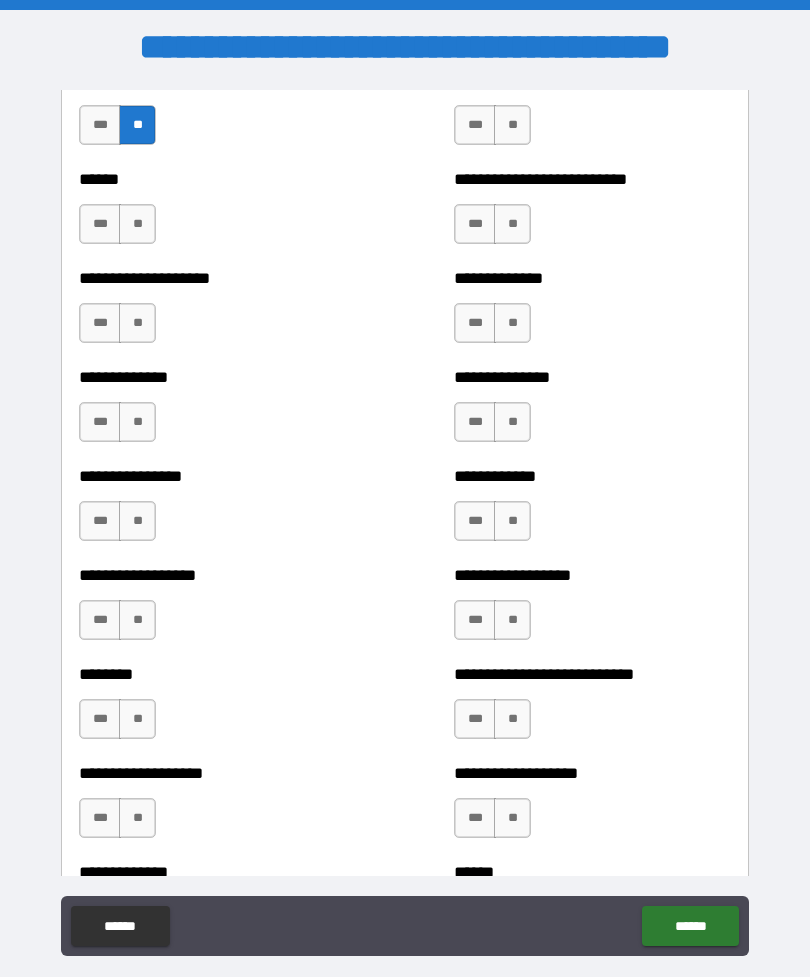 click on "**" at bounding box center [512, 125] 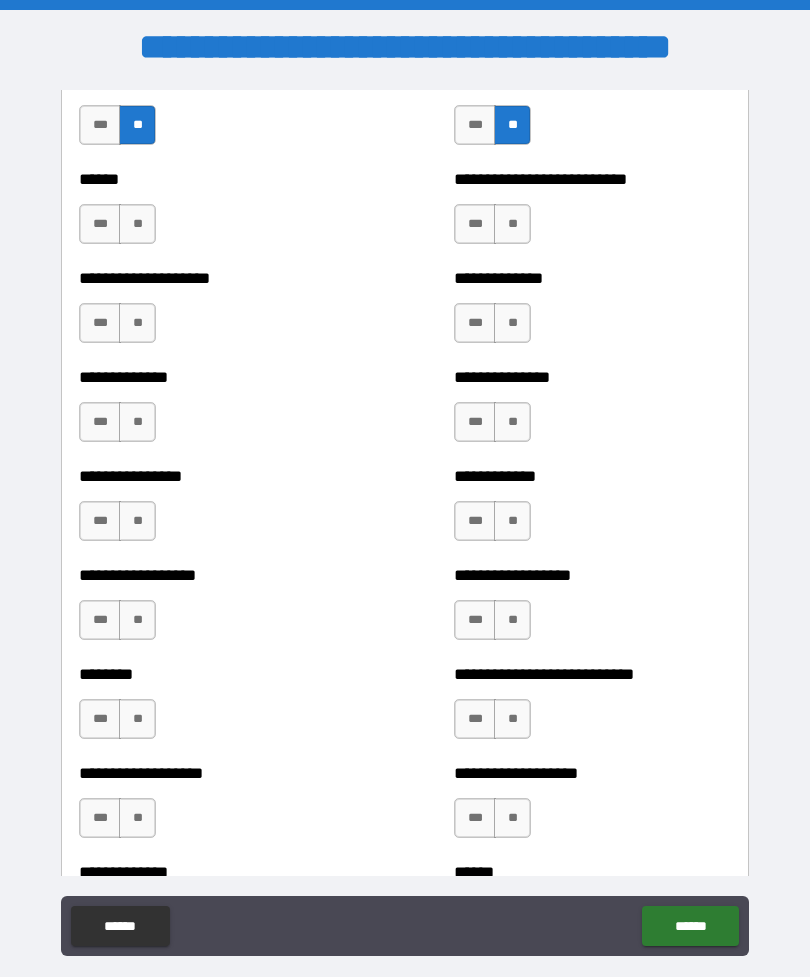 click on "***" at bounding box center (100, 224) 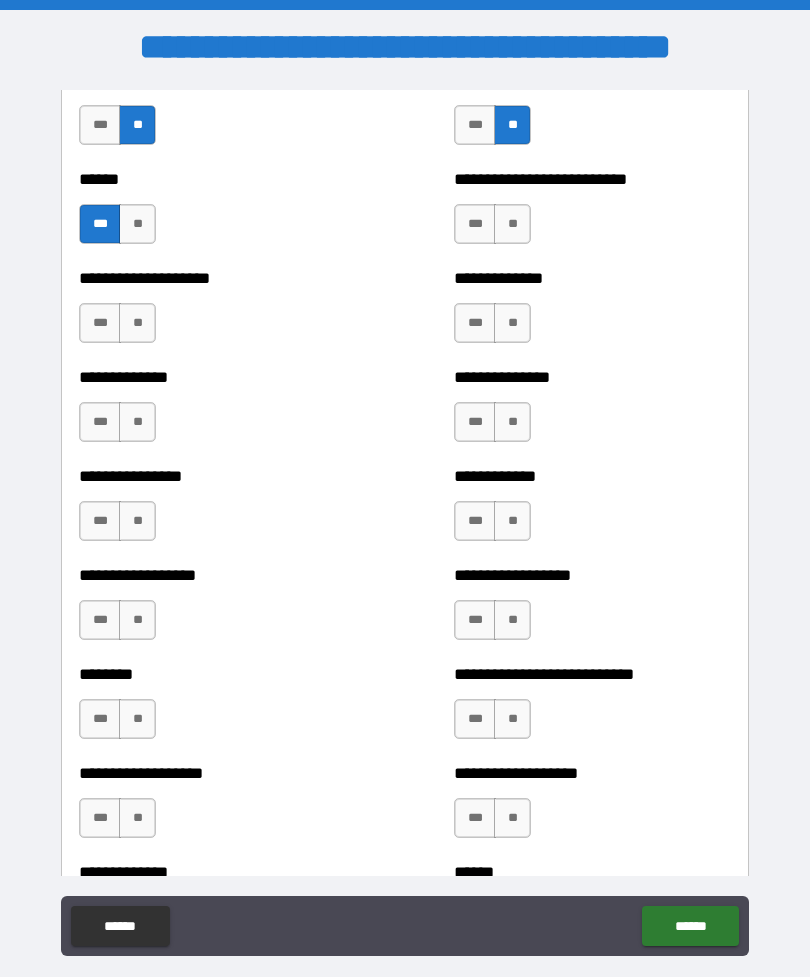 click on "**" at bounding box center [137, 323] 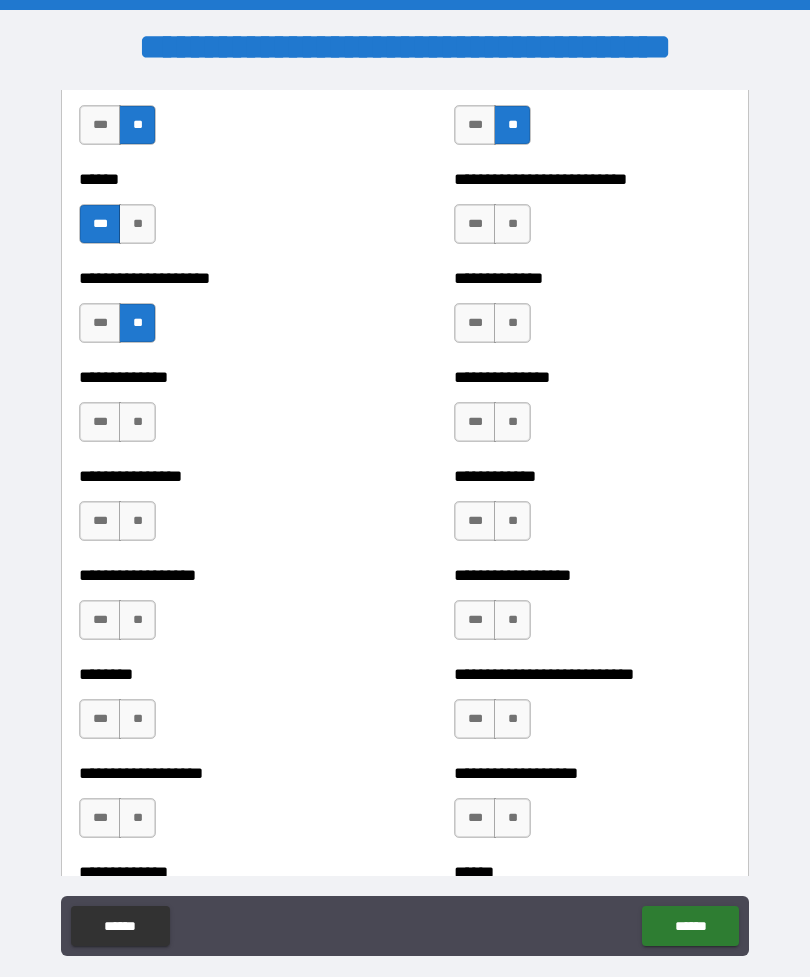 click on "**" at bounding box center [137, 422] 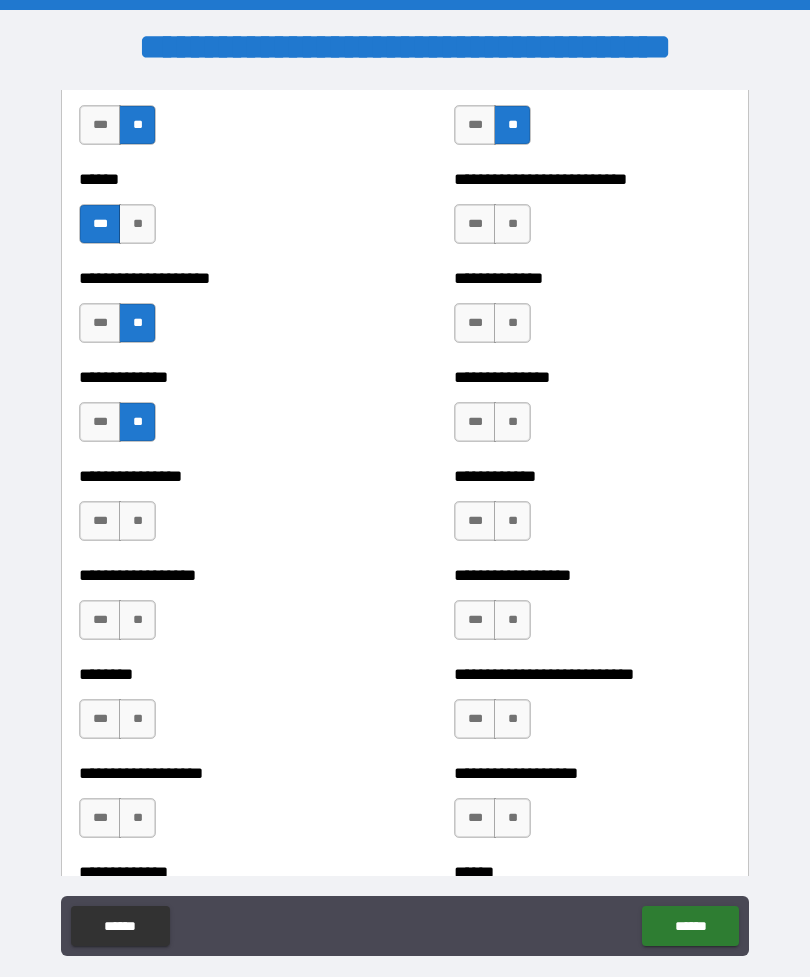 click on "**" at bounding box center [137, 521] 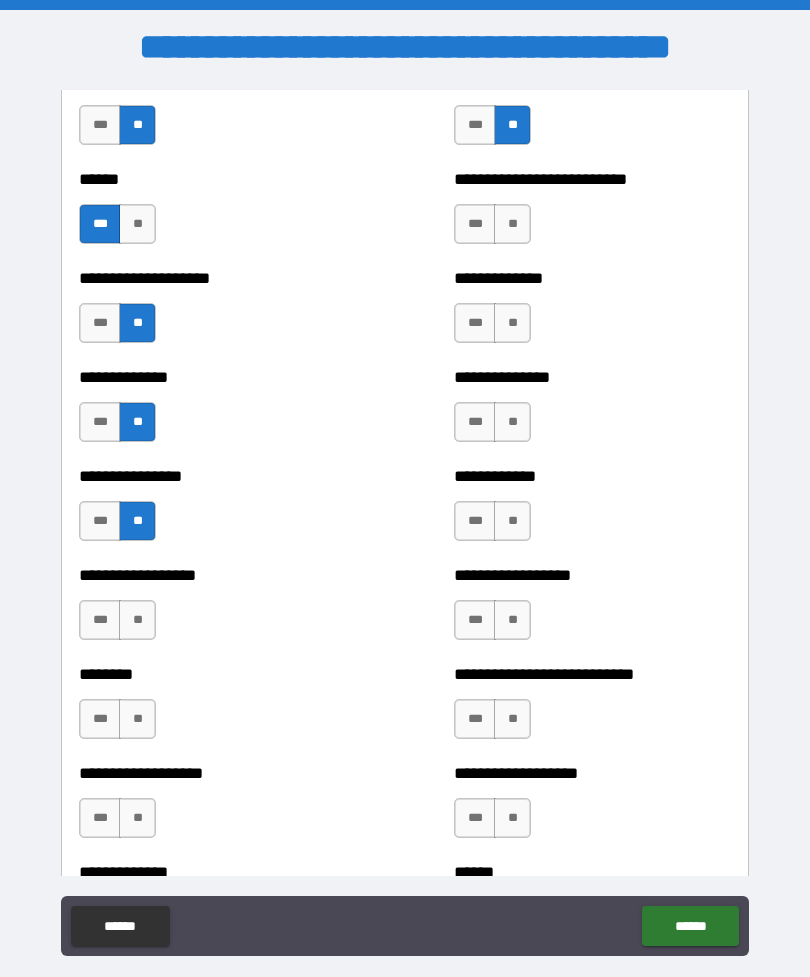 click on "**" at bounding box center (137, 620) 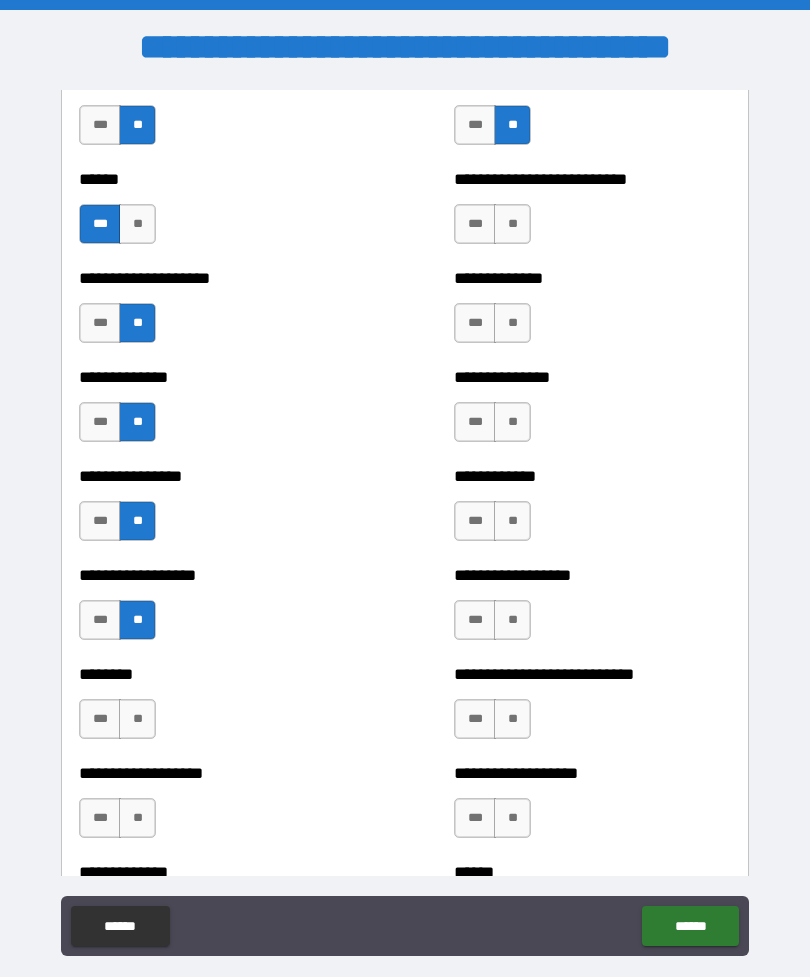 click on "**" at bounding box center (137, 719) 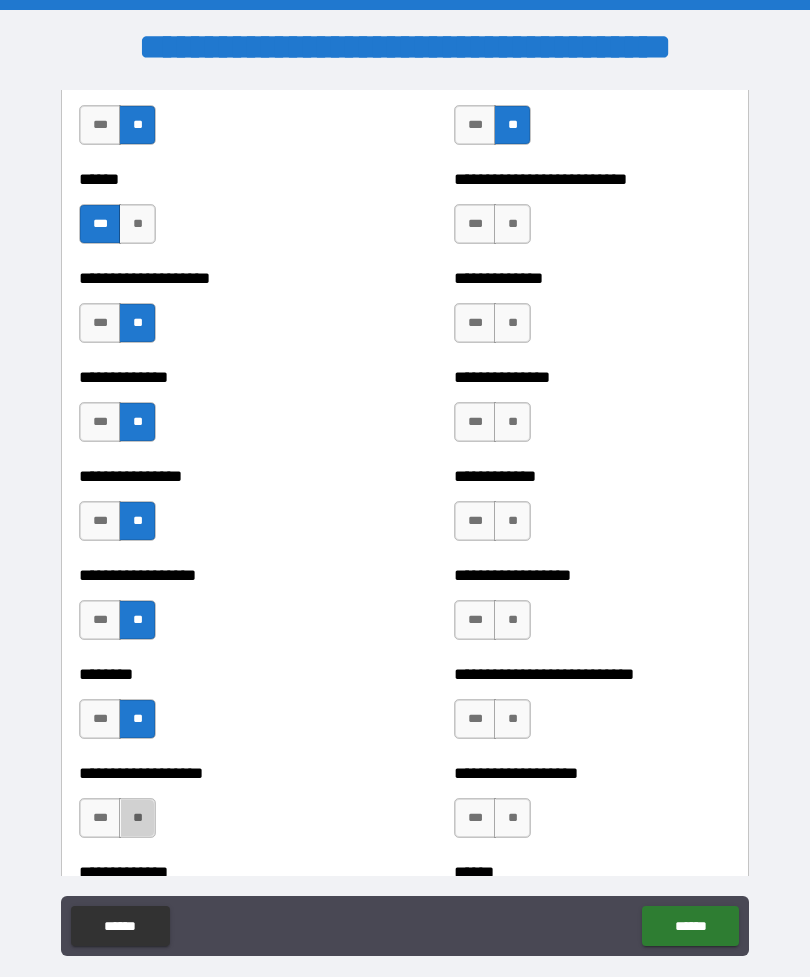 click on "**" at bounding box center [137, 818] 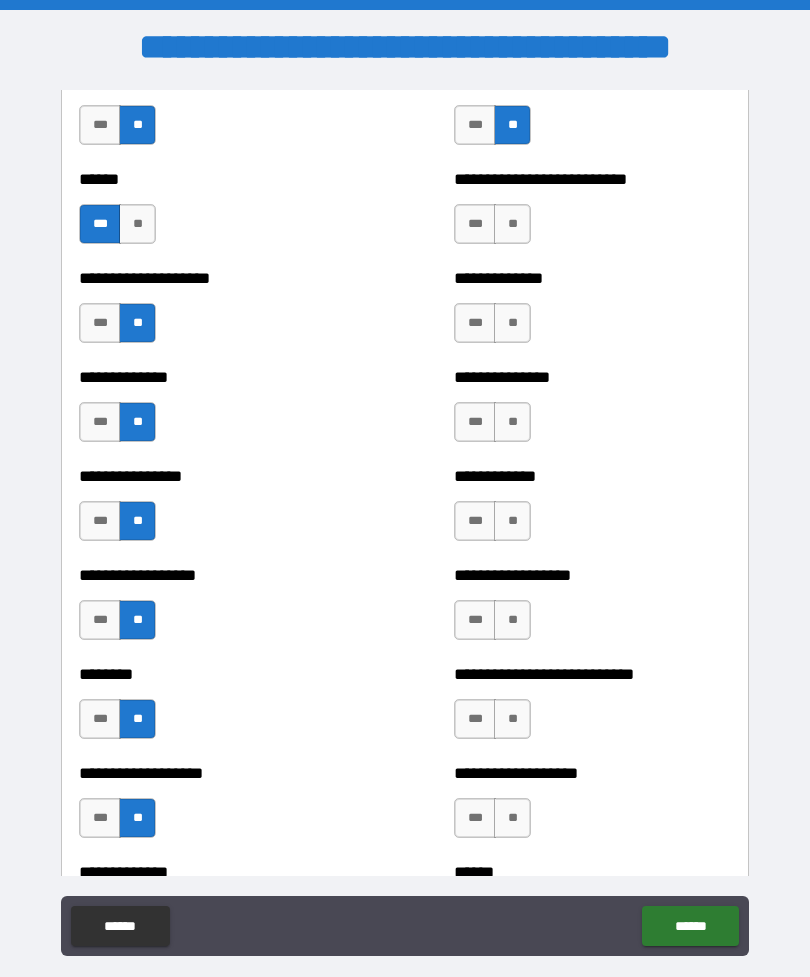 click on "***" at bounding box center [475, 818] 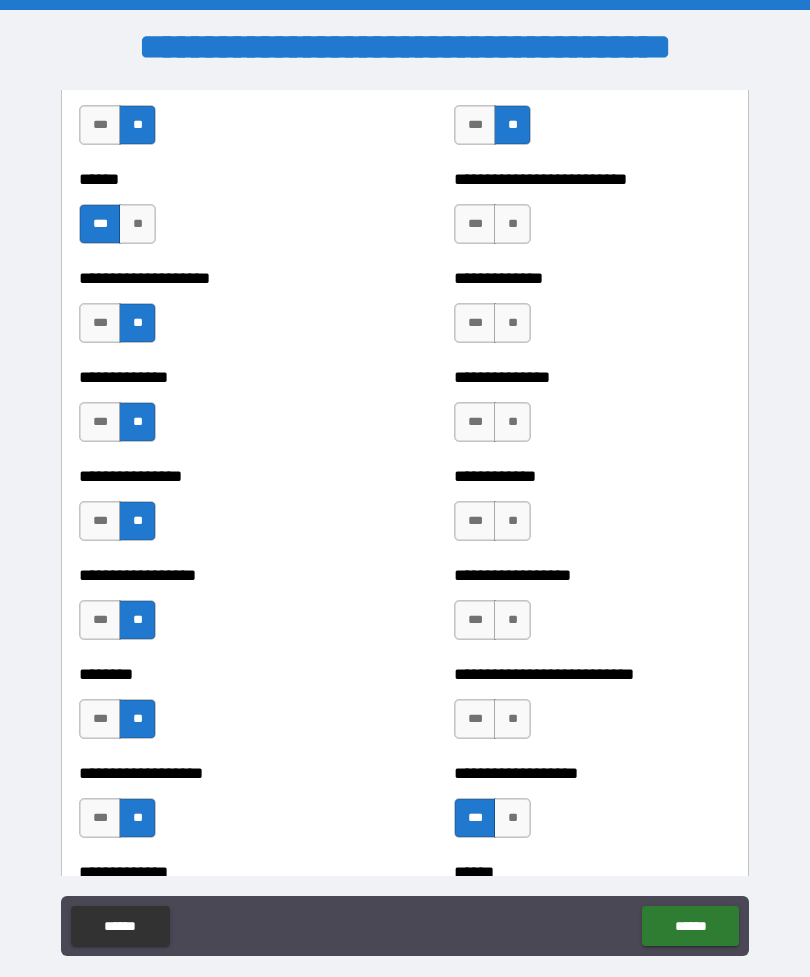 click on "***" at bounding box center (475, 719) 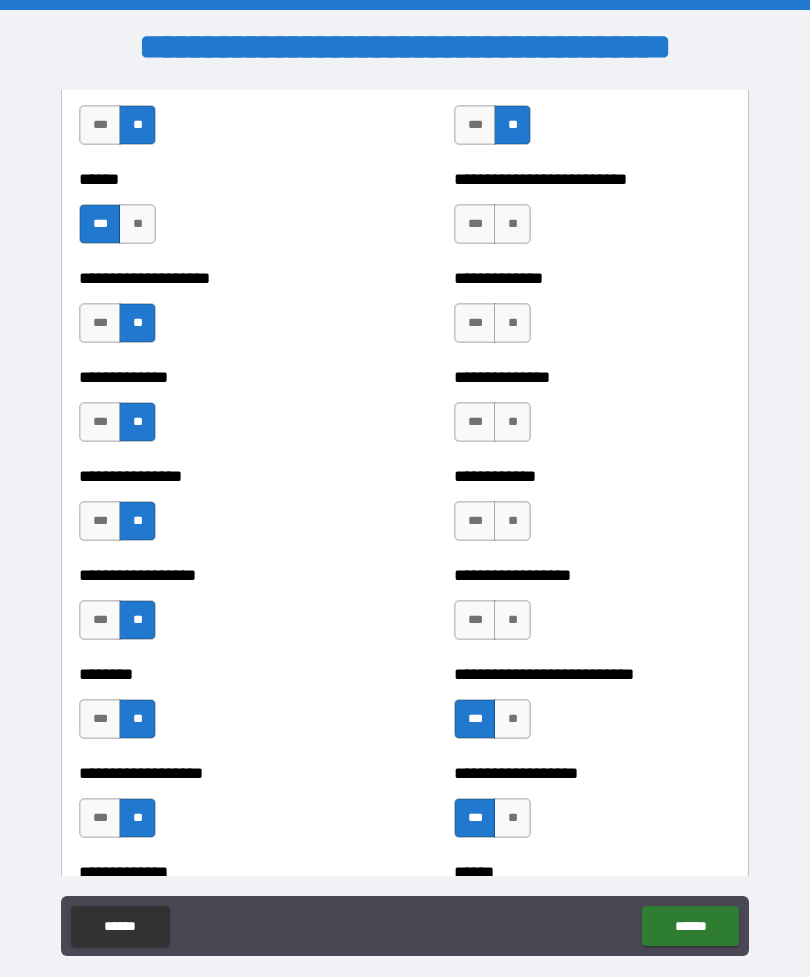click on "**" at bounding box center [512, 620] 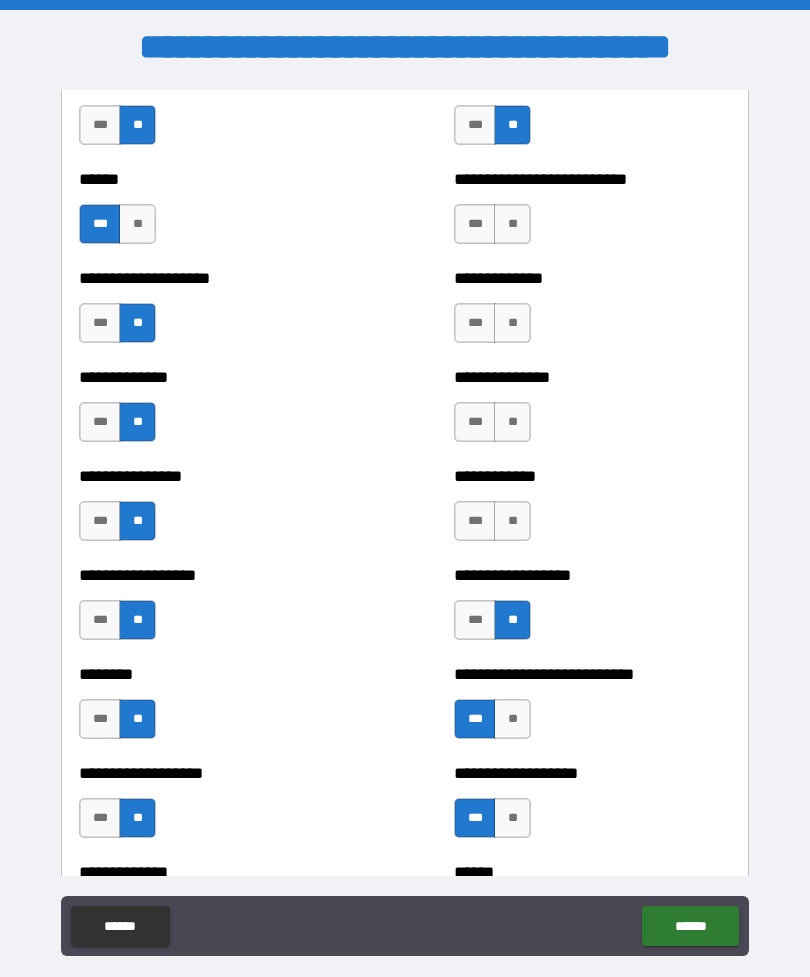click on "**" at bounding box center (512, 521) 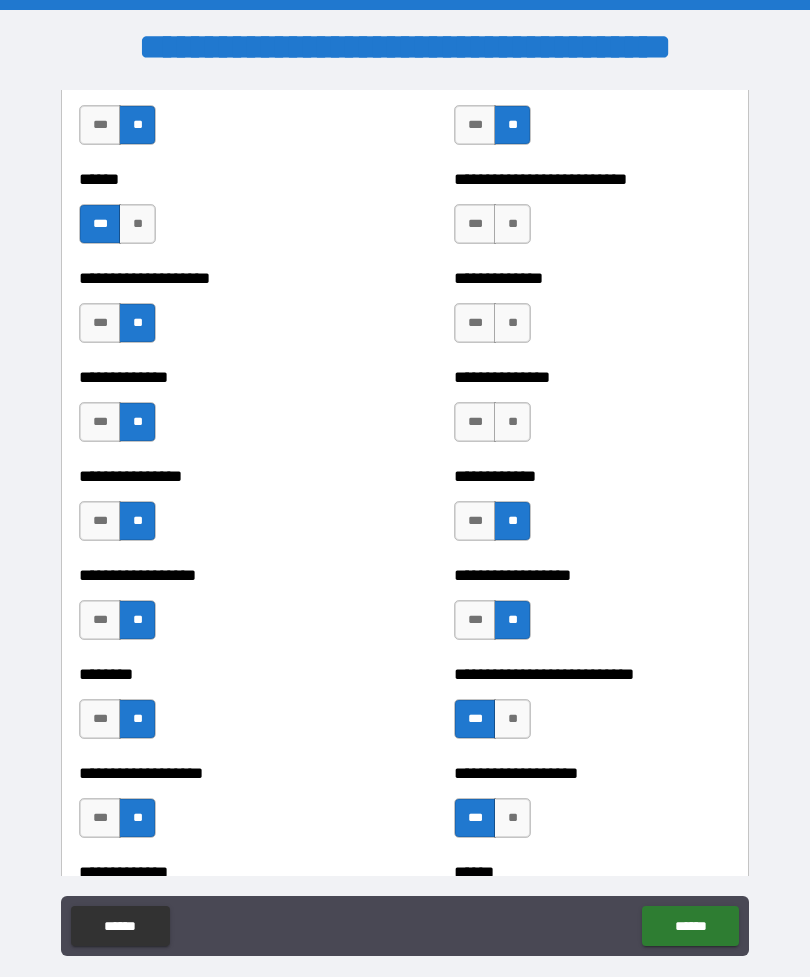 click on "**" at bounding box center [512, 422] 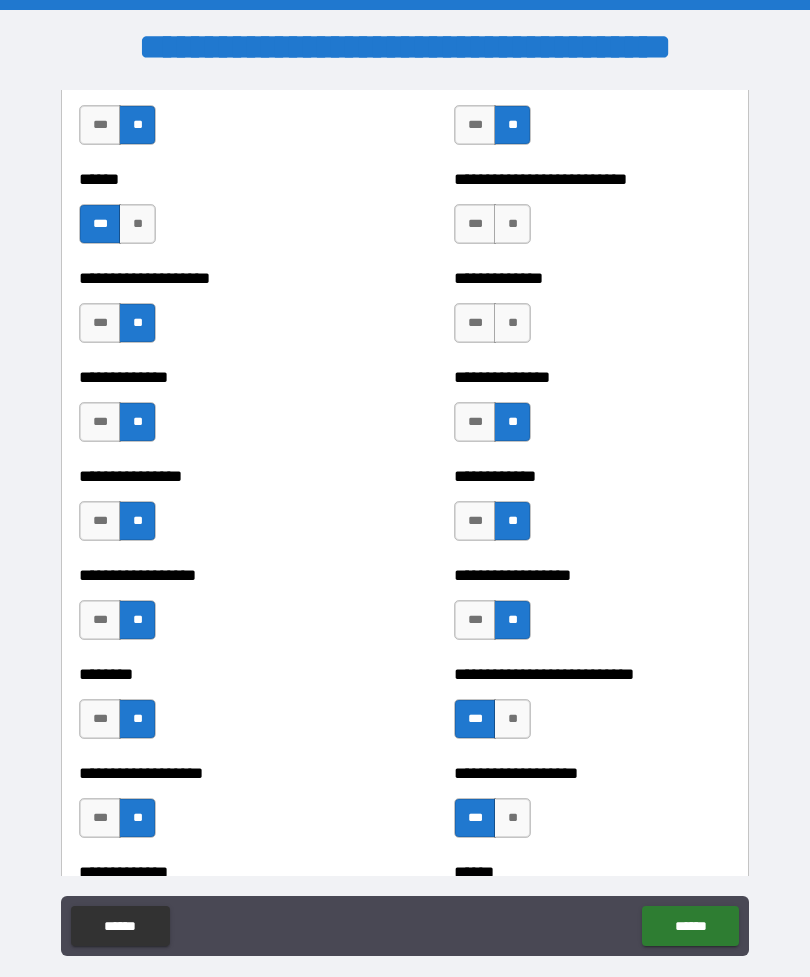click on "**" at bounding box center (512, 323) 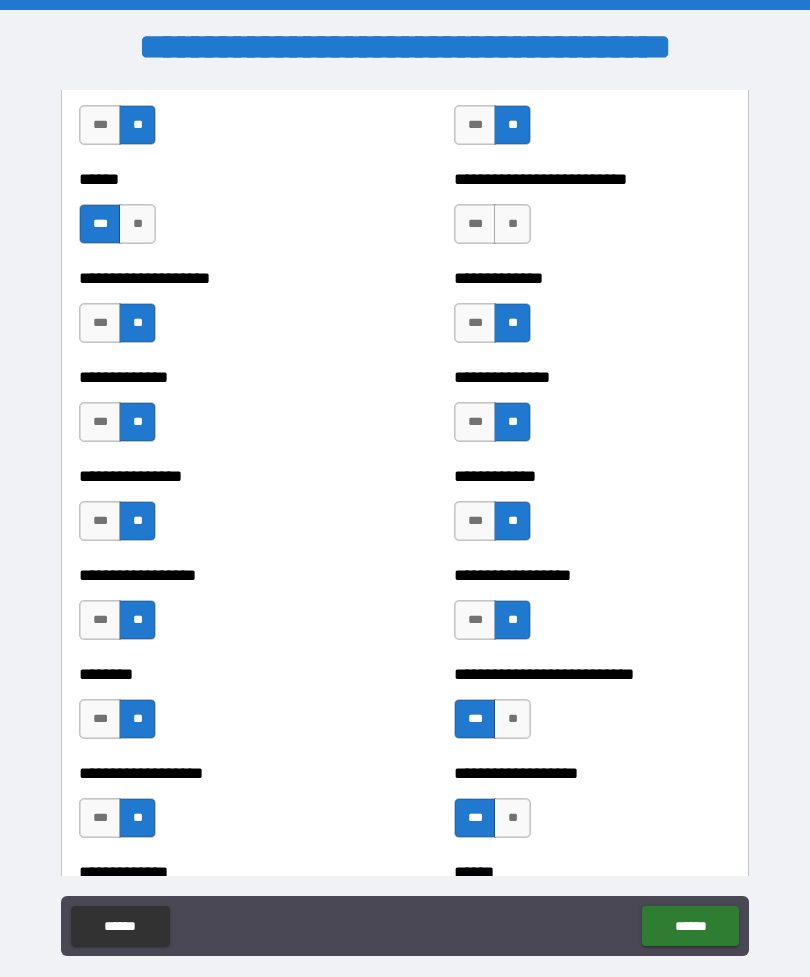 click on "**" at bounding box center (512, 224) 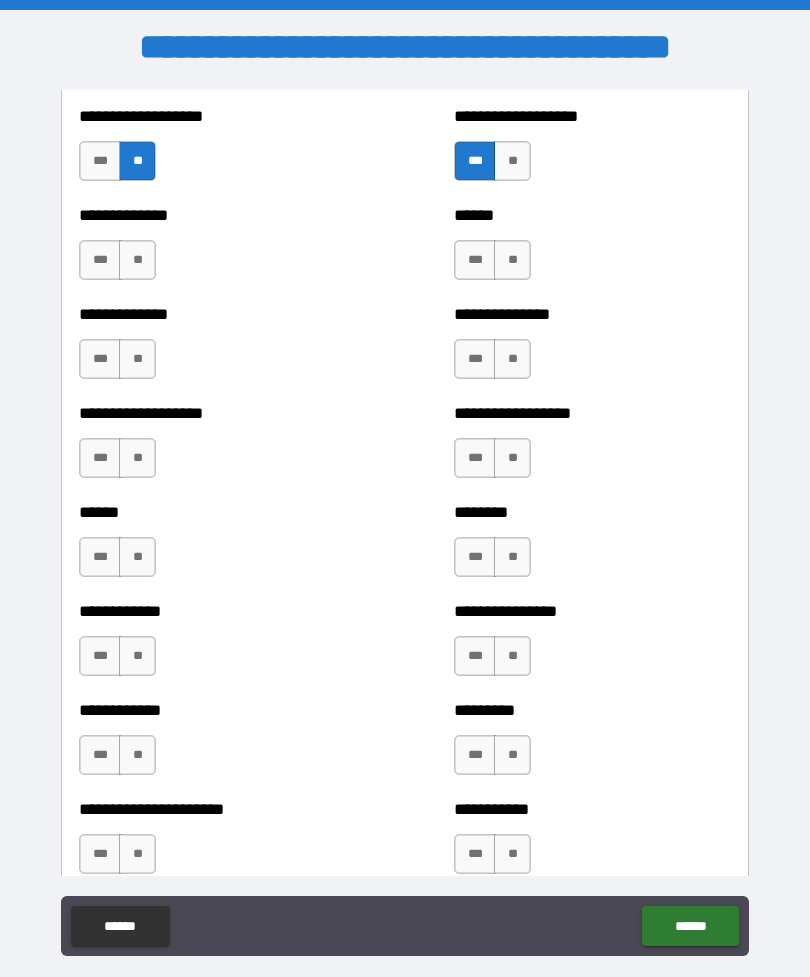 scroll, scrollTop: 4725, scrollLeft: 0, axis: vertical 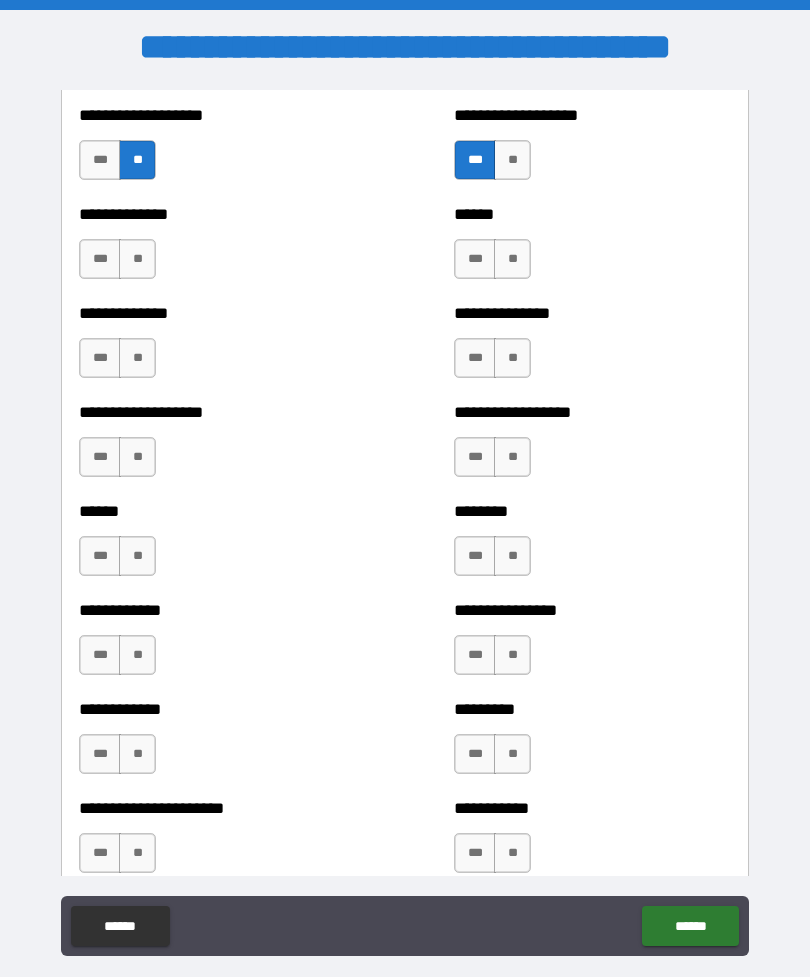 click on "**" at bounding box center (512, 259) 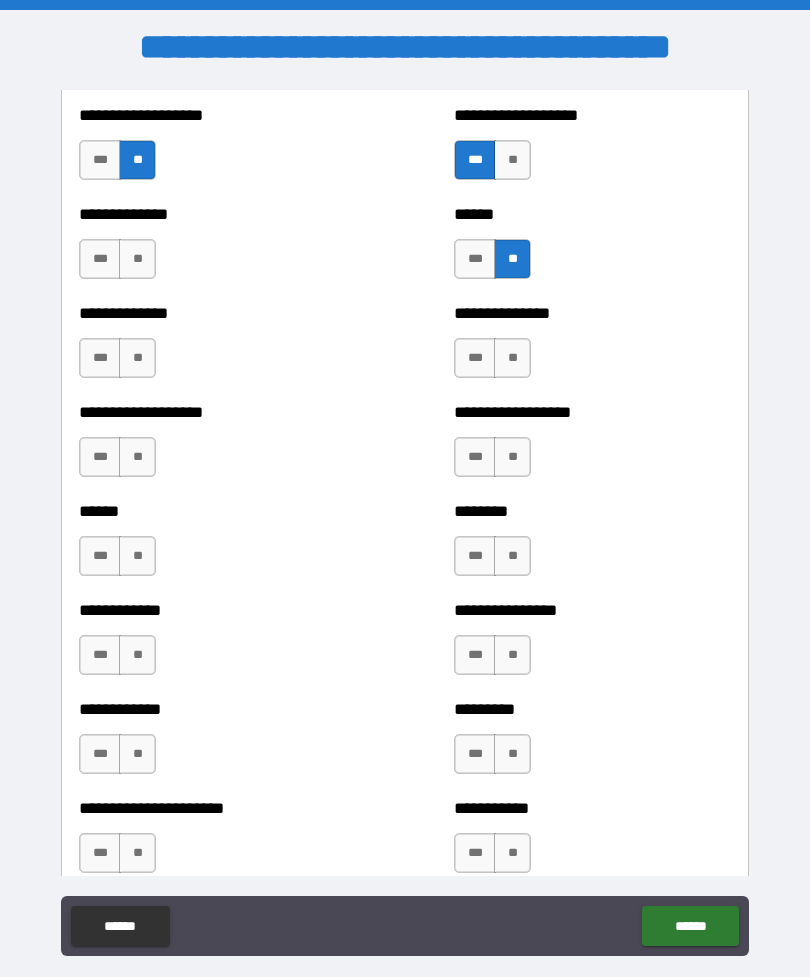 click on "**" at bounding box center (137, 259) 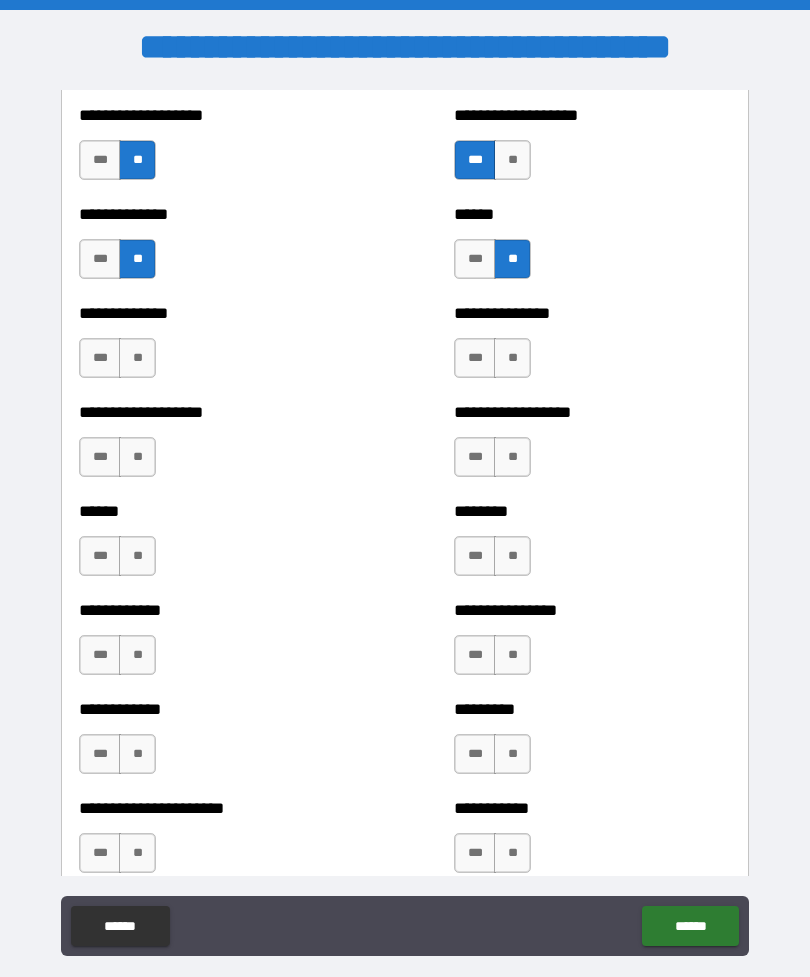 click on "**" at bounding box center [137, 358] 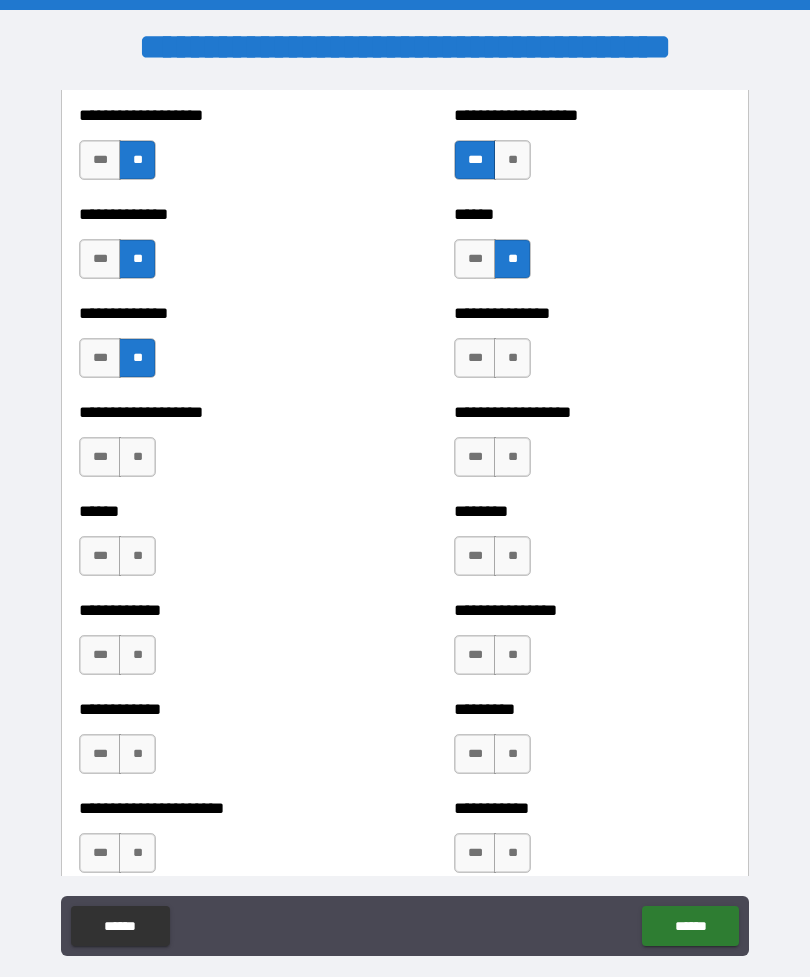 click on "**" at bounding box center [137, 457] 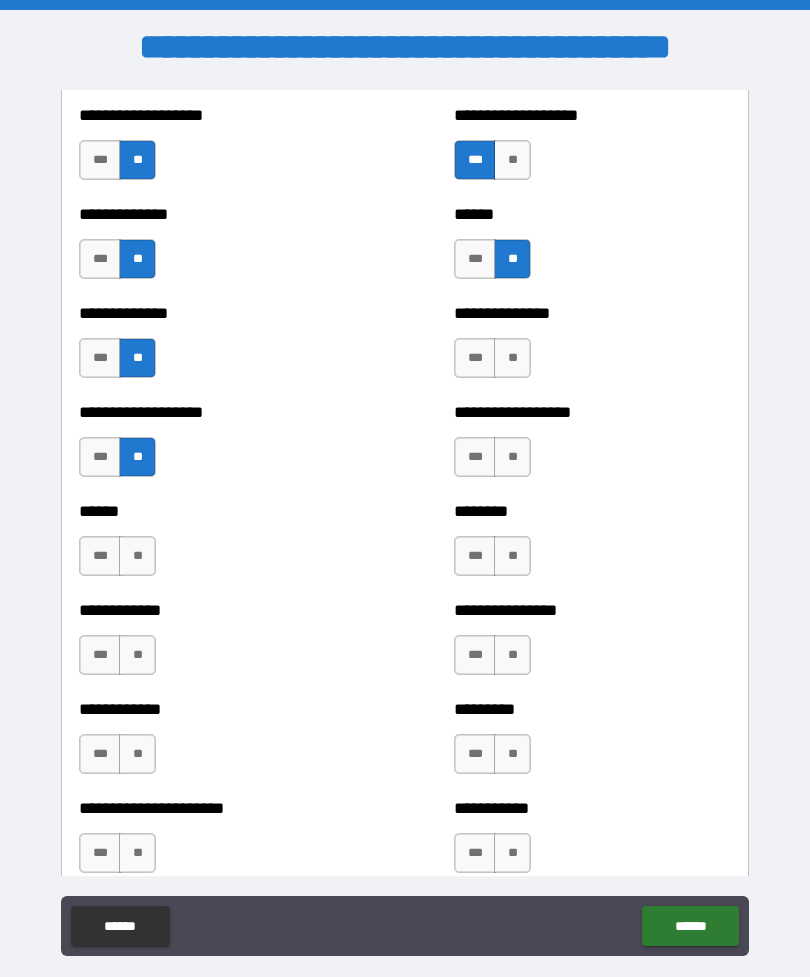 click on "**" at bounding box center [512, 358] 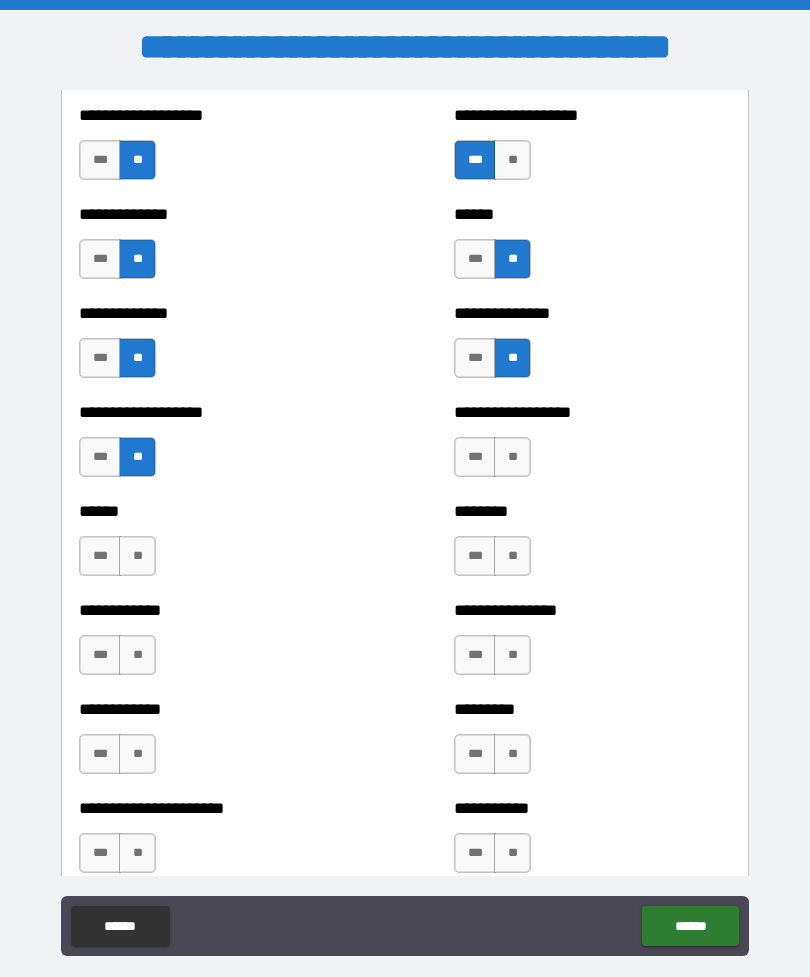 click on "**" at bounding box center [512, 457] 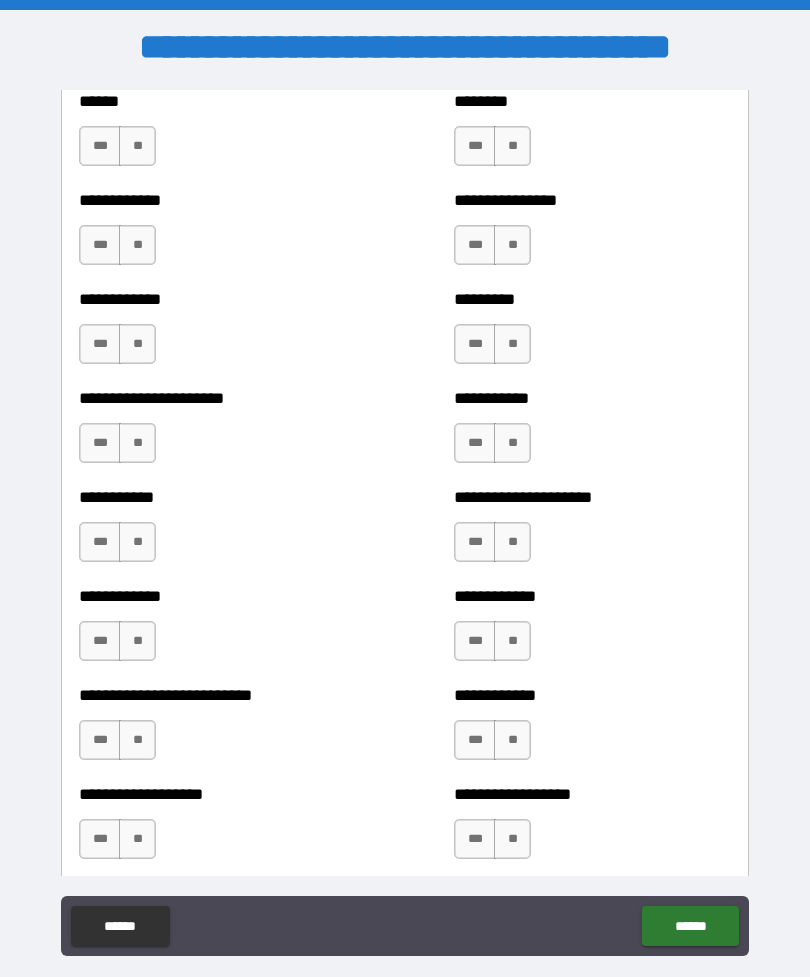 scroll, scrollTop: 5137, scrollLeft: 0, axis: vertical 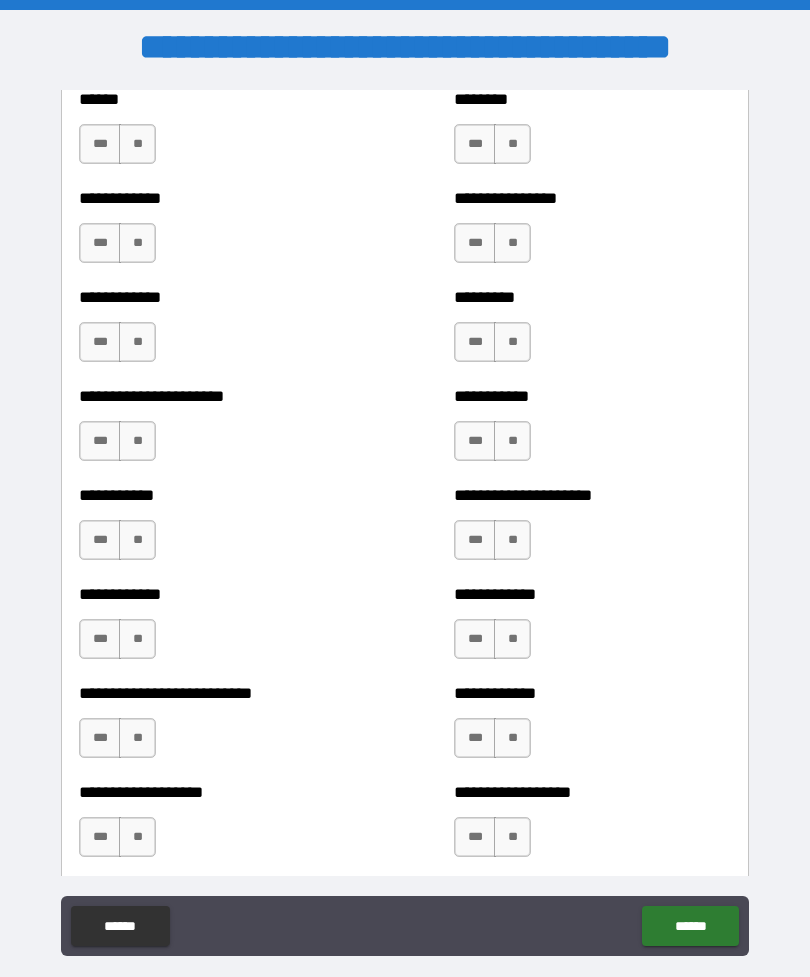 click on "**" at bounding box center [137, 837] 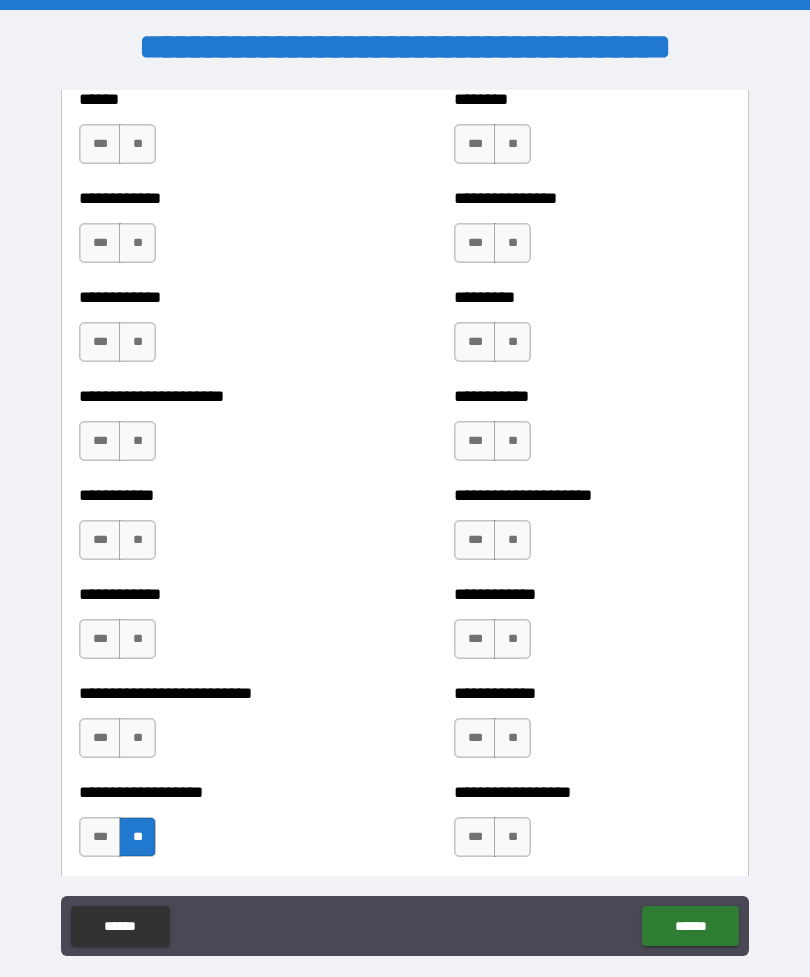 click on "**" at bounding box center [137, 738] 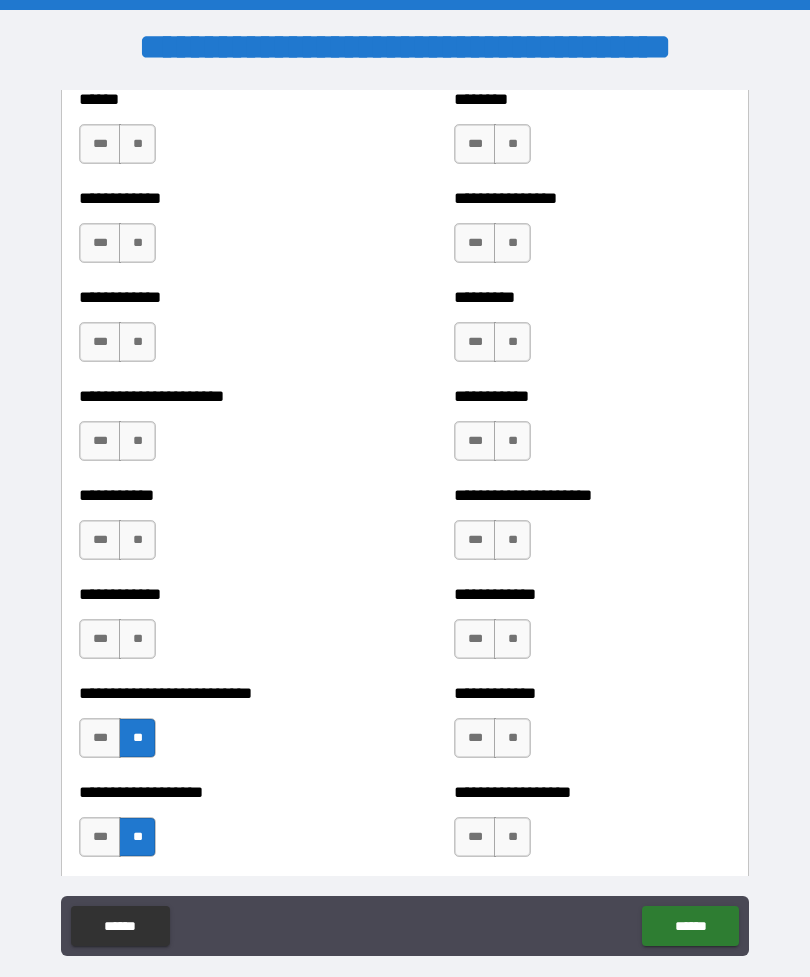 click on "**" at bounding box center [137, 639] 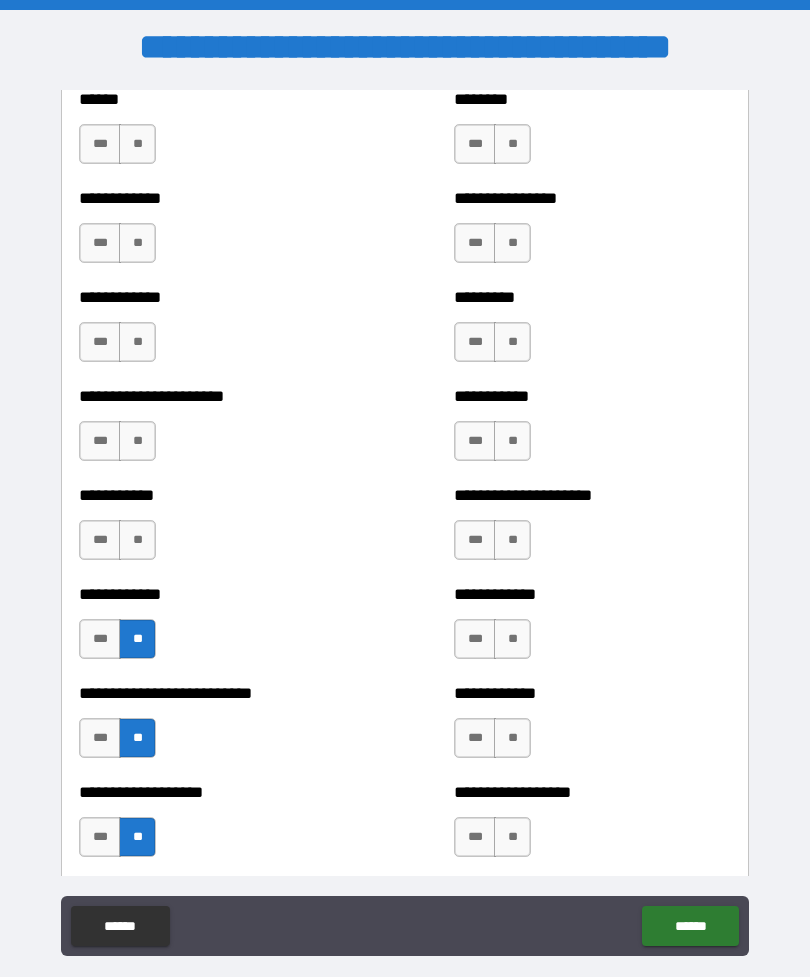 click on "**" at bounding box center [137, 540] 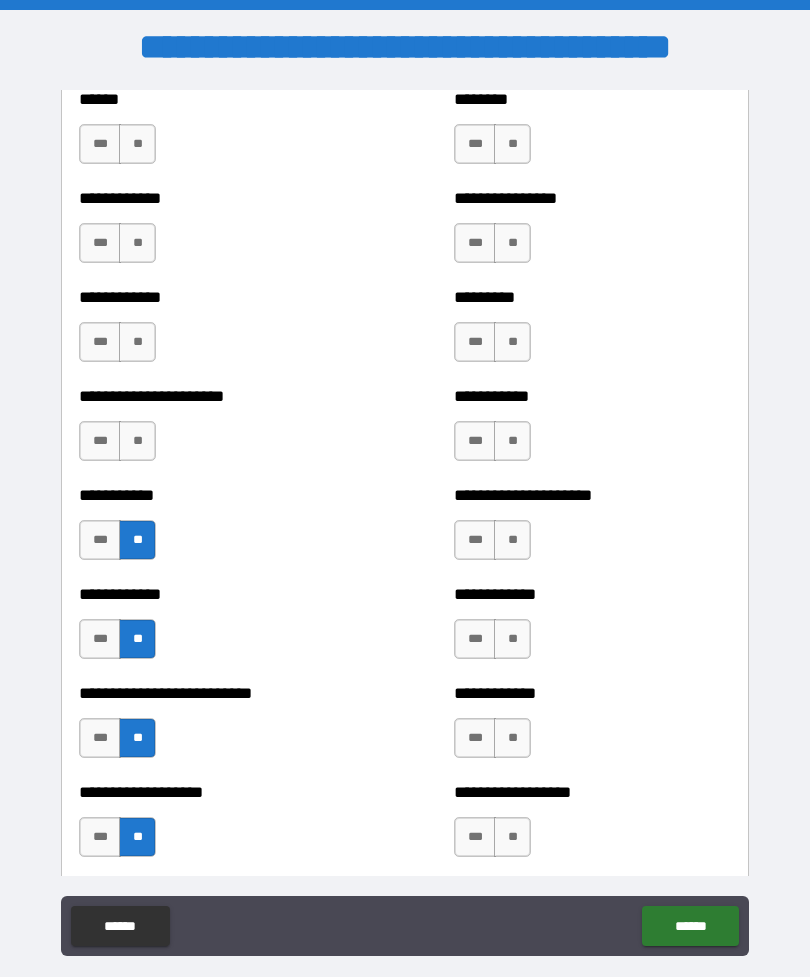click on "**" at bounding box center [137, 441] 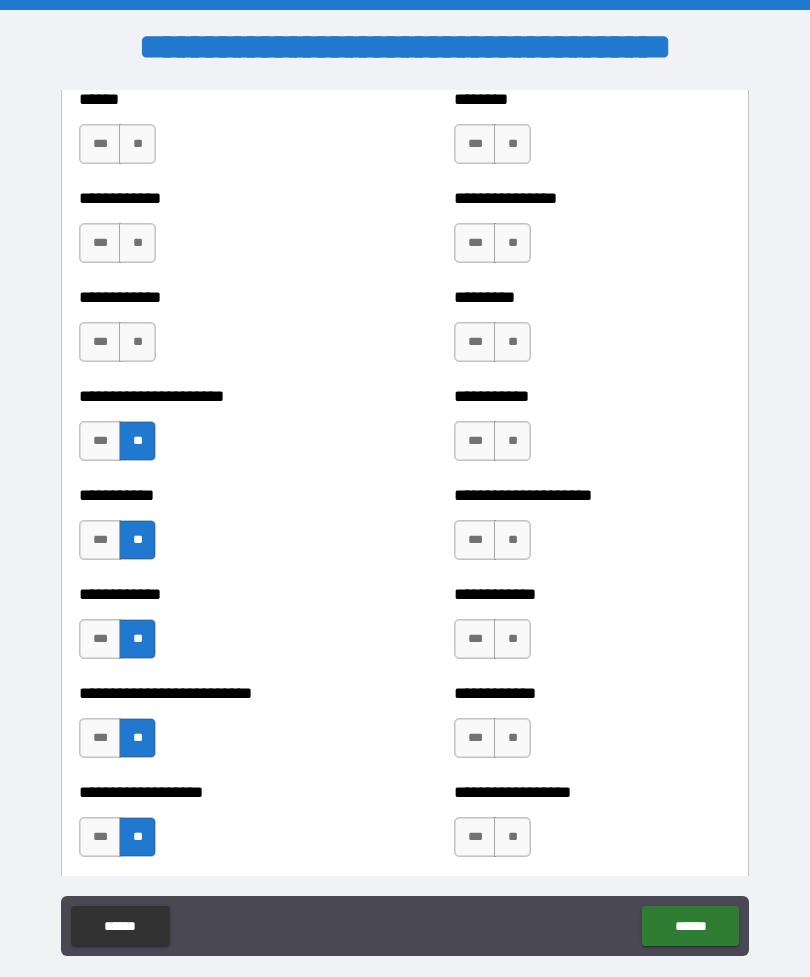 click on "**" at bounding box center (137, 342) 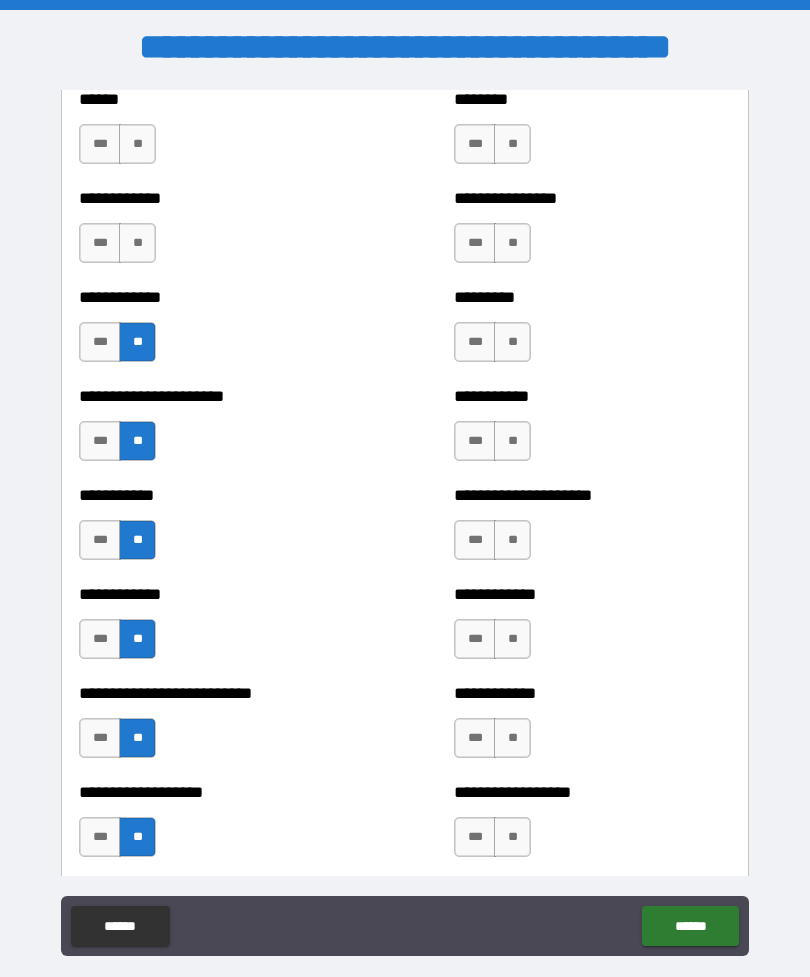 click on "**" at bounding box center (137, 243) 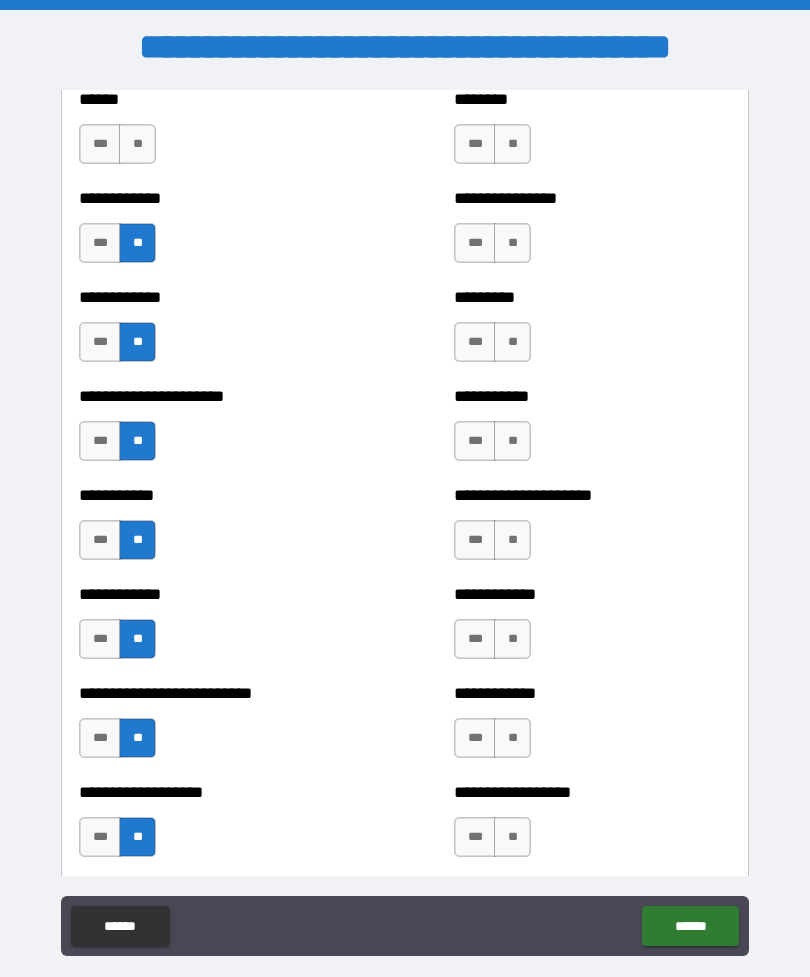 click on "**" at bounding box center [137, 144] 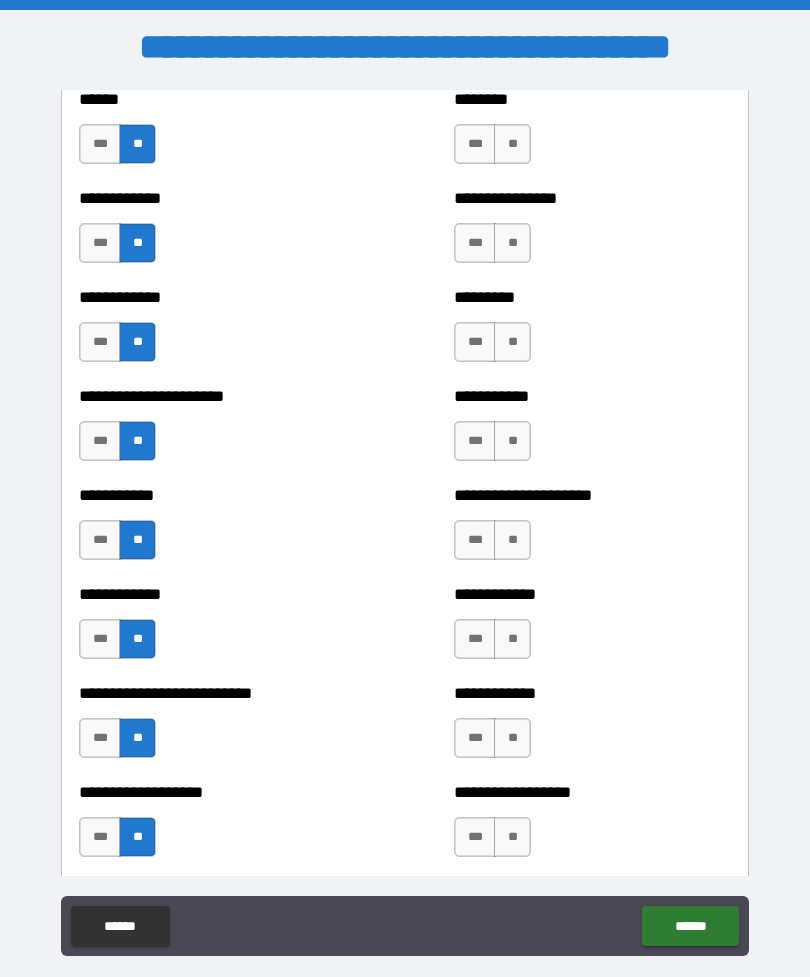 click on "**" at bounding box center (512, 837) 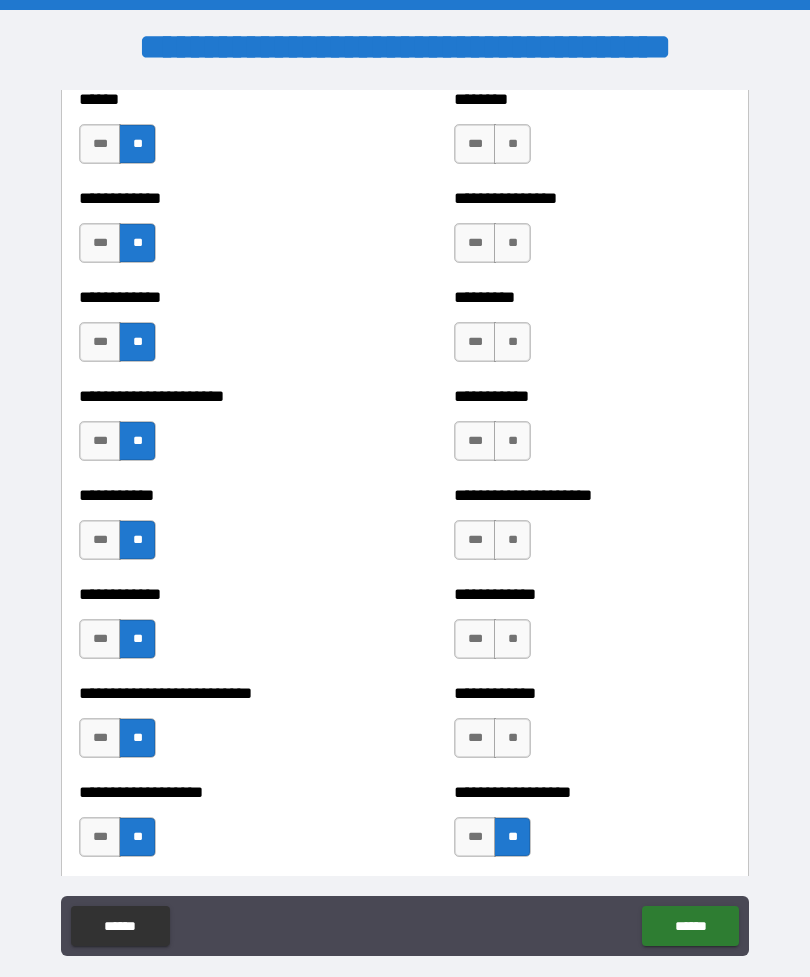 click on "**" at bounding box center [512, 738] 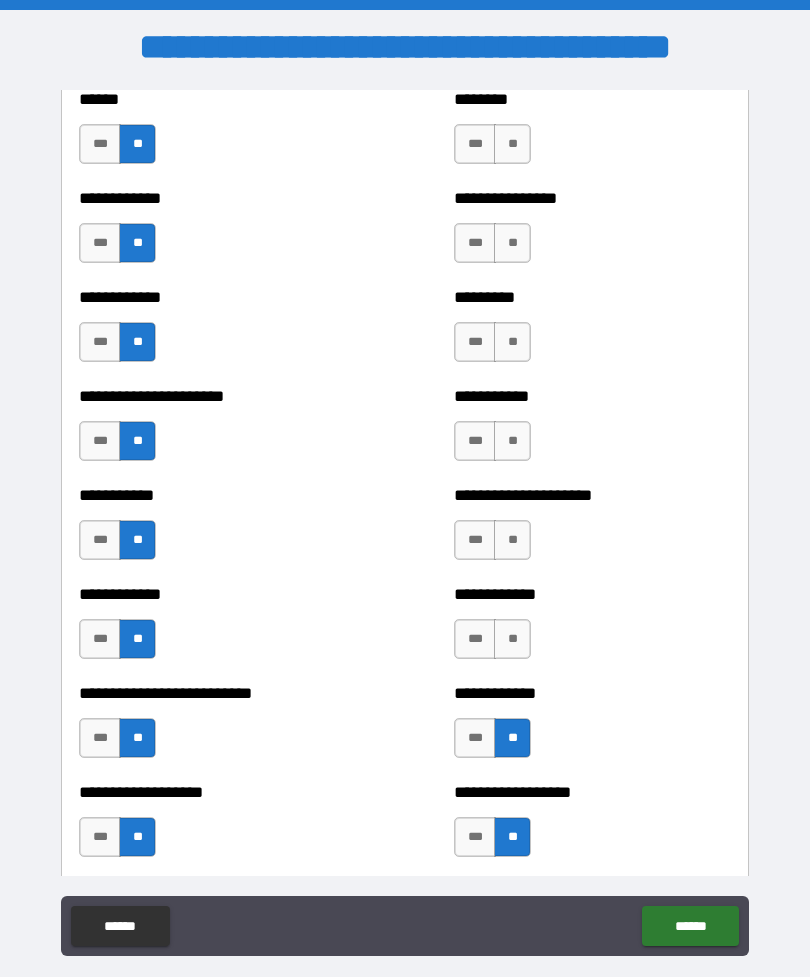 click on "**" at bounding box center (512, 639) 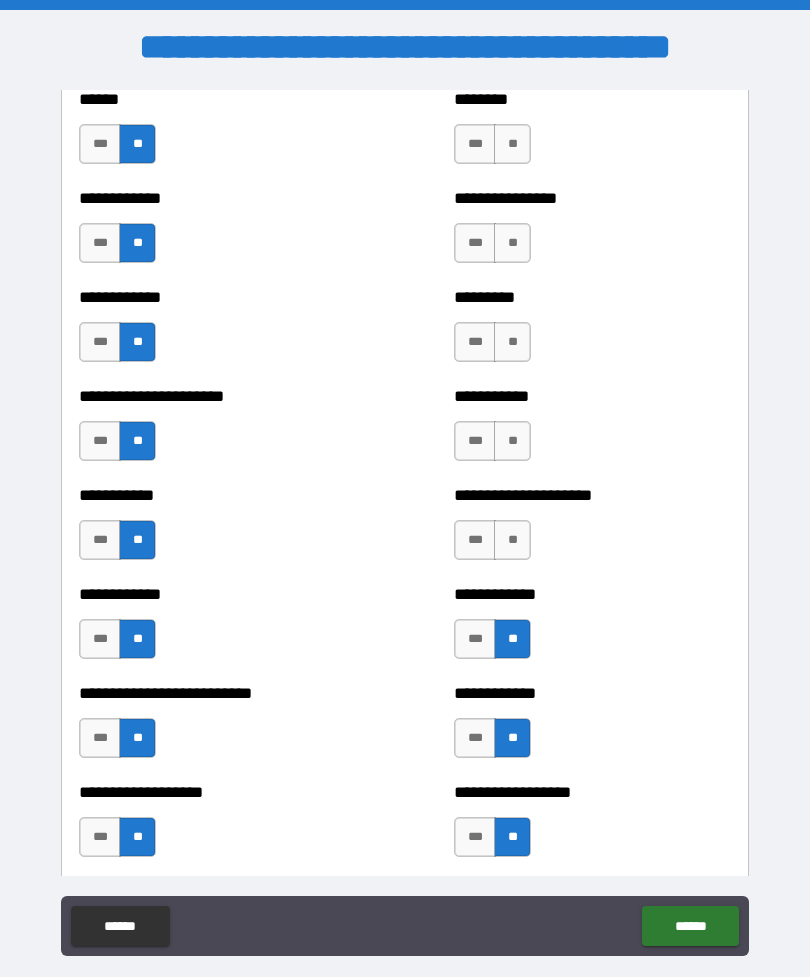 click on "**" at bounding box center (512, 540) 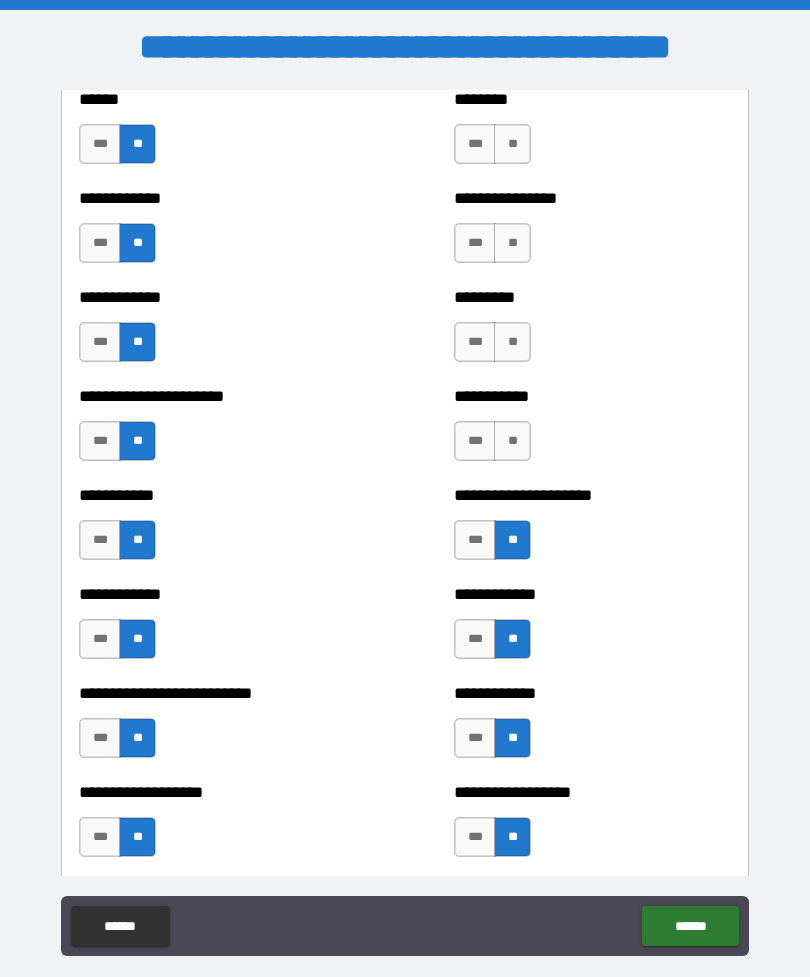 click on "**" at bounding box center [512, 441] 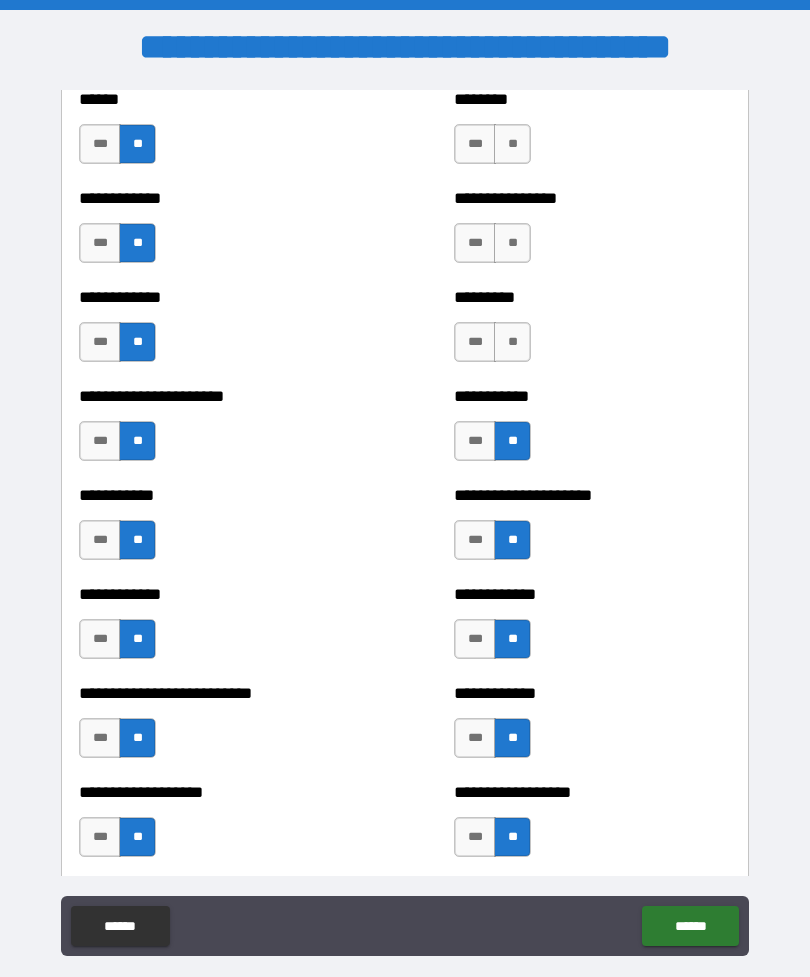 click on "**" at bounding box center (512, 342) 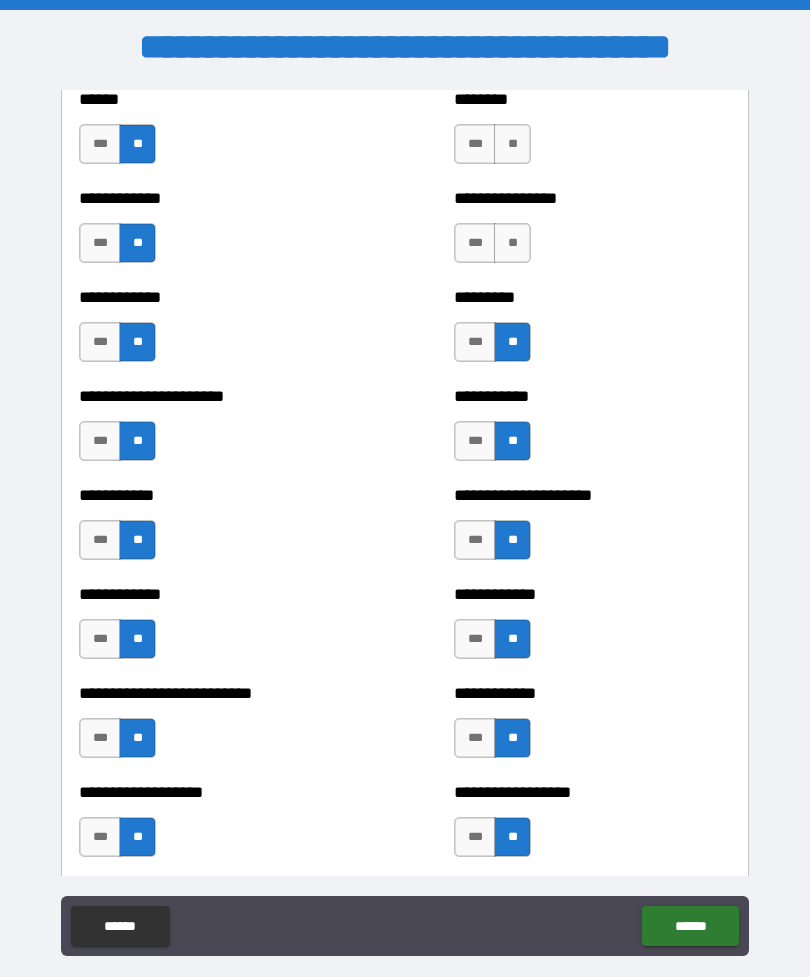 click on "**" at bounding box center [512, 243] 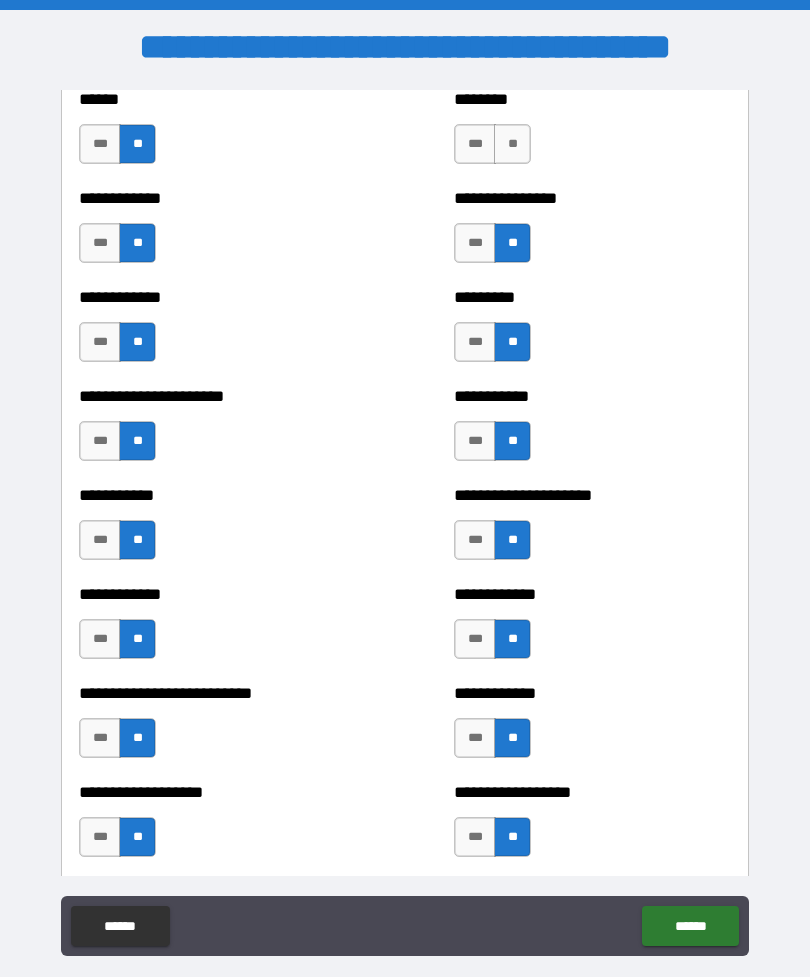 click on "**" at bounding box center [512, 144] 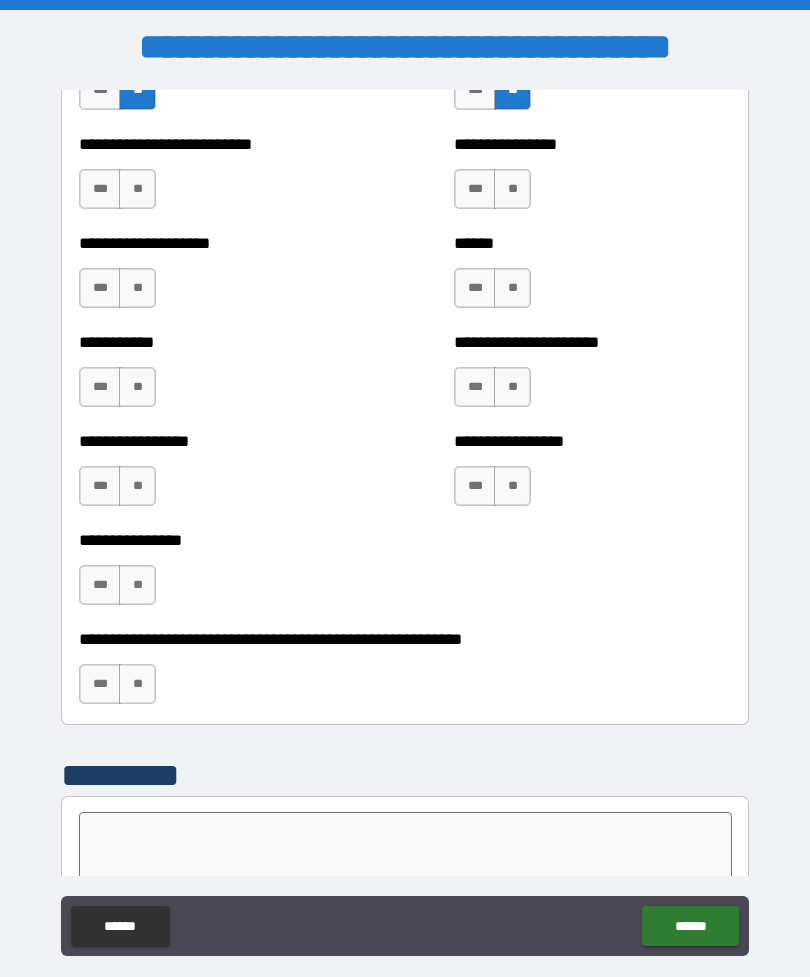 scroll, scrollTop: 5907, scrollLeft: 0, axis: vertical 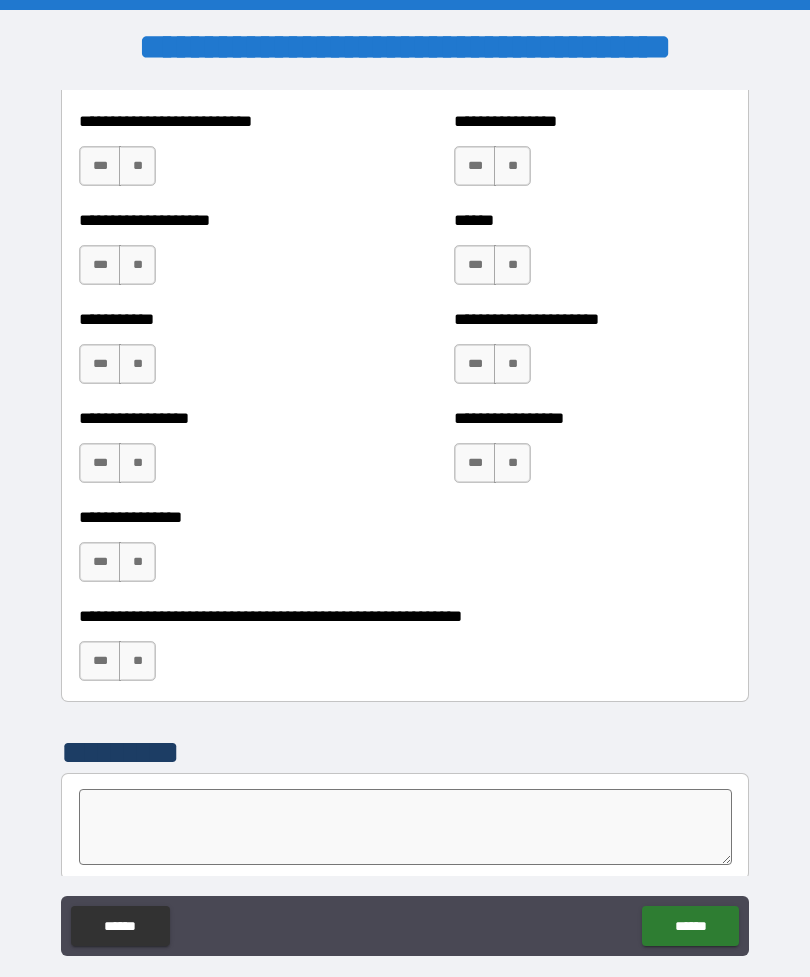 click on "**" at bounding box center [512, 463] 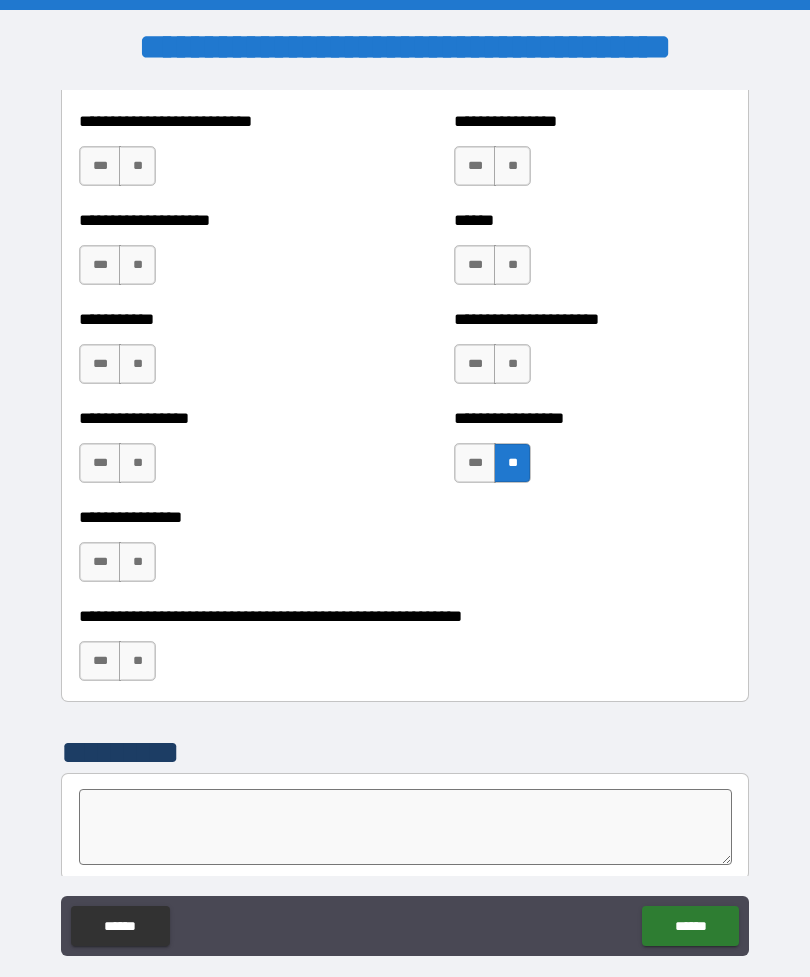 click on "**" at bounding box center [512, 364] 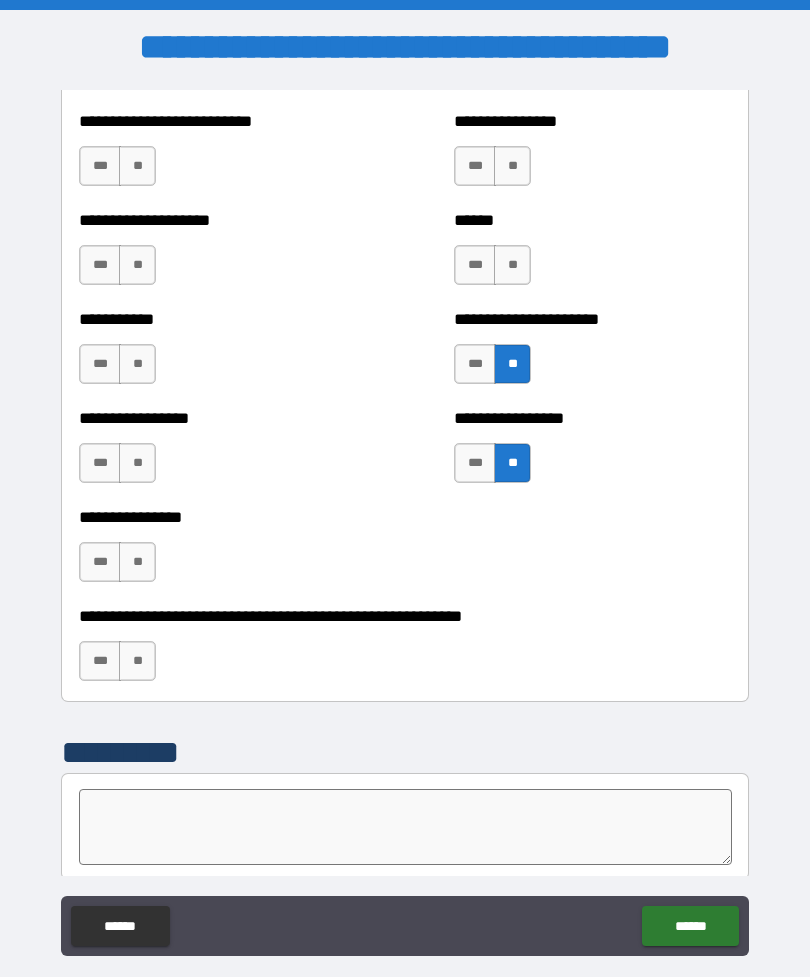 click on "**" at bounding box center [512, 265] 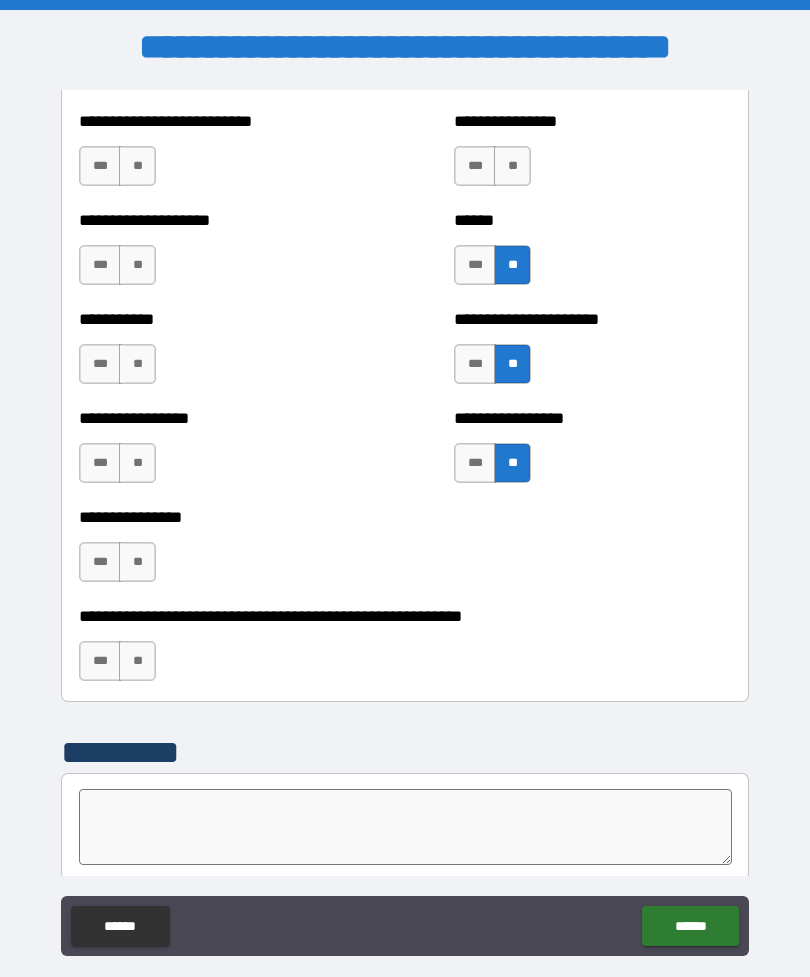 click on "**" at bounding box center [512, 166] 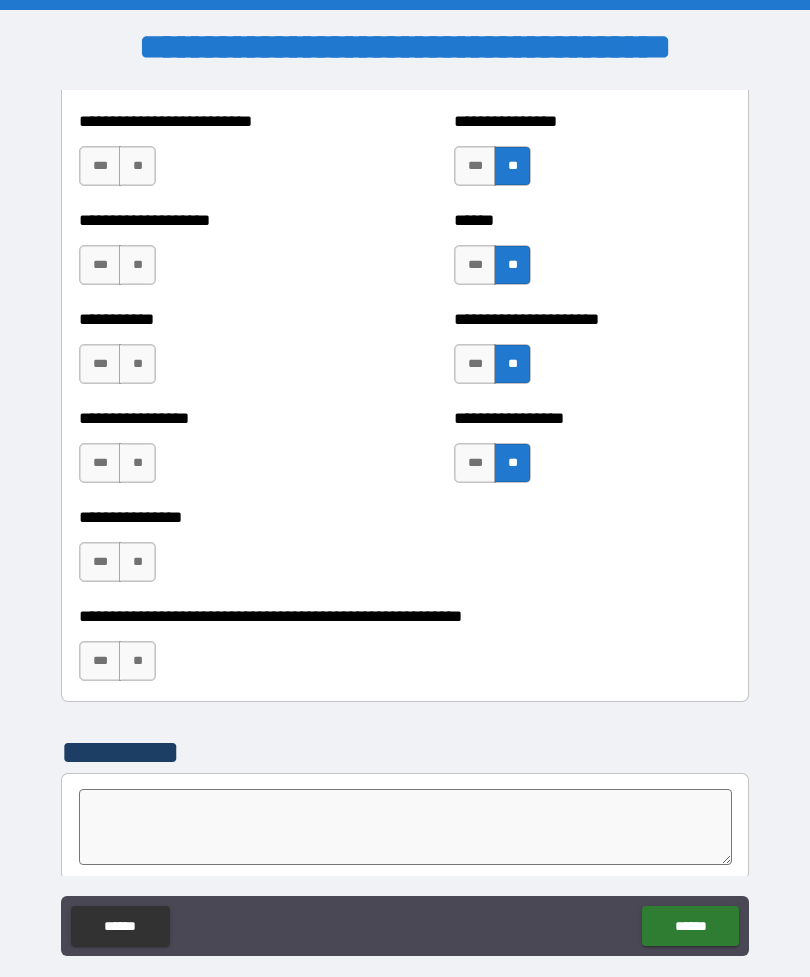 click on "**" at bounding box center (137, 166) 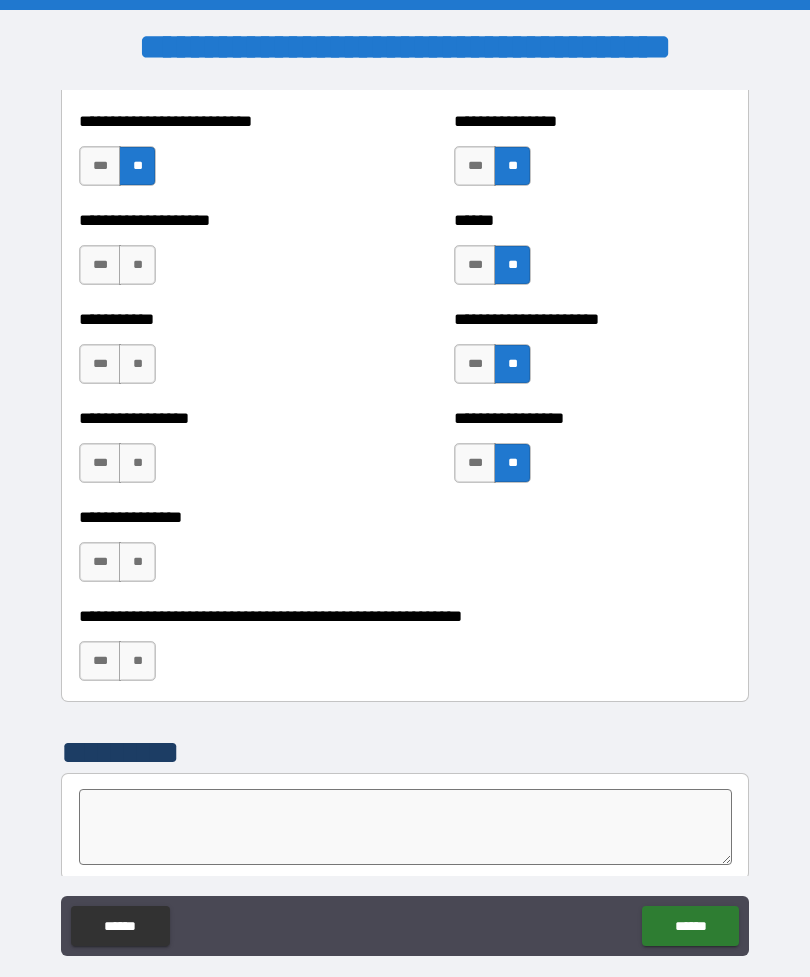 click on "**" at bounding box center (137, 265) 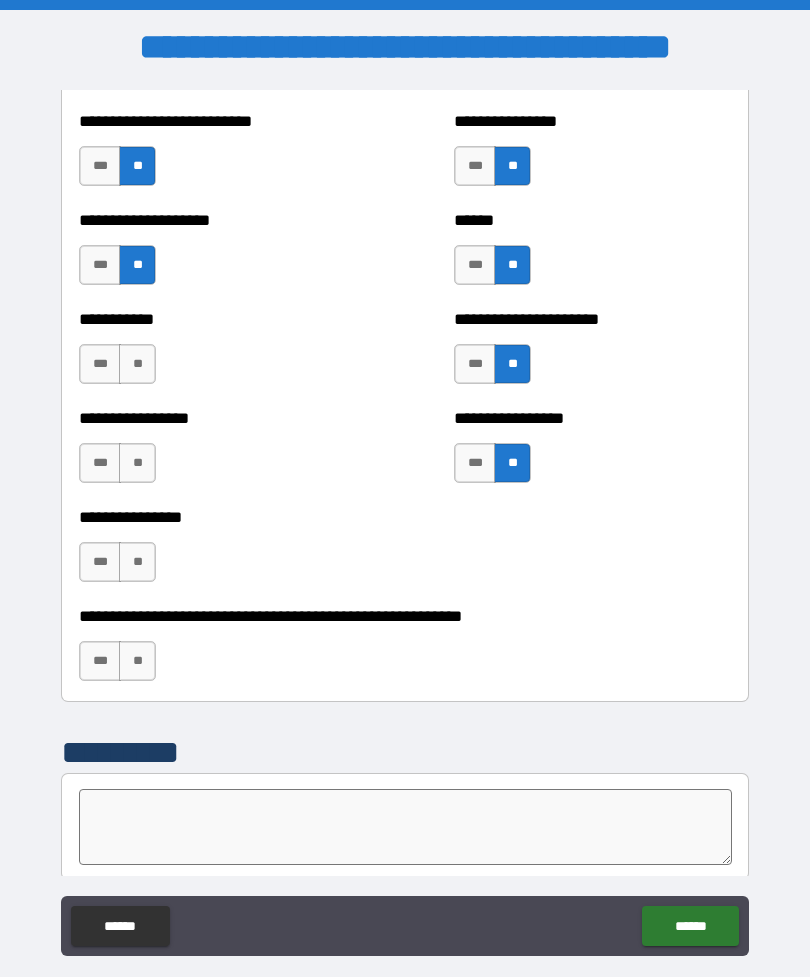 click on "**" at bounding box center [137, 364] 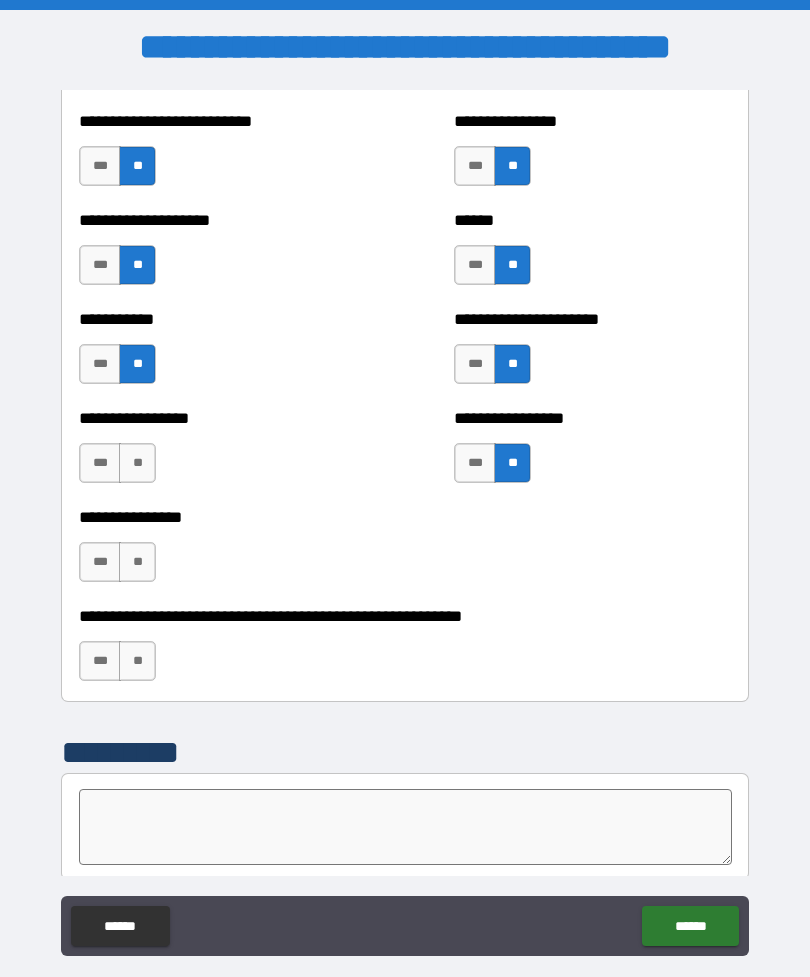 click on "**********" at bounding box center (217, 453) 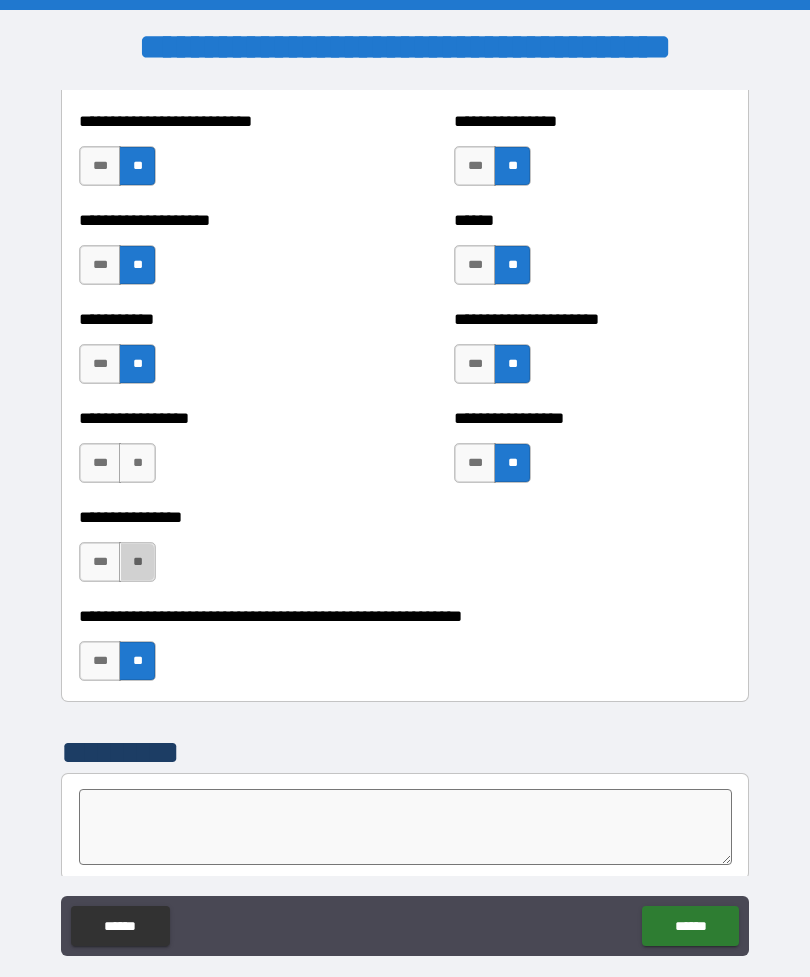 click on "**" at bounding box center (137, 562) 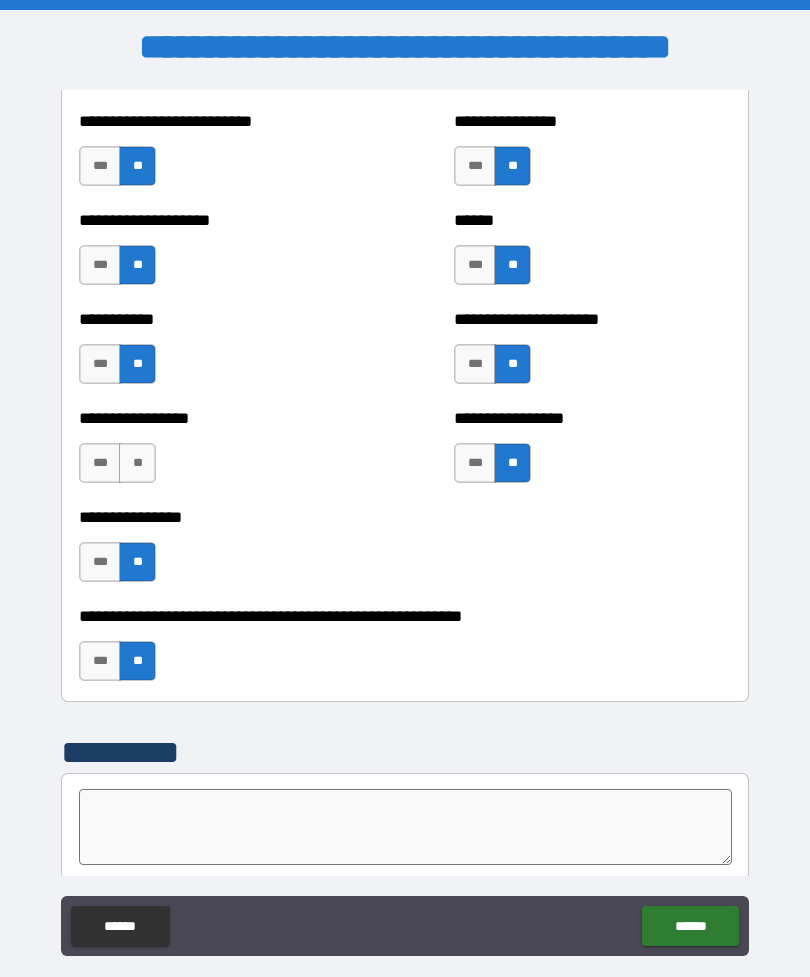 click on "**" at bounding box center [137, 463] 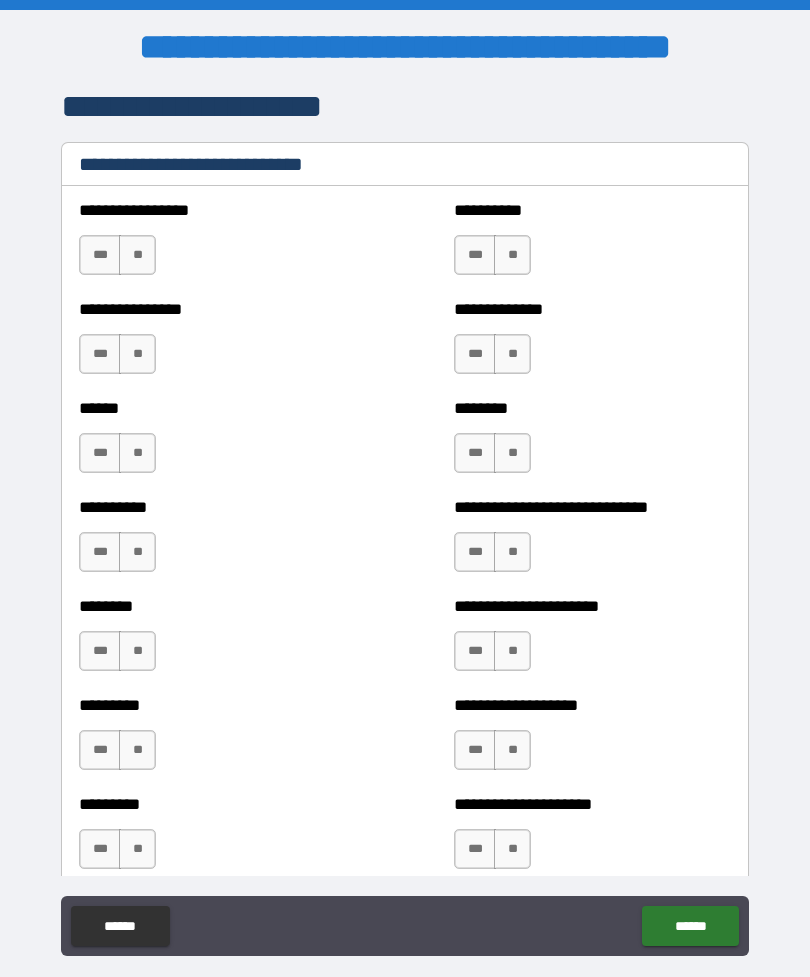 scroll, scrollTop: 6730, scrollLeft: 0, axis: vertical 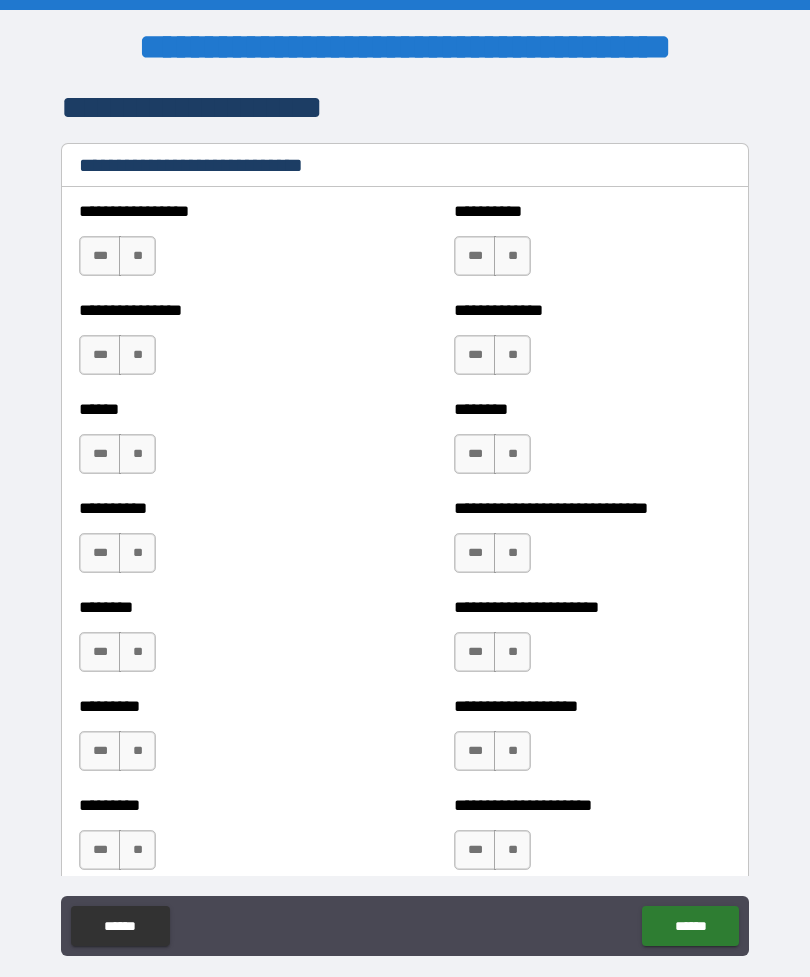 click on "***" at bounding box center [100, 256] 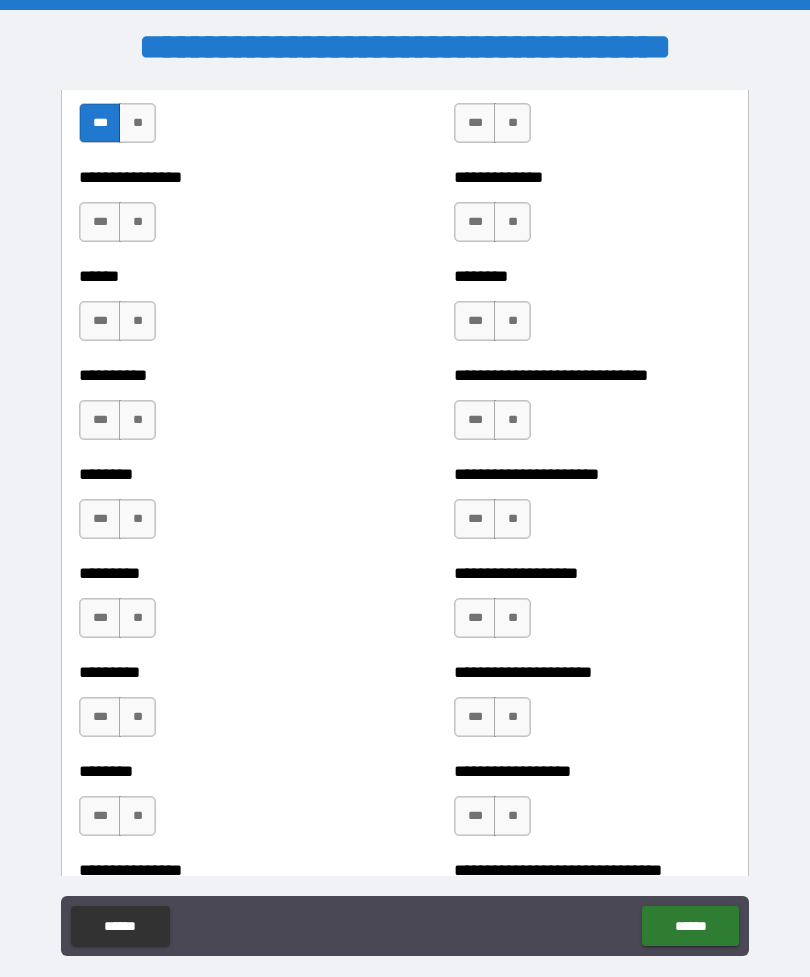 scroll, scrollTop: 6865, scrollLeft: 0, axis: vertical 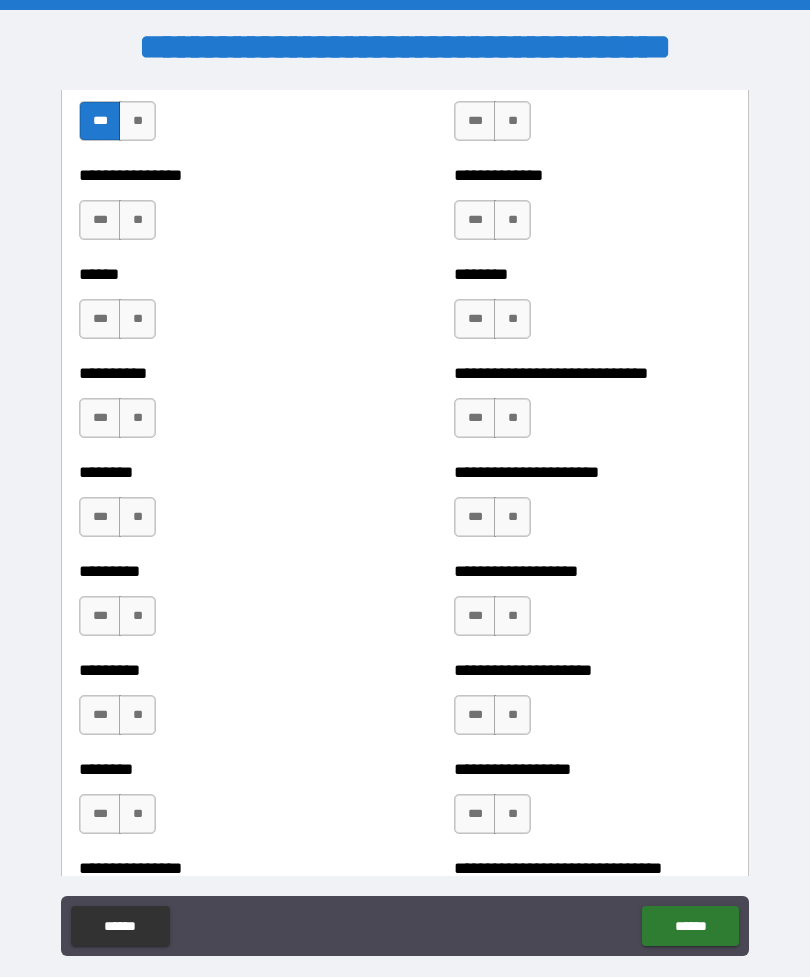 click on "***" at bounding box center (475, 517) 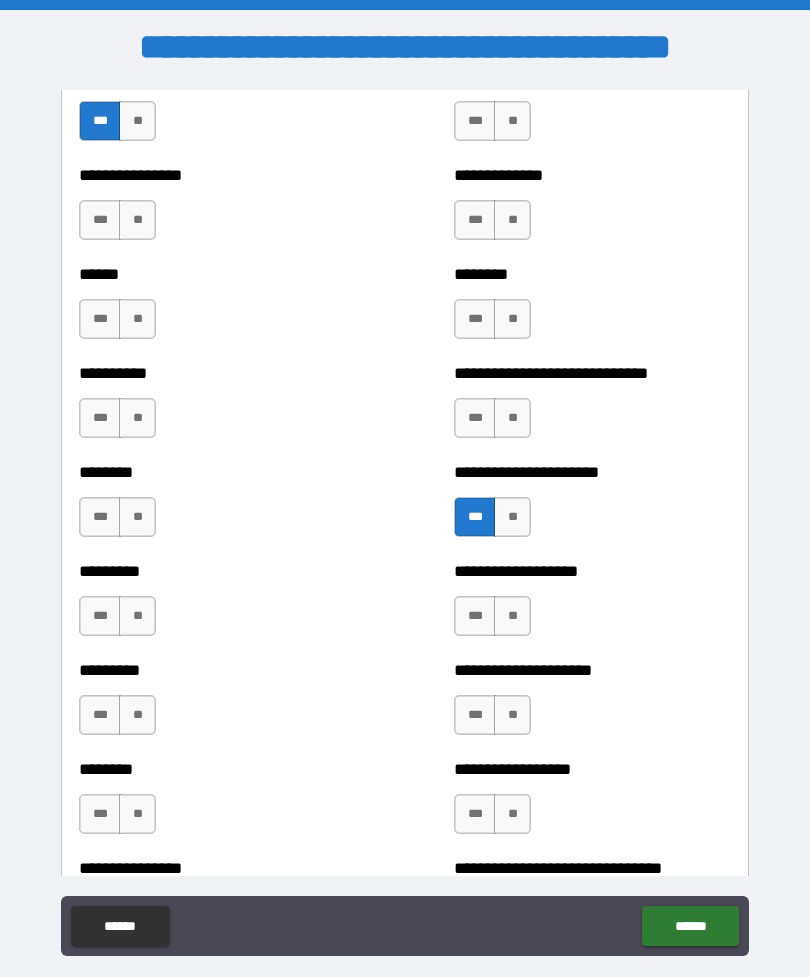 click on "***" at bounding box center [100, 715] 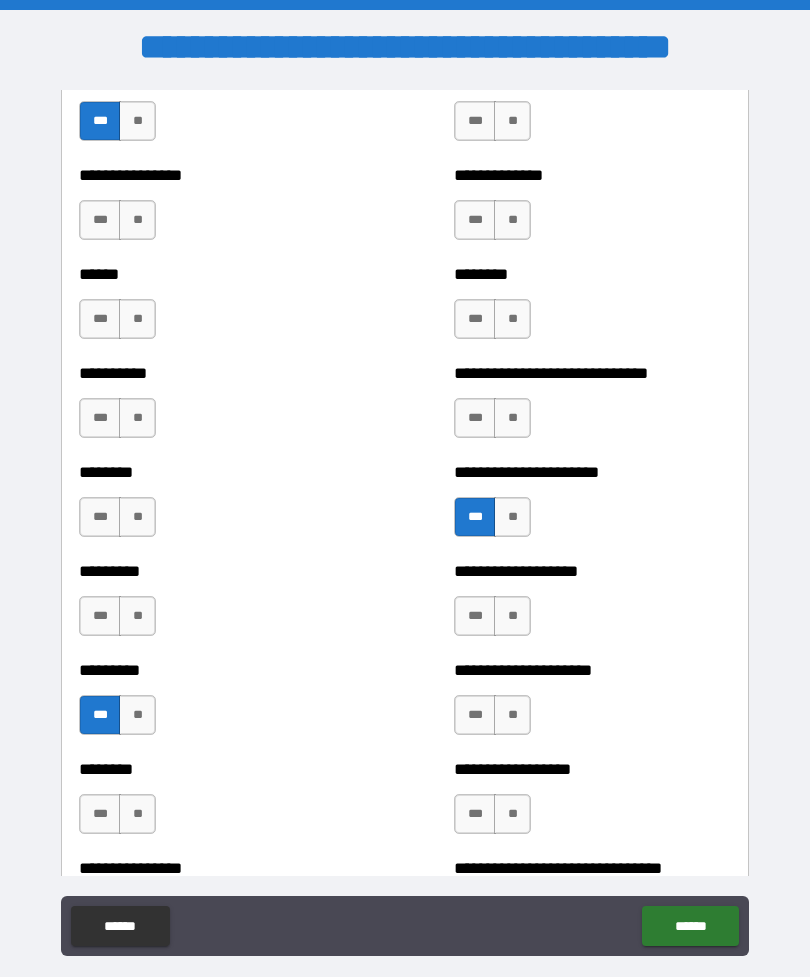 click on "**" at bounding box center [137, 814] 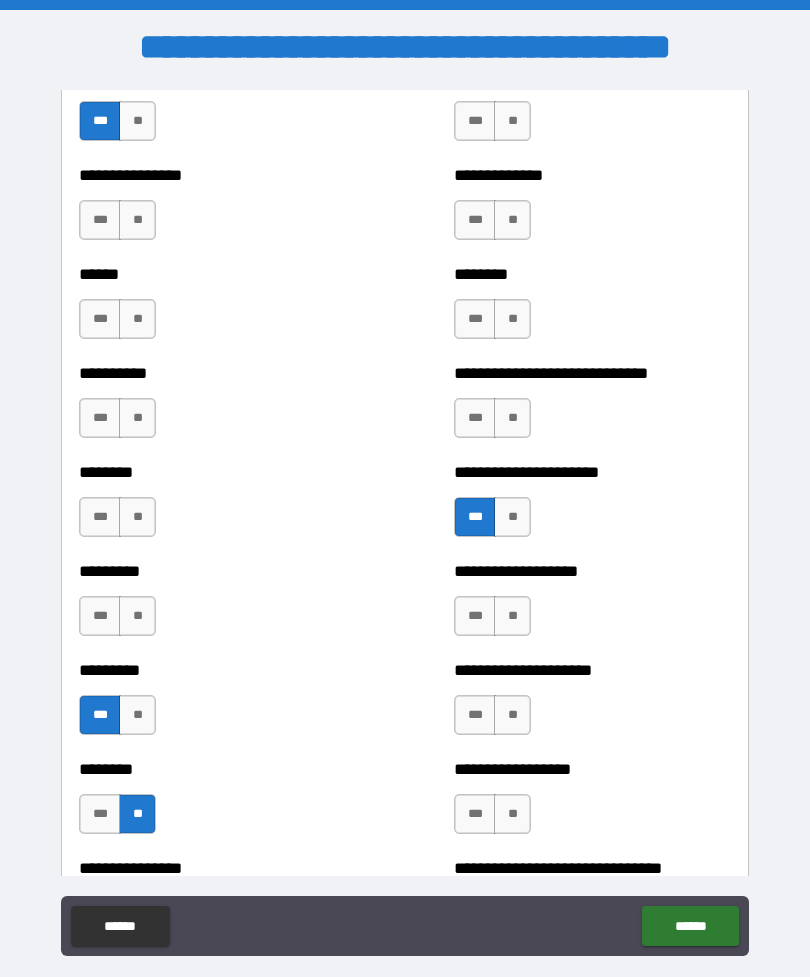 click on "**" at bounding box center (512, 814) 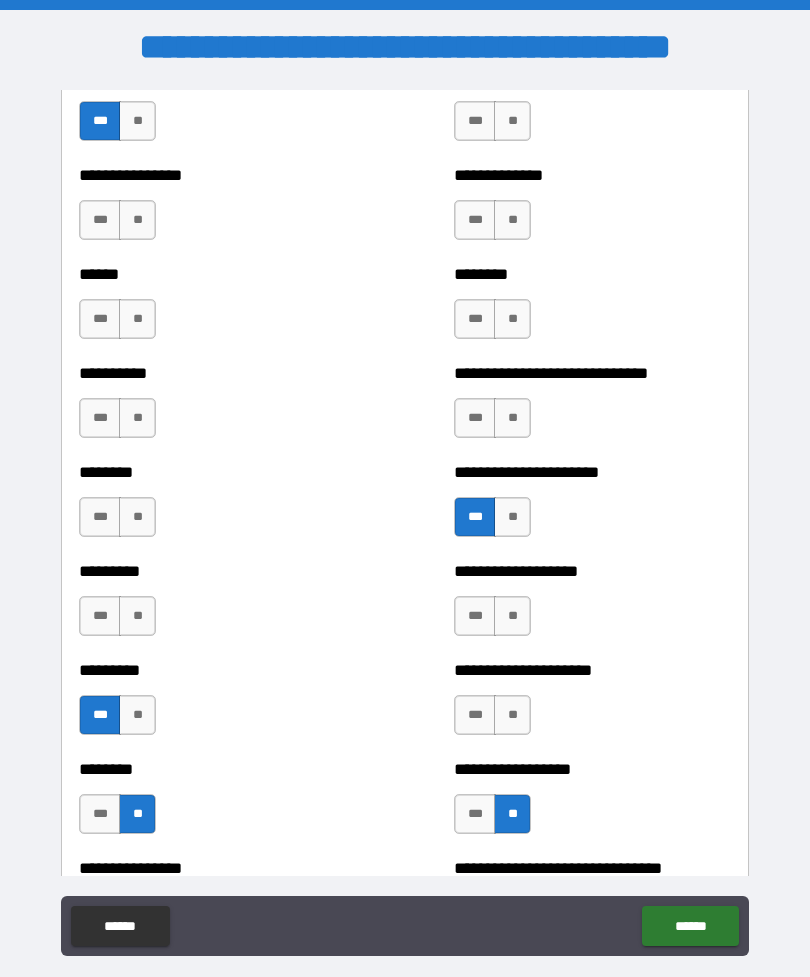 click on "**" at bounding box center (512, 715) 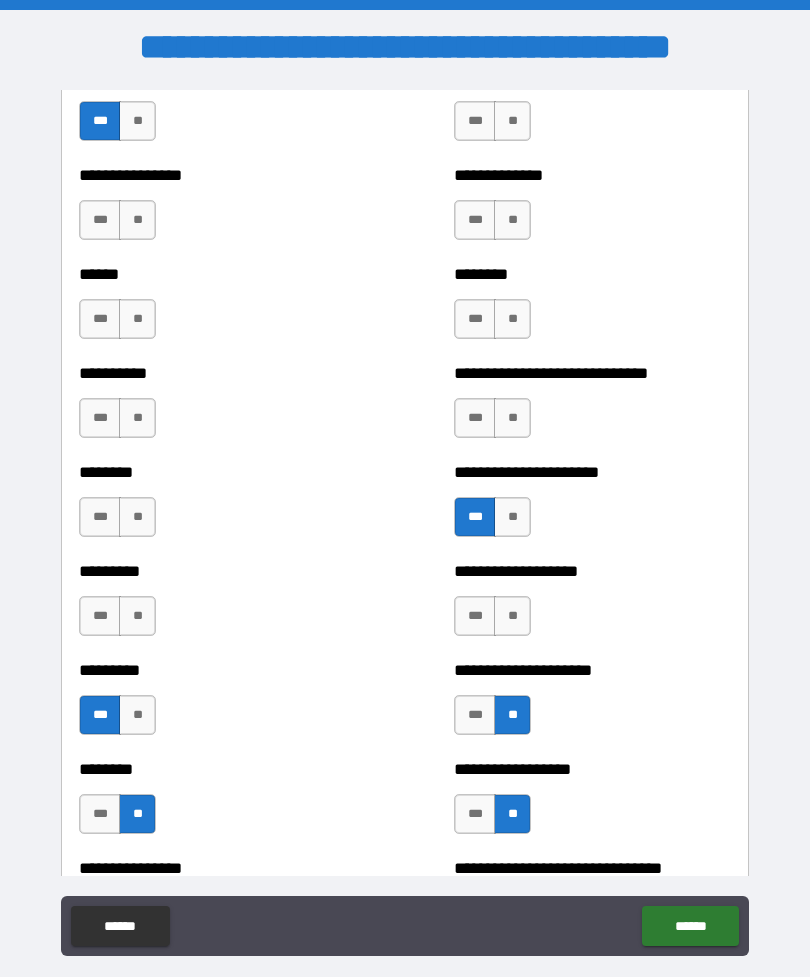 click on "**" at bounding box center [512, 616] 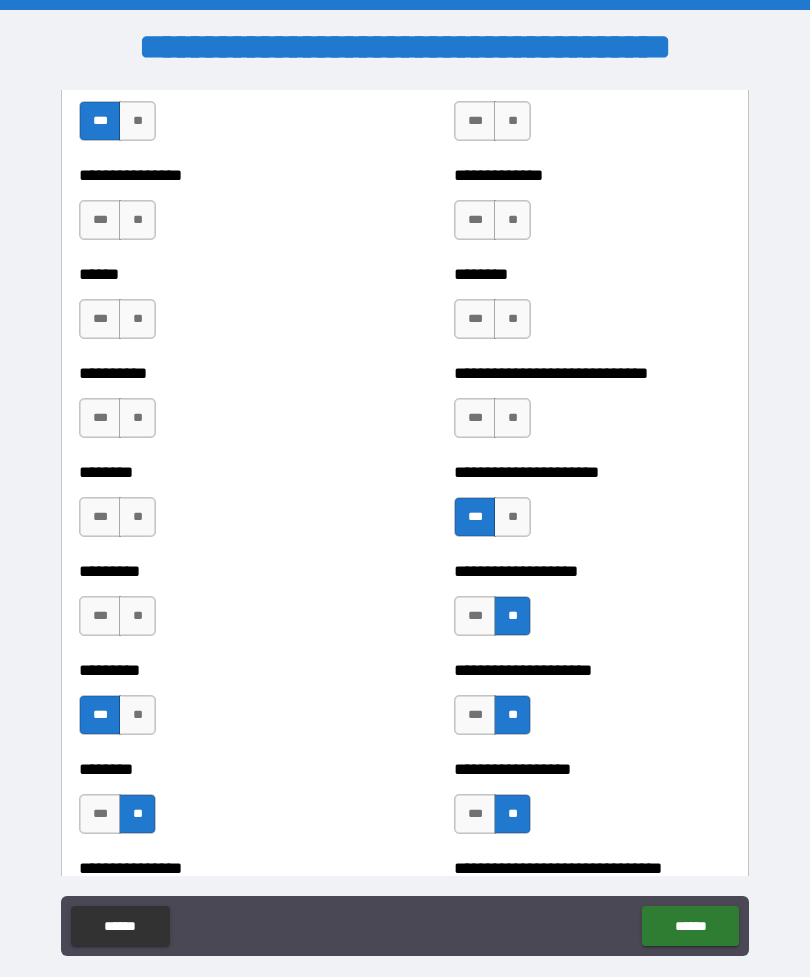 click on "**" at bounding box center (137, 616) 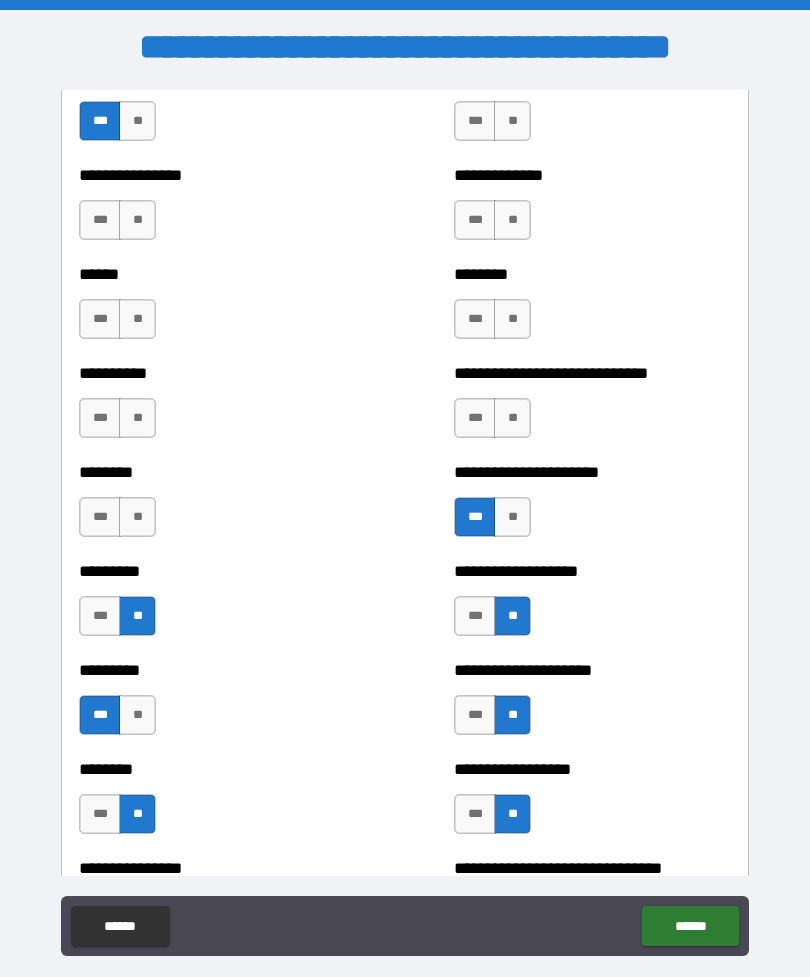 click on "**" at bounding box center [137, 517] 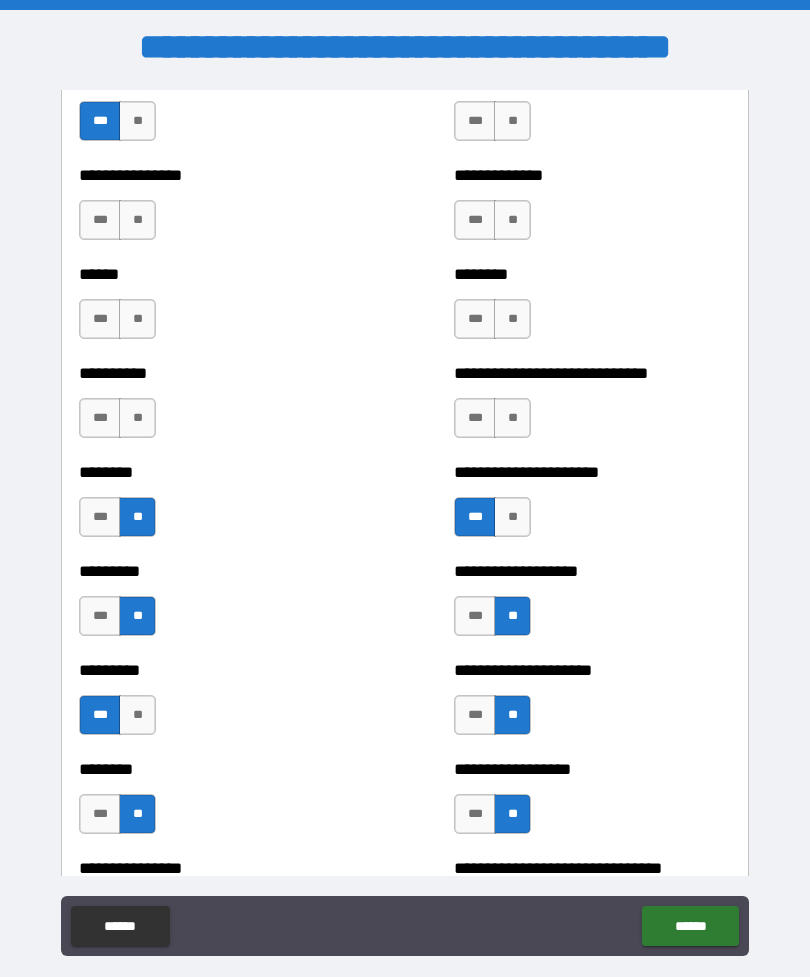 click on "**" at bounding box center [137, 418] 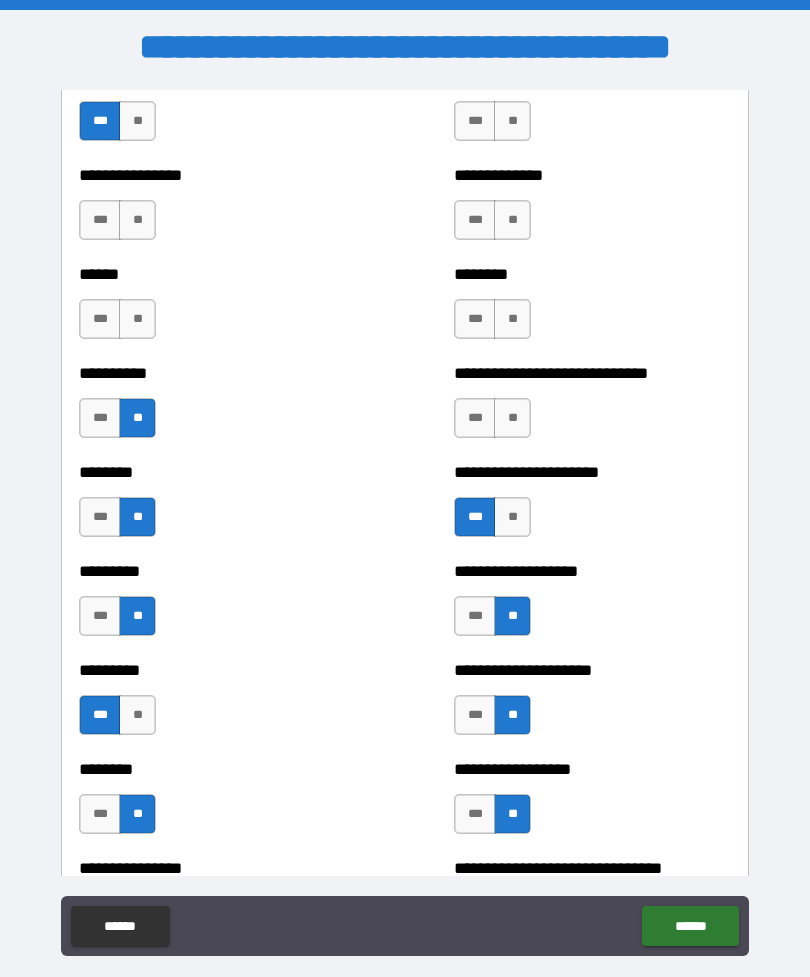 click on "**" at bounding box center [137, 319] 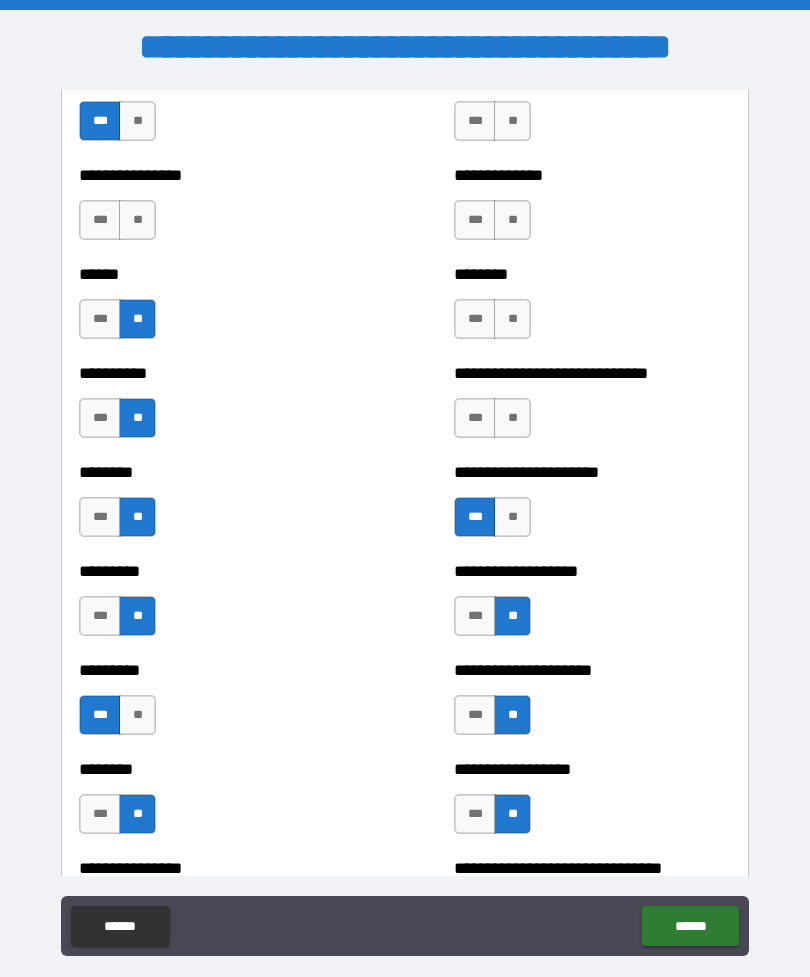 click on "**" at bounding box center (137, 220) 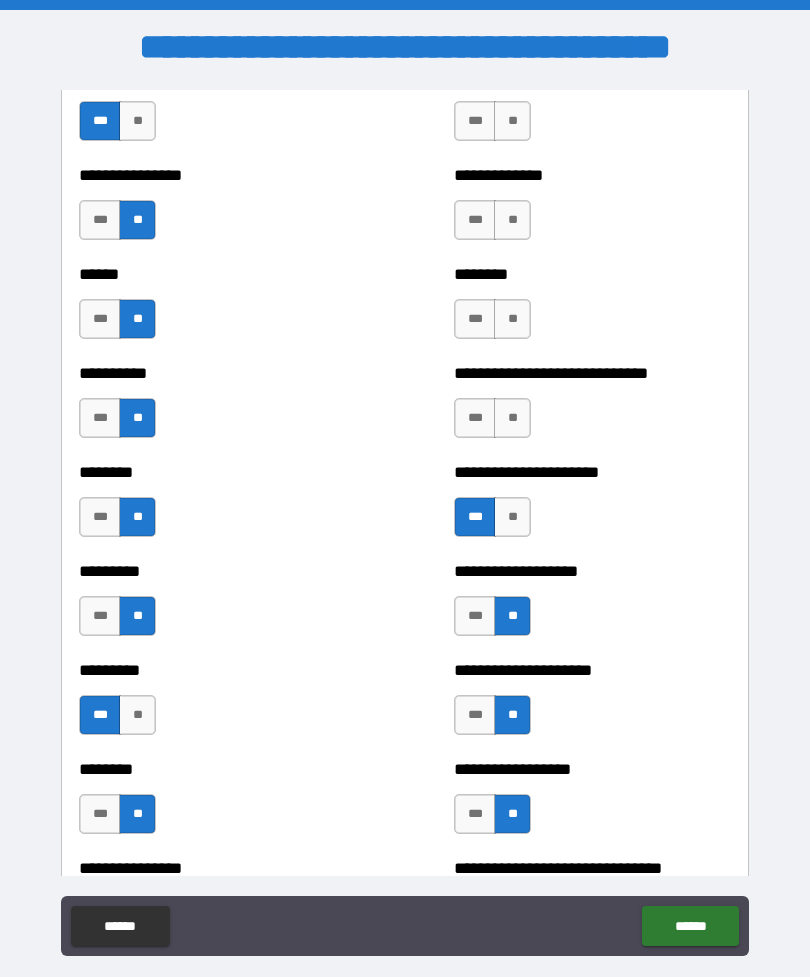click on "**" at bounding box center (512, 121) 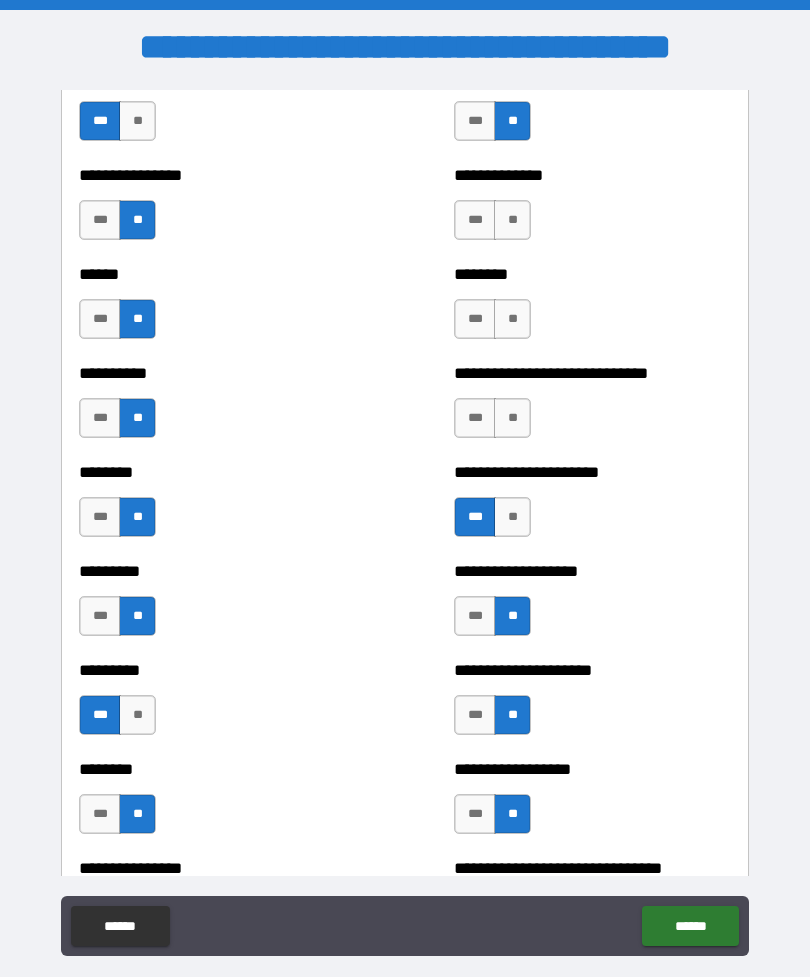 click on "**" at bounding box center (512, 220) 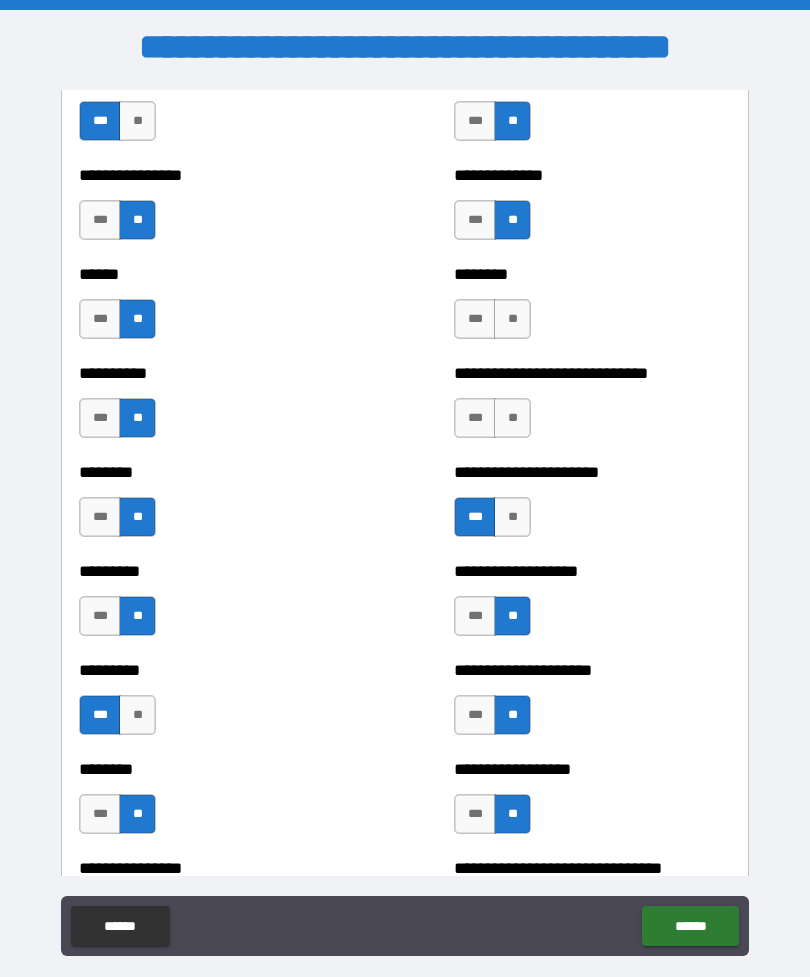 click on "**" at bounding box center [512, 319] 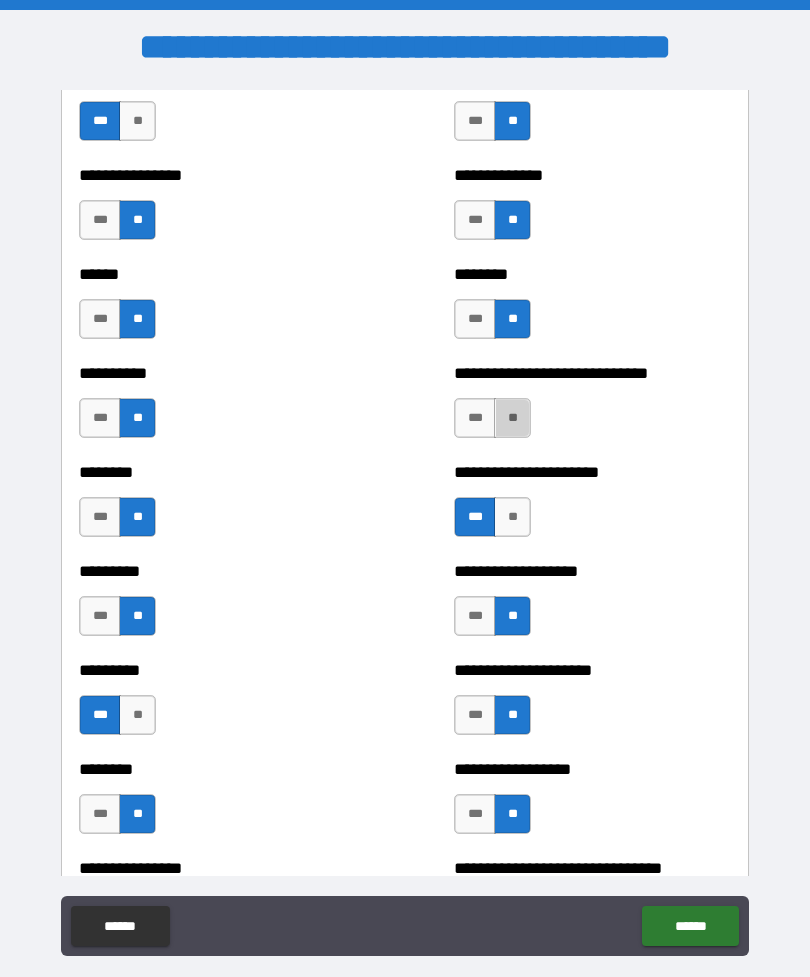 click on "**" at bounding box center [512, 418] 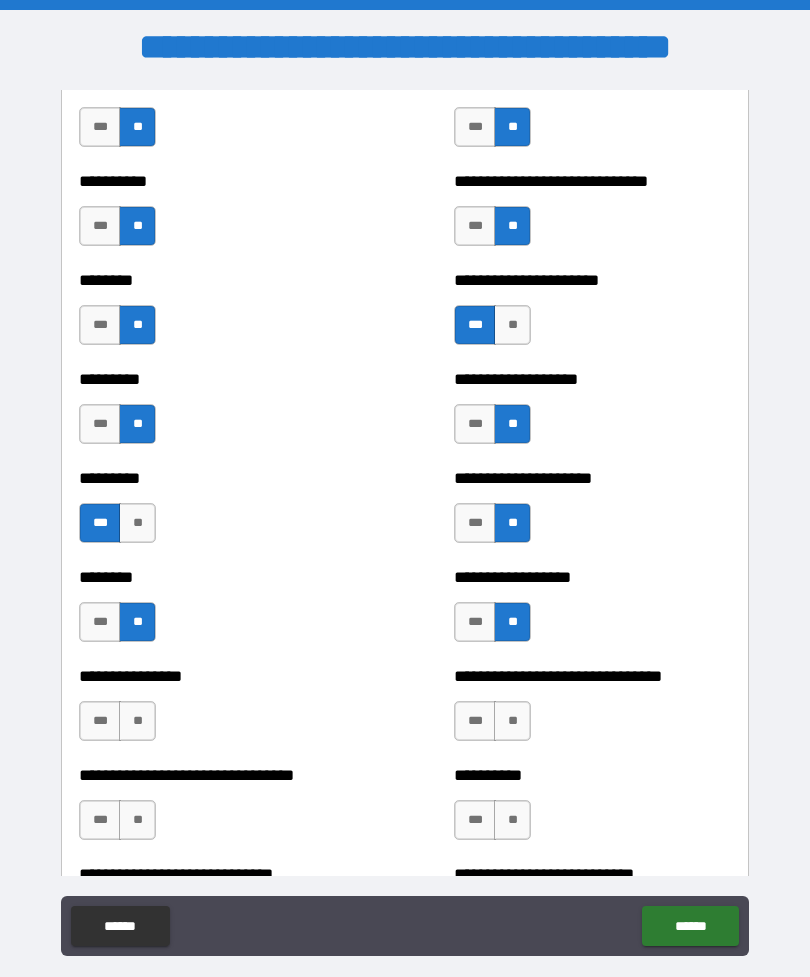 scroll, scrollTop: 7027, scrollLeft: 0, axis: vertical 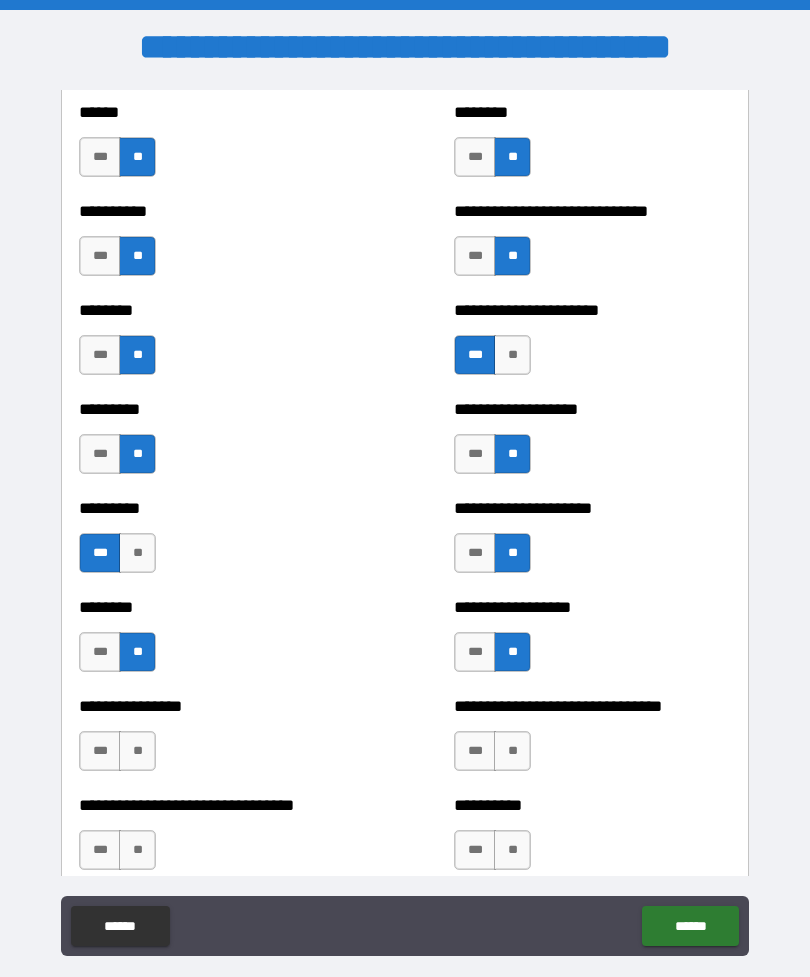click on "***" at bounding box center (475, 256) 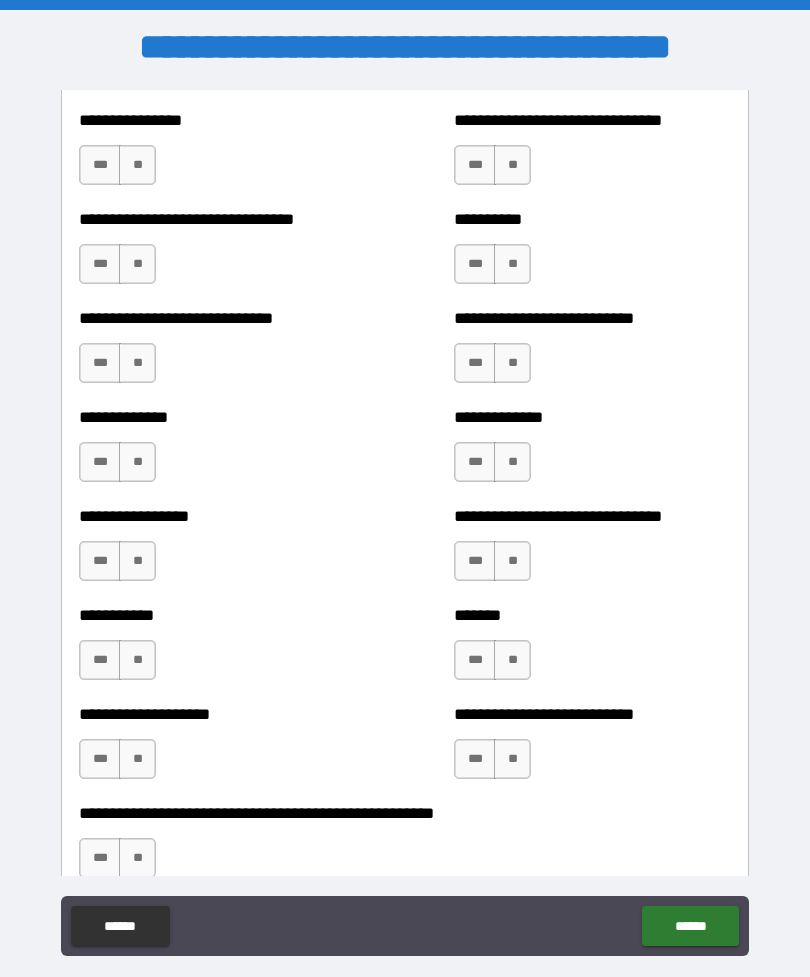 scroll, scrollTop: 7614, scrollLeft: 0, axis: vertical 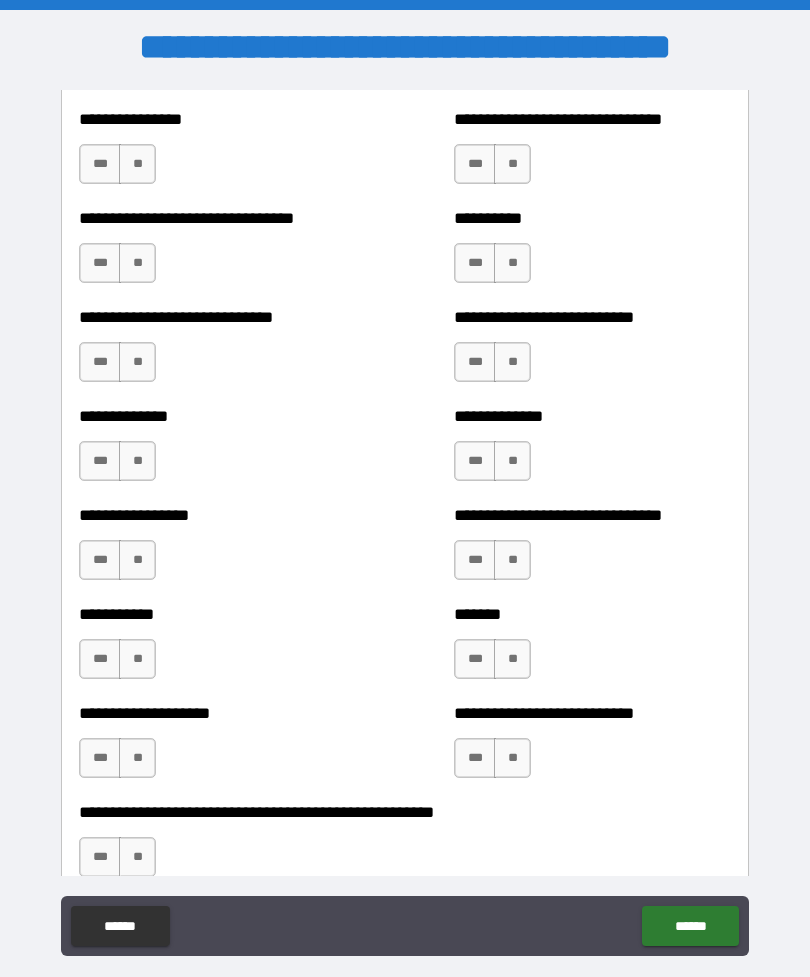 click on "**" at bounding box center [137, 857] 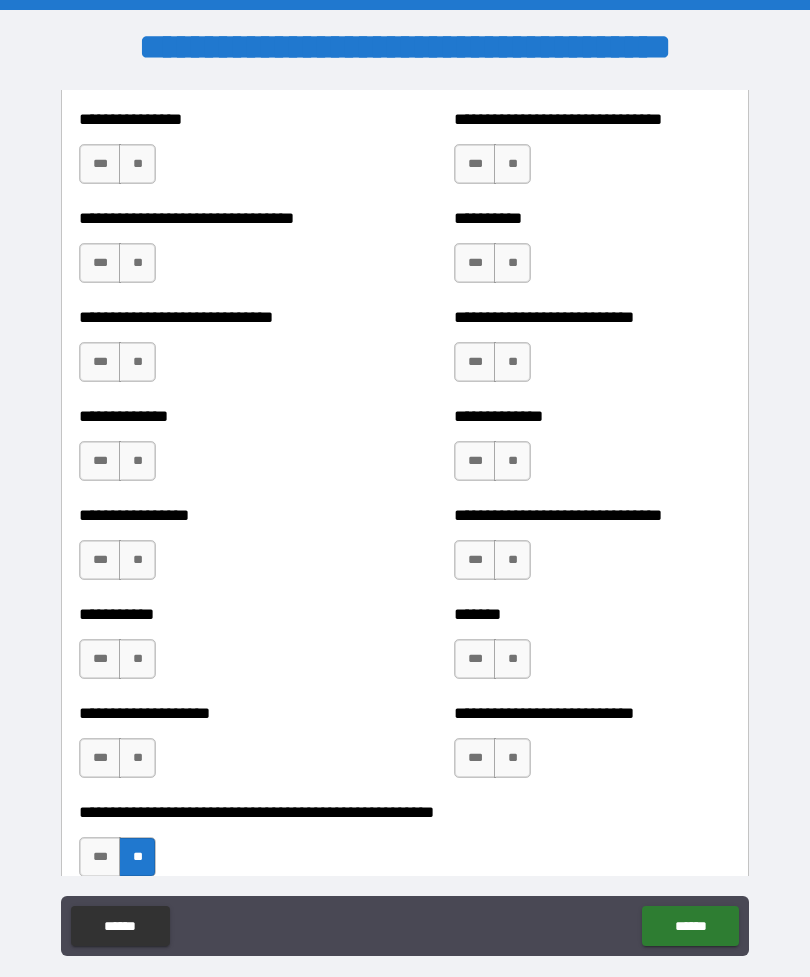 click on "**" at bounding box center (137, 758) 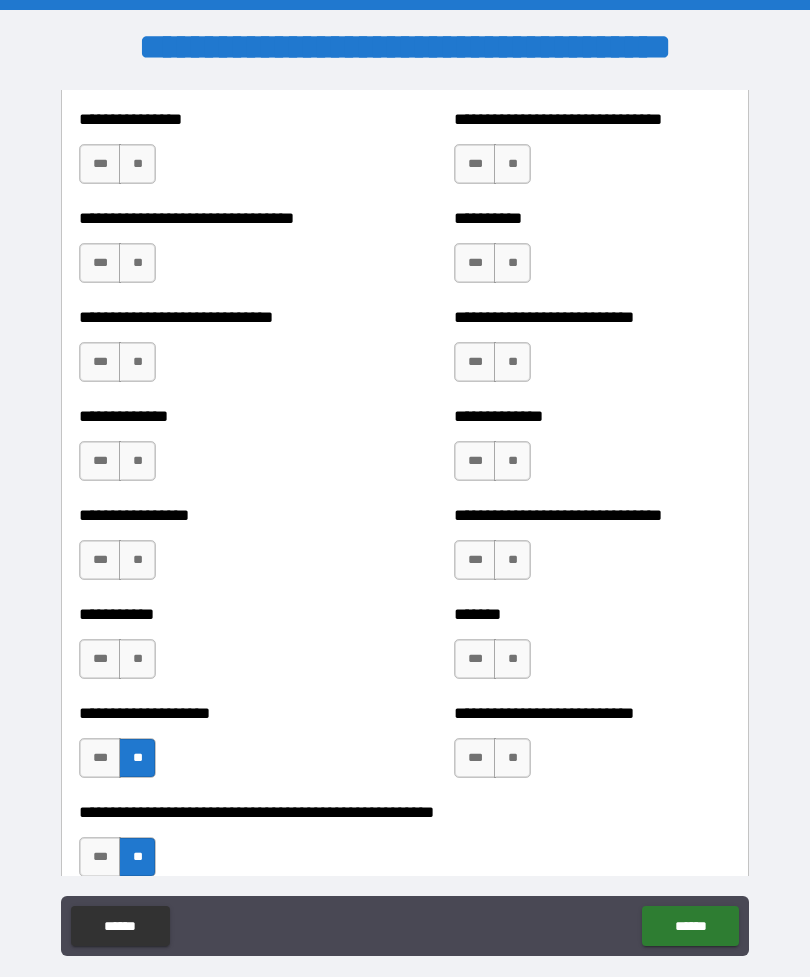 click on "**" at bounding box center [512, 758] 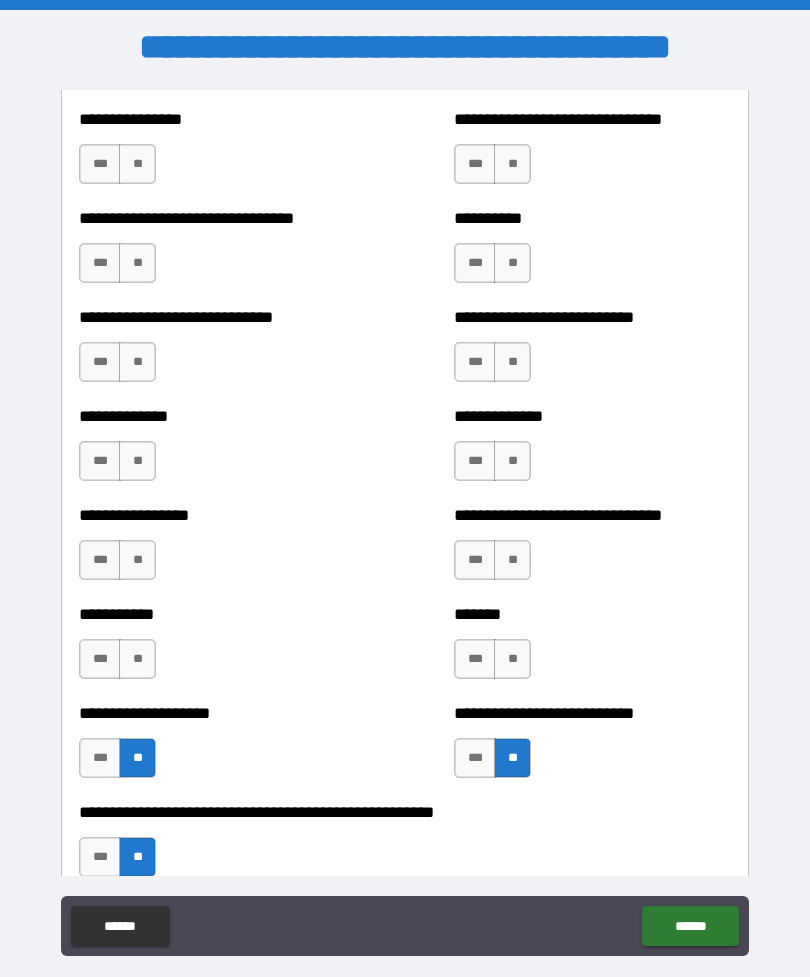 click on "**" at bounding box center (512, 659) 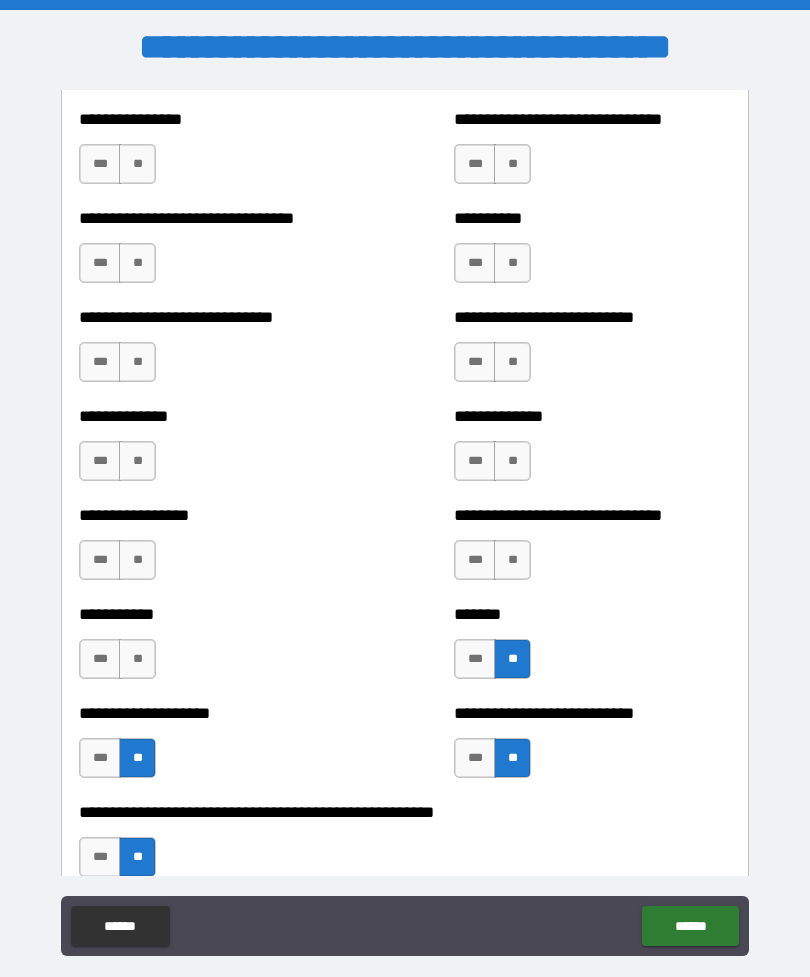 click on "**" at bounding box center [512, 560] 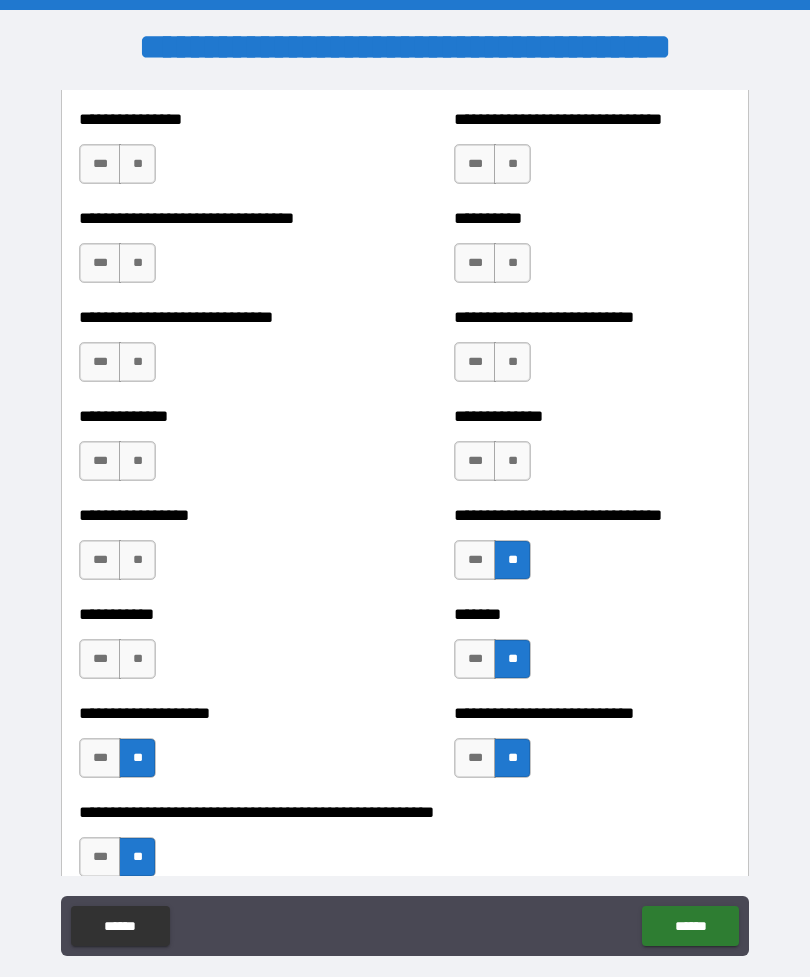 click on "**" at bounding box center [512, 461] 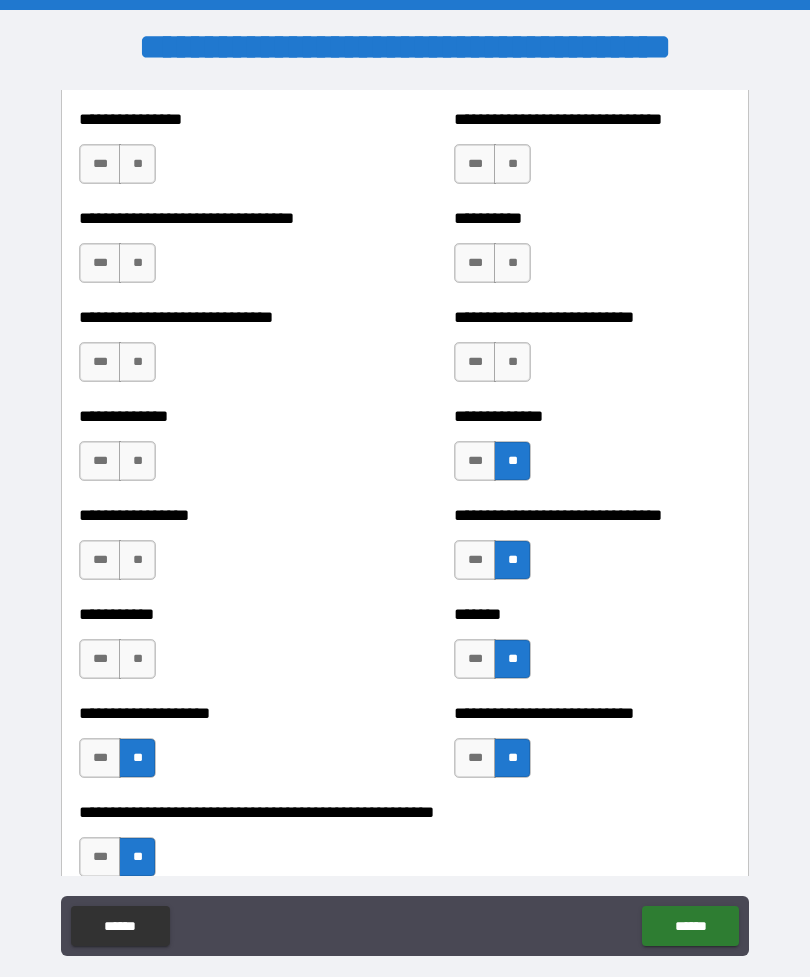 click on "**" at bounding box center (512, 362) 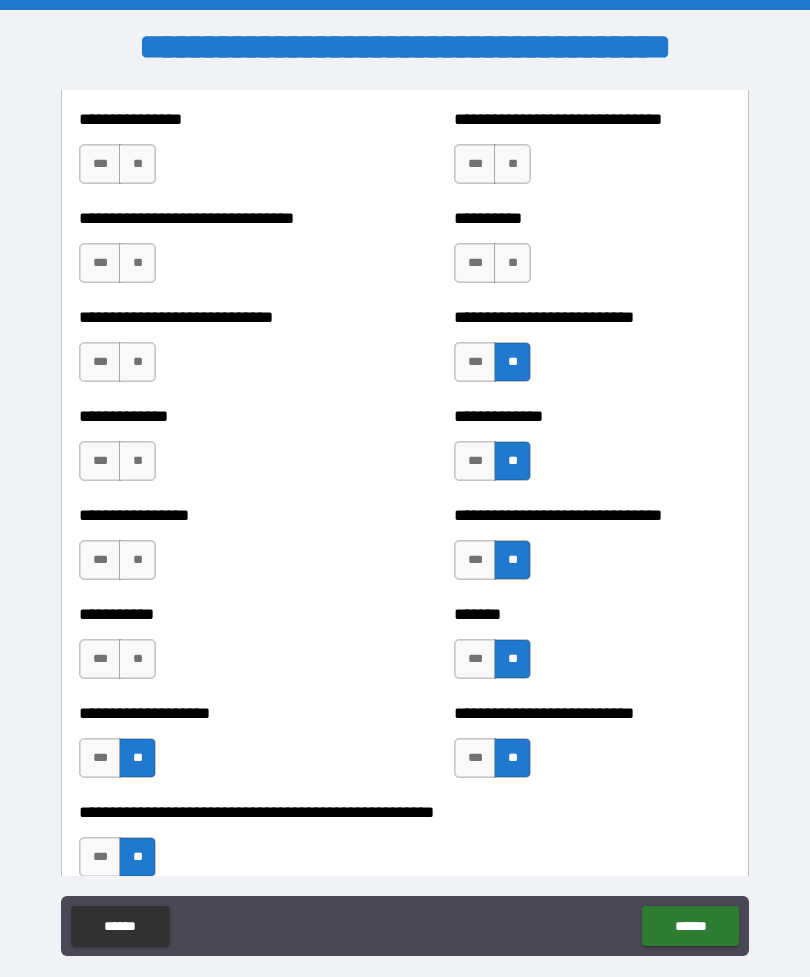 click on "***" at bounding box center (475, 362) 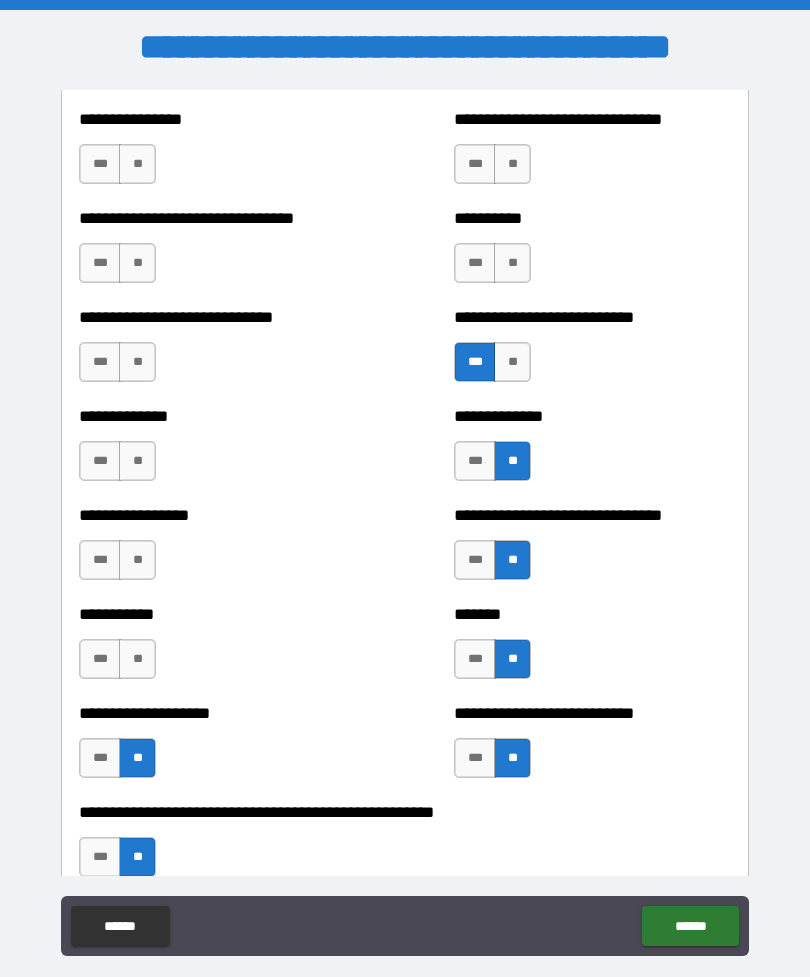 click on "**" at bounding box center [512, 263] 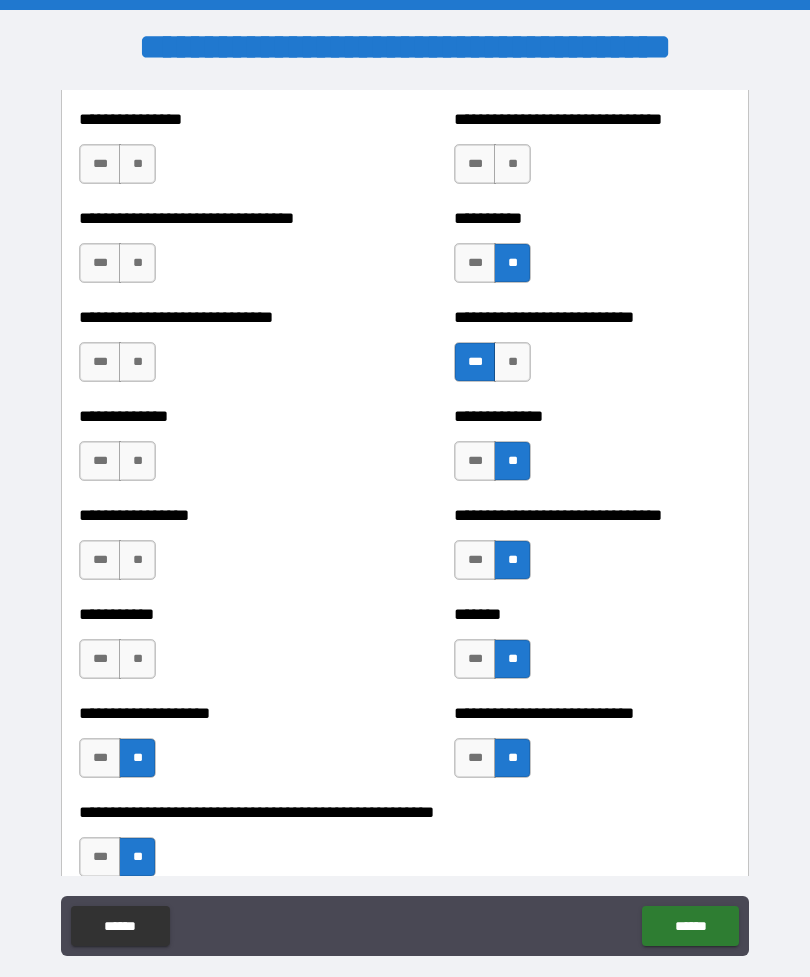 click on "***" at bounding box center (475, 263) 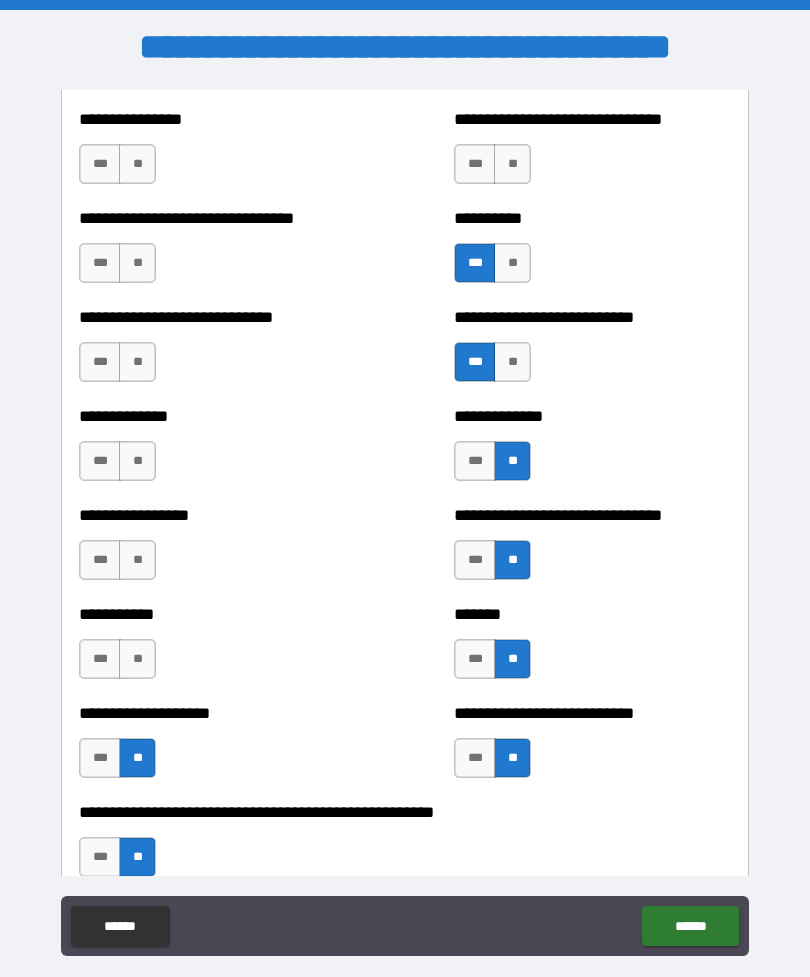 click on "***" at bounding box center [475, 164] 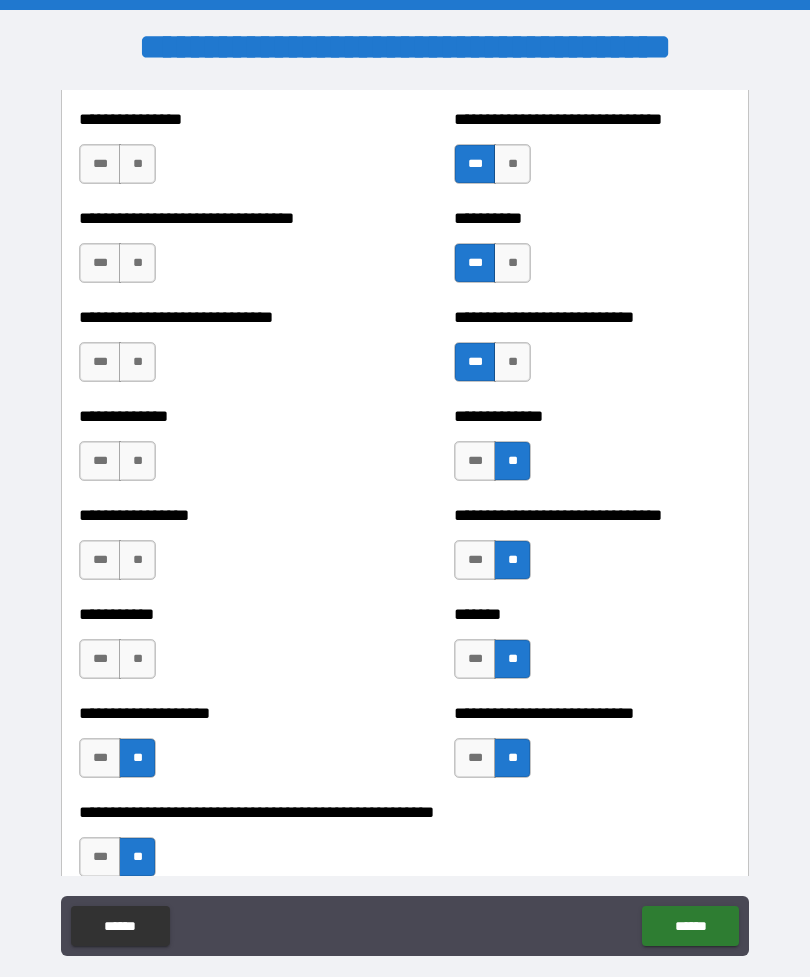 click on "**" at bounding box center [137, 659] 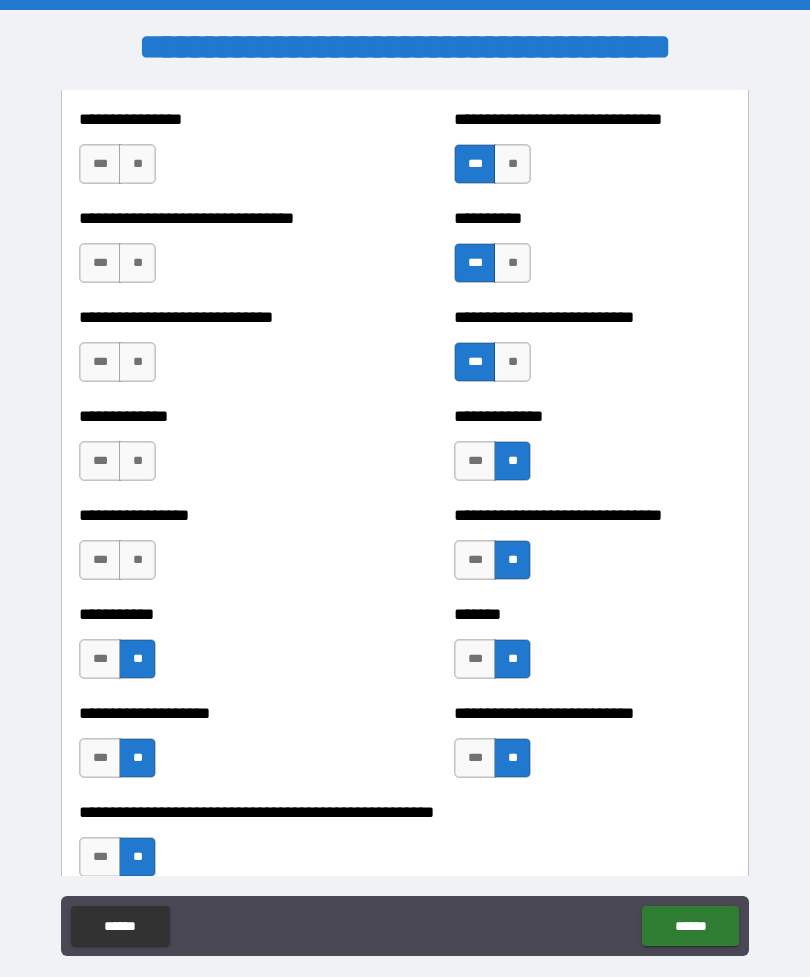 click on "**" at bounding box center (137, 560) 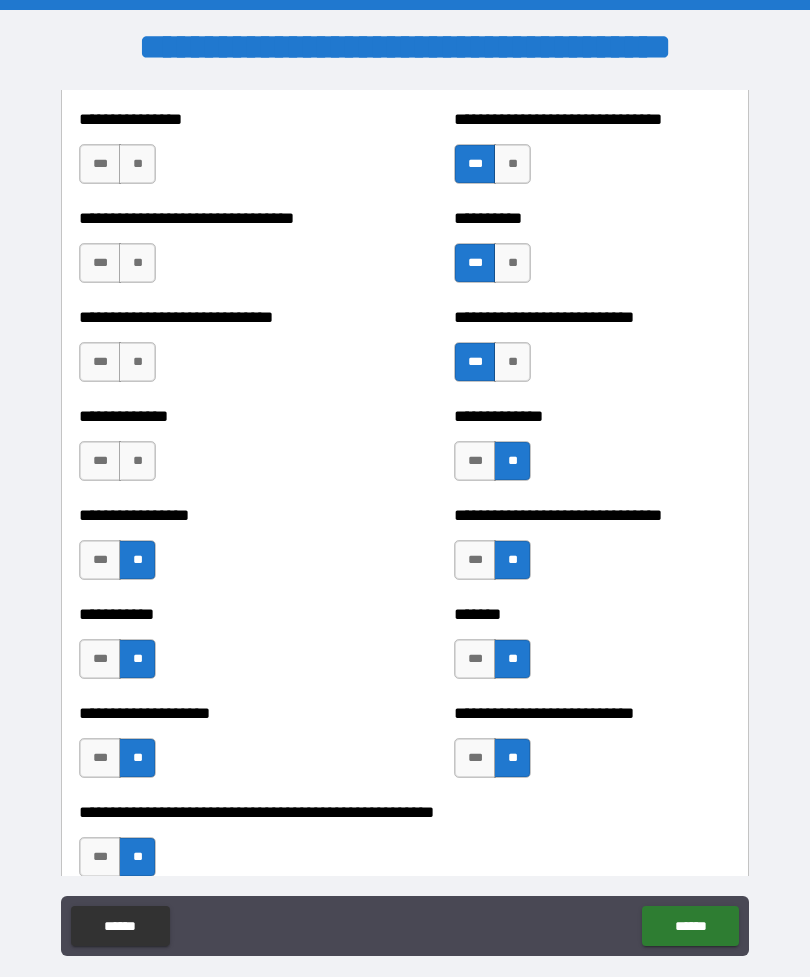 click on "**" at bounding box center (137, 461) 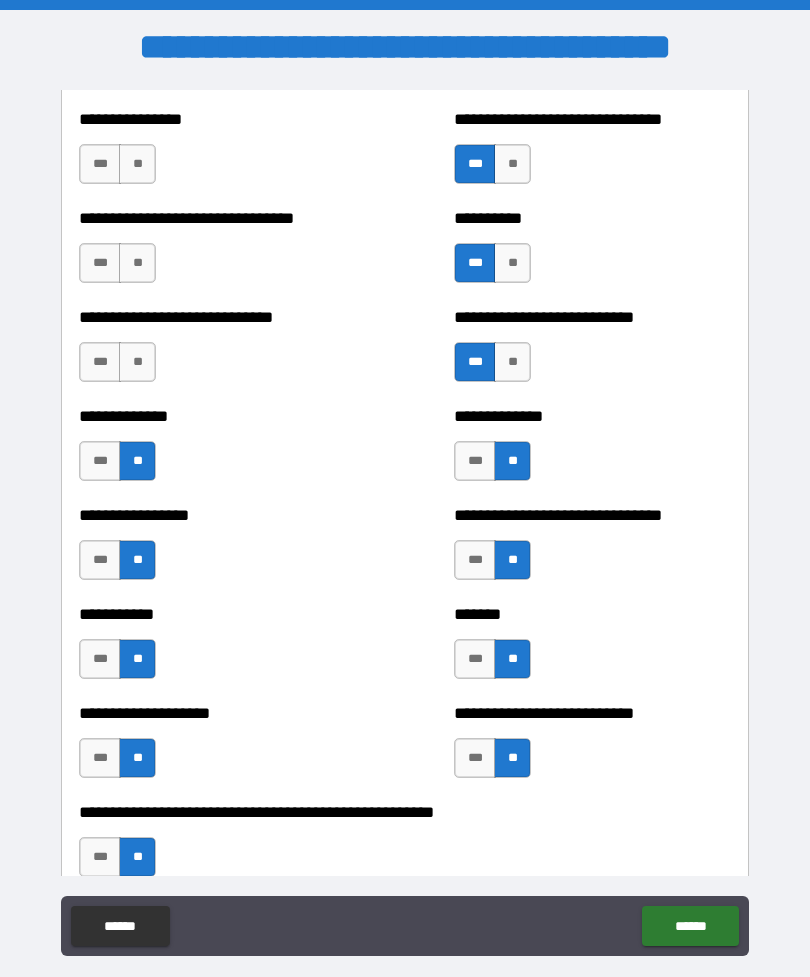 click on "**" at bounding box center (137, 362) 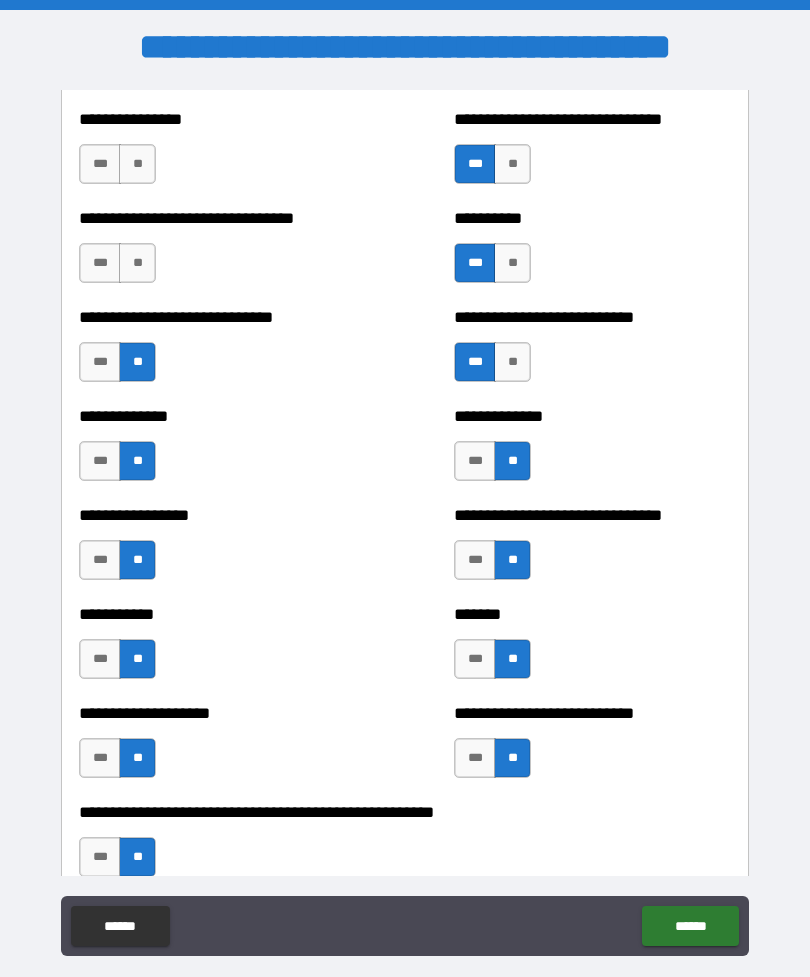 click on "**" at bounding box center (137, 263) 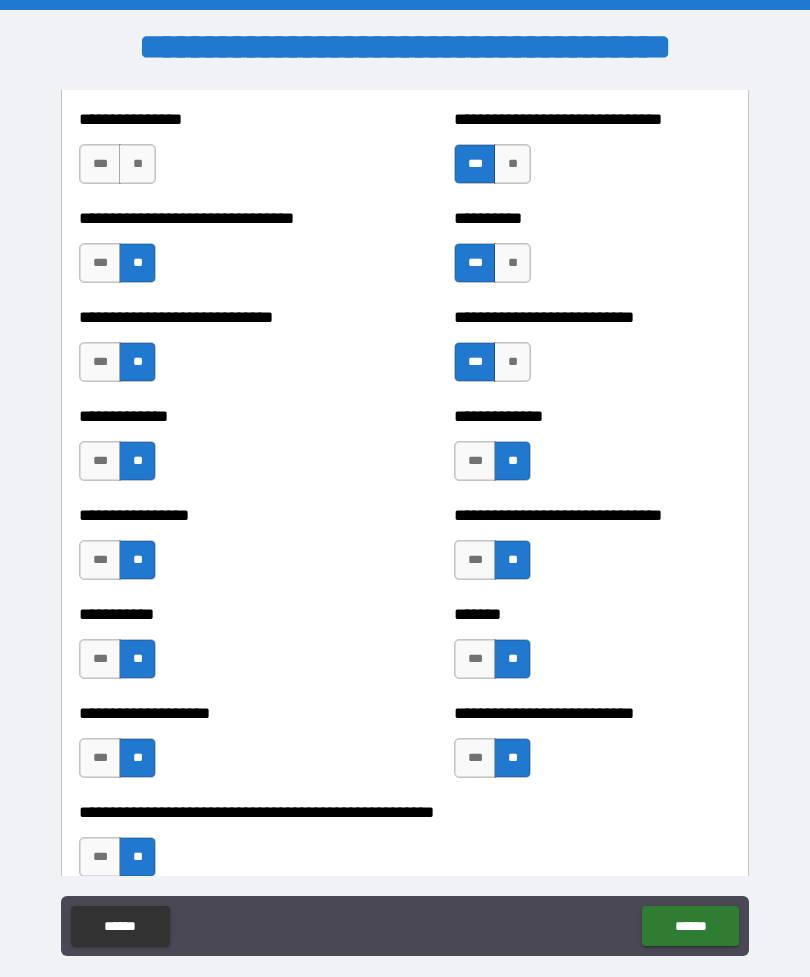 click on "**" at bounding box center (137, 164) 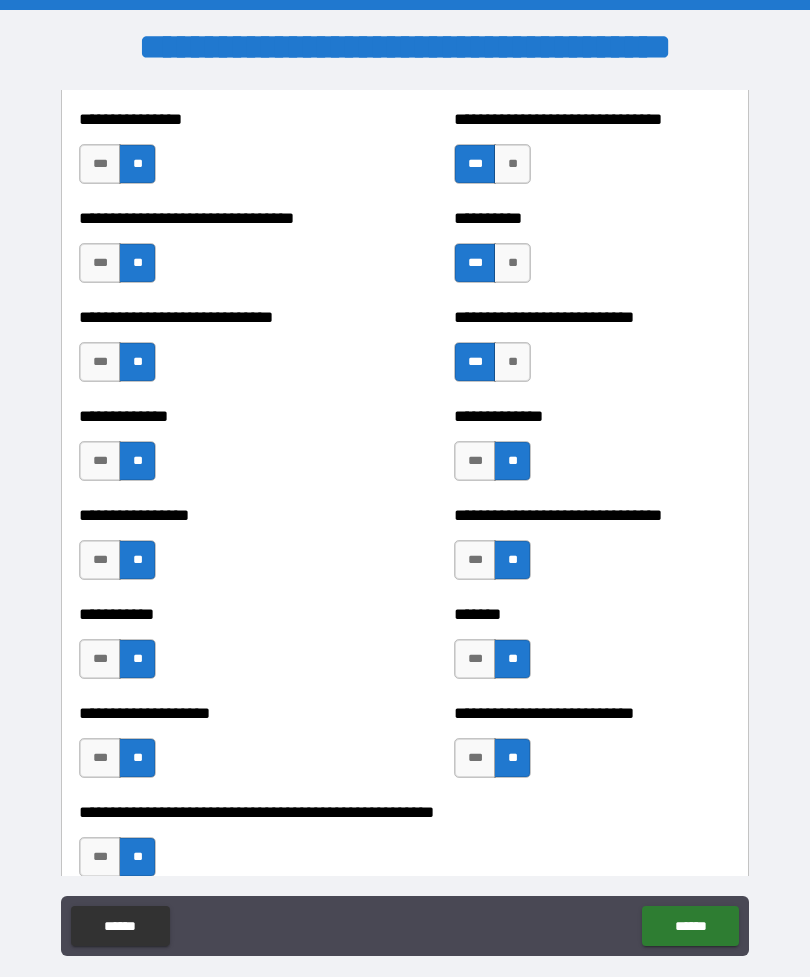 click on "***" at bounding box center [100, 263] 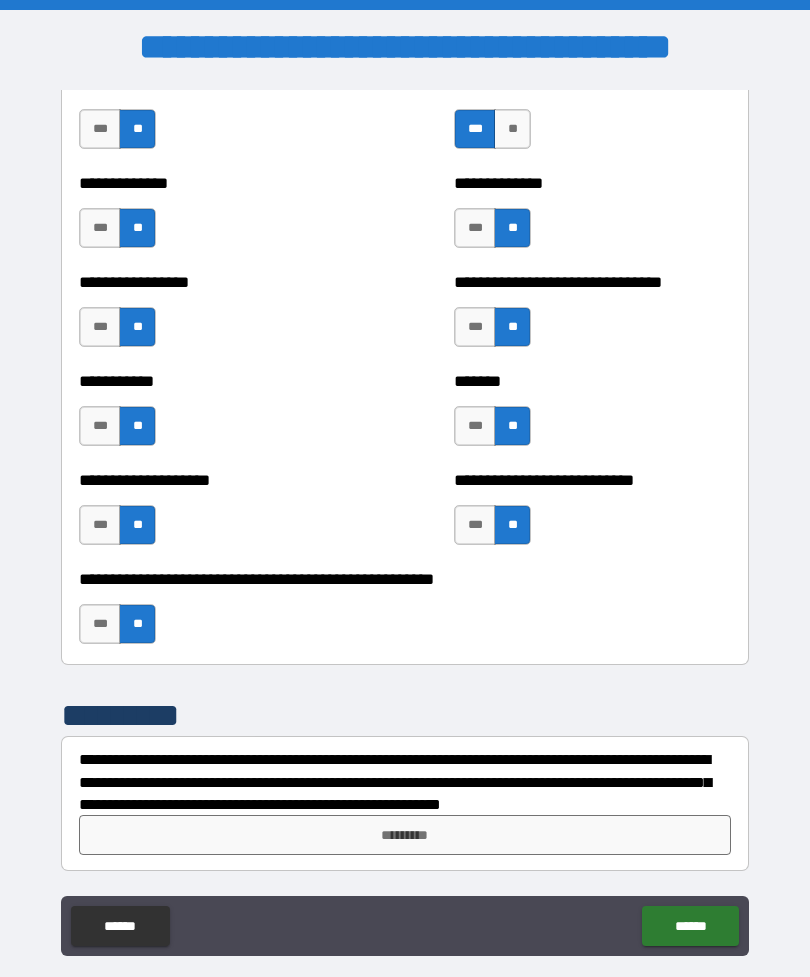 scroll, scrollTop: 7847, scrollLeft: 0, axis: vertical 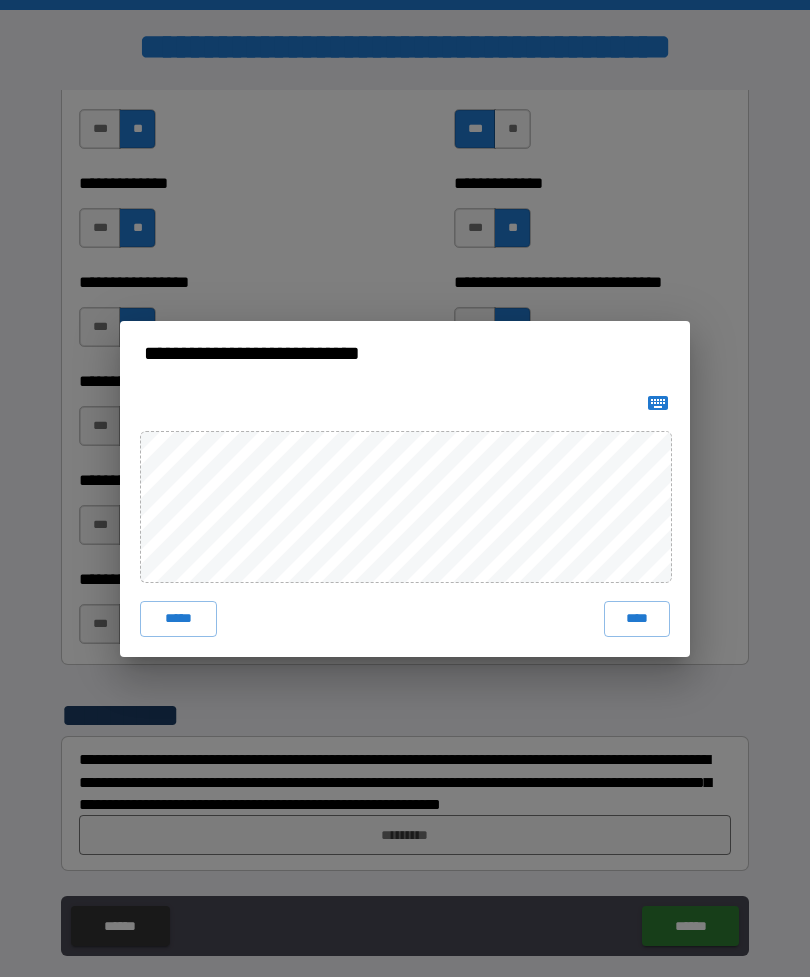 click on "****" at bounding box center (637, 619) 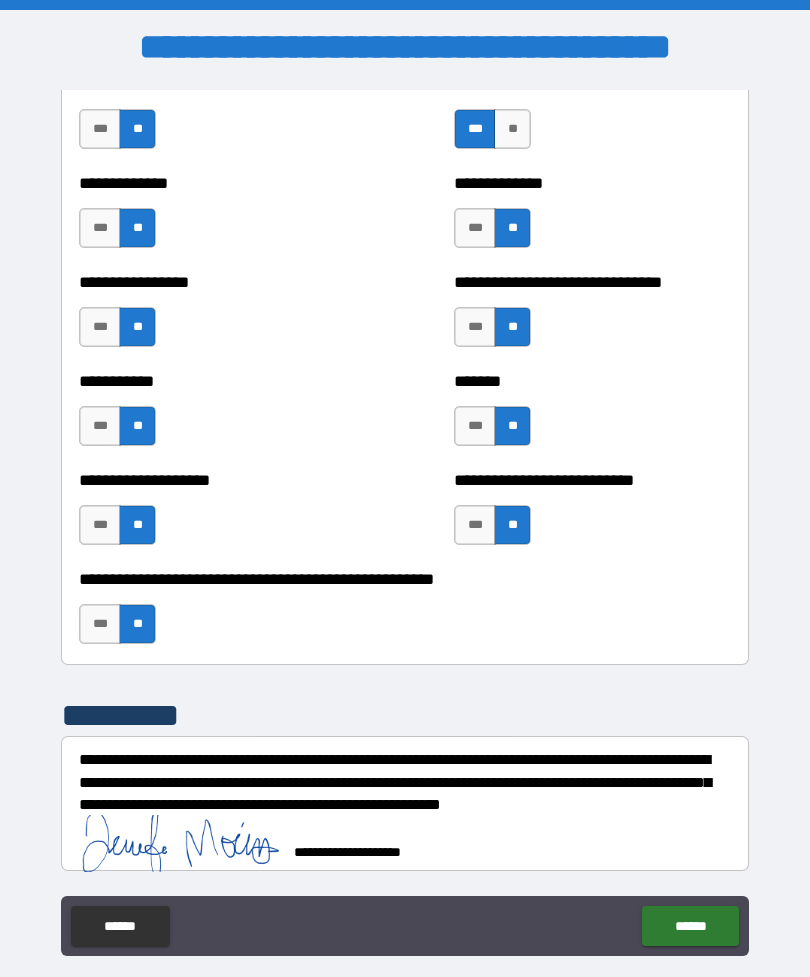 scroll, scrollTop: 7837, scrollLeft: 0, axis: vertical 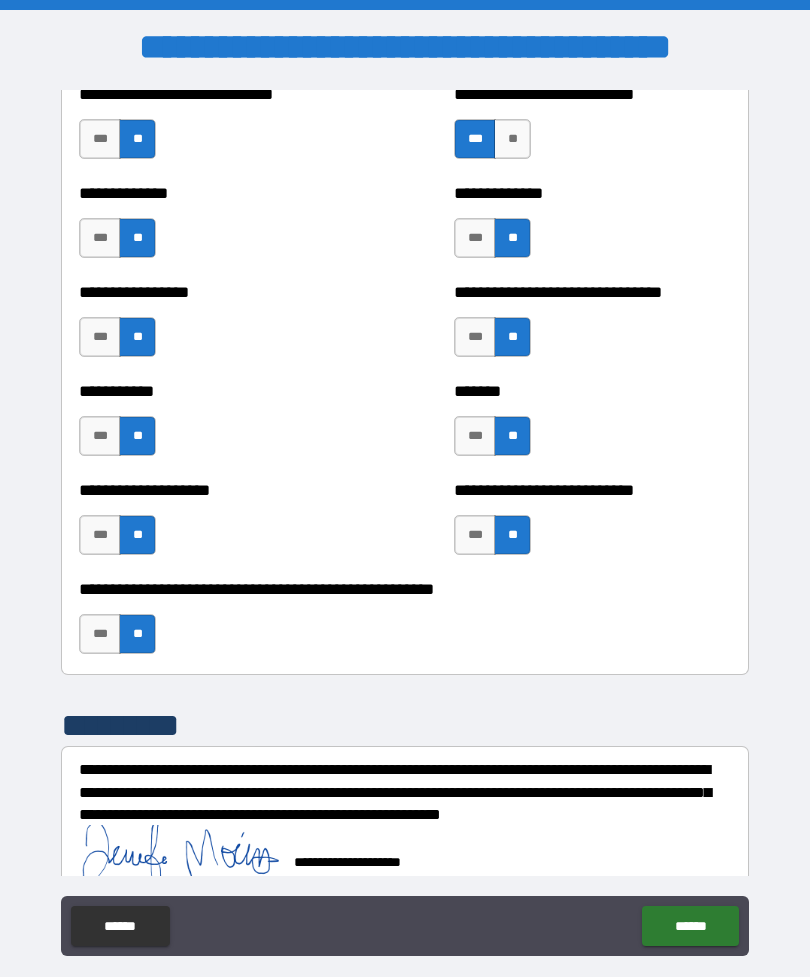 click on "******" at bounding box center (690, 926) 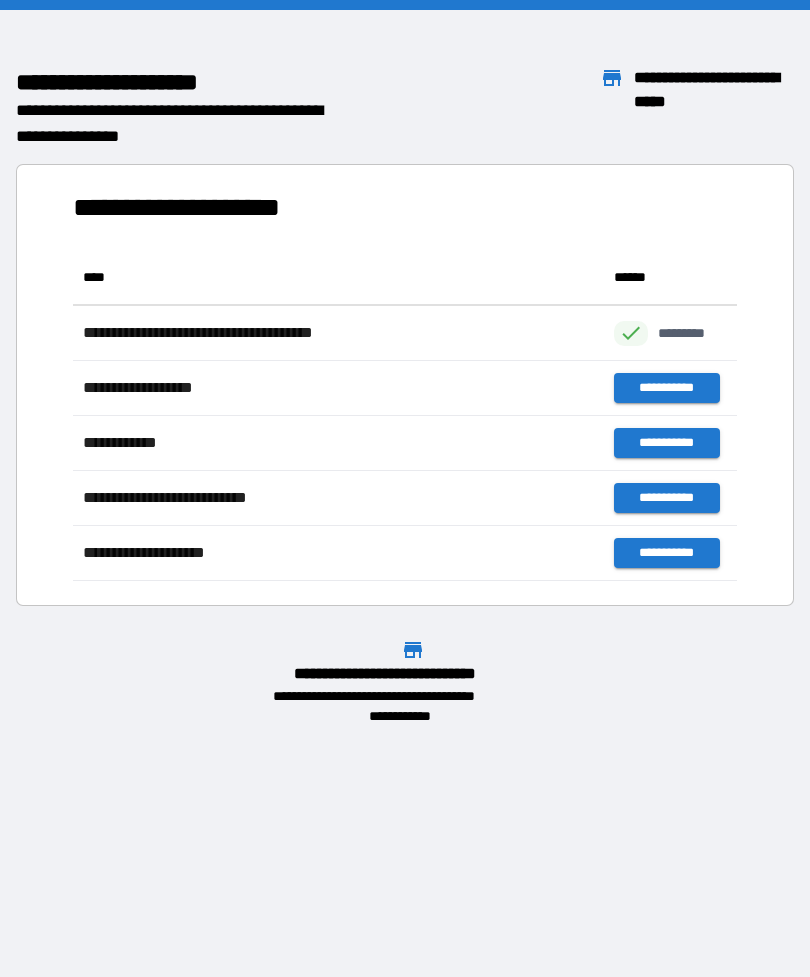 scroll, scrollTop: 331, scrollLeft: 664, axis: both 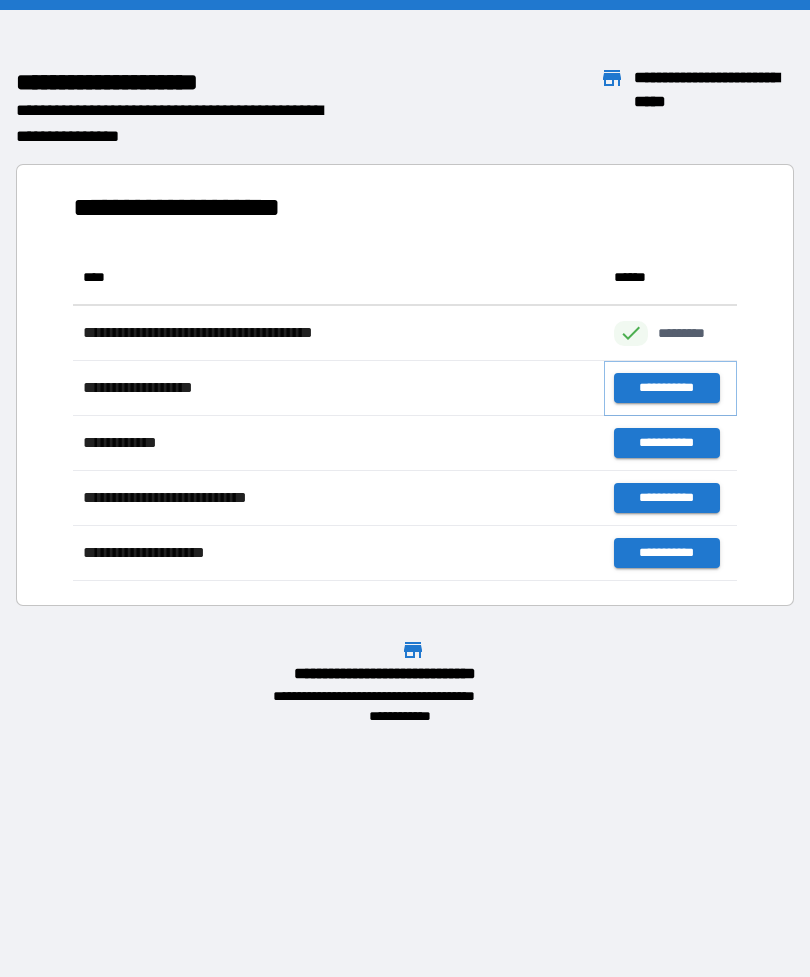 click on "**********" at bounding box center (666, 388) 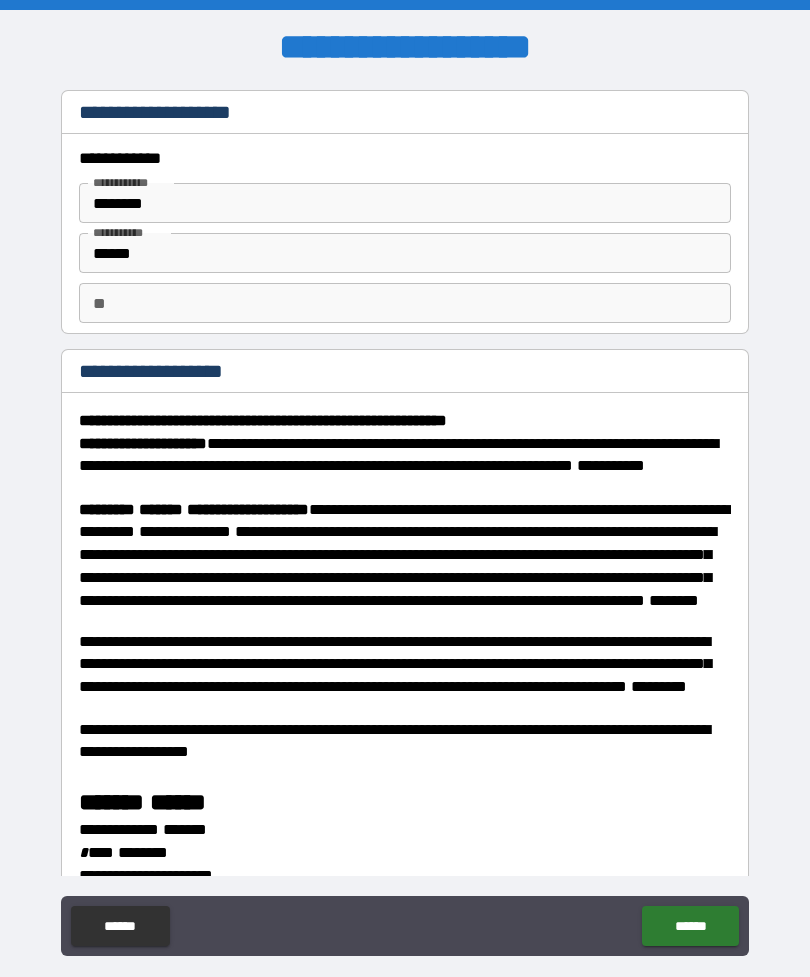 scroll, scrollTop: -1, scrollLeft: 0, axis: vertical 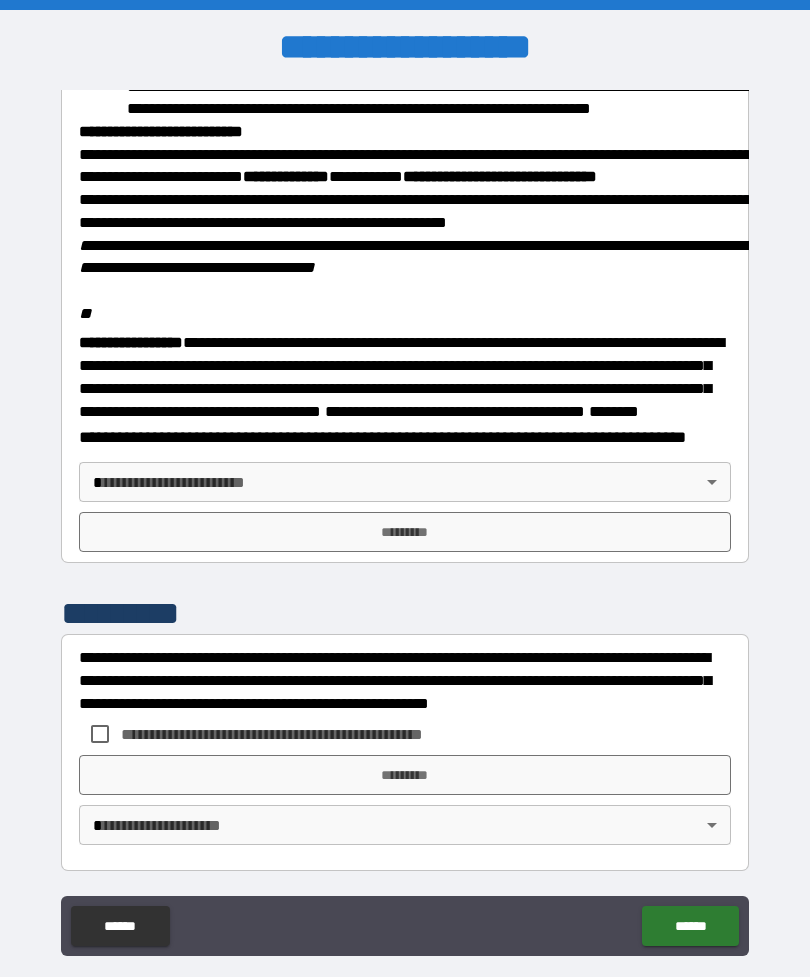 type on "*******" 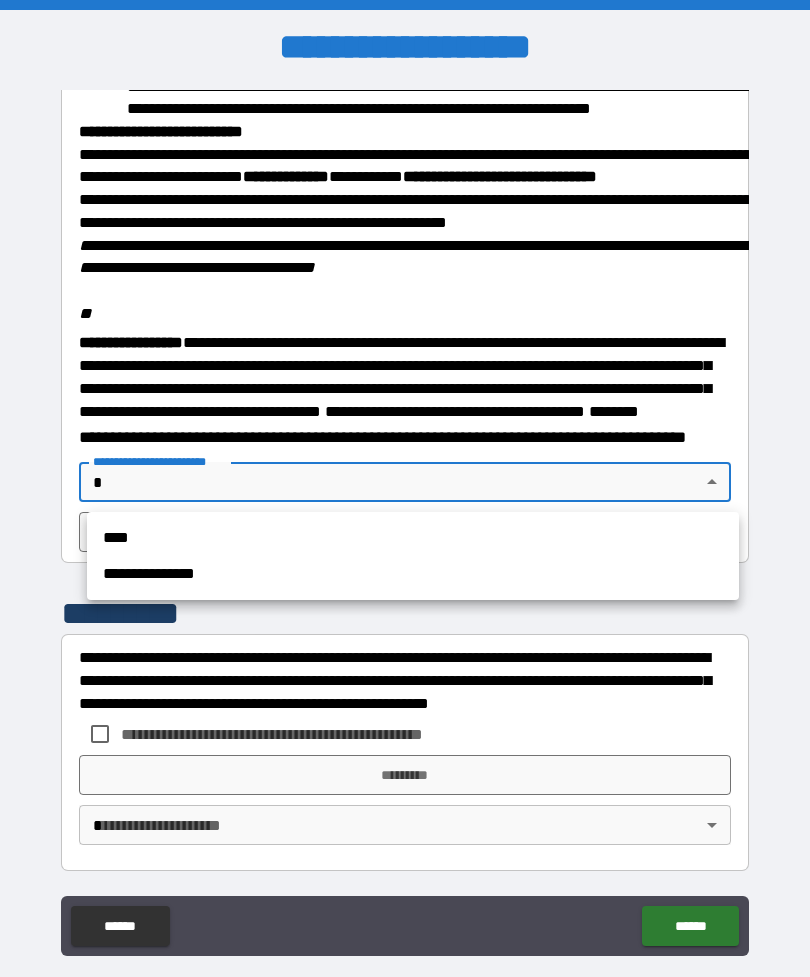 click at bounding box center (405, 488) 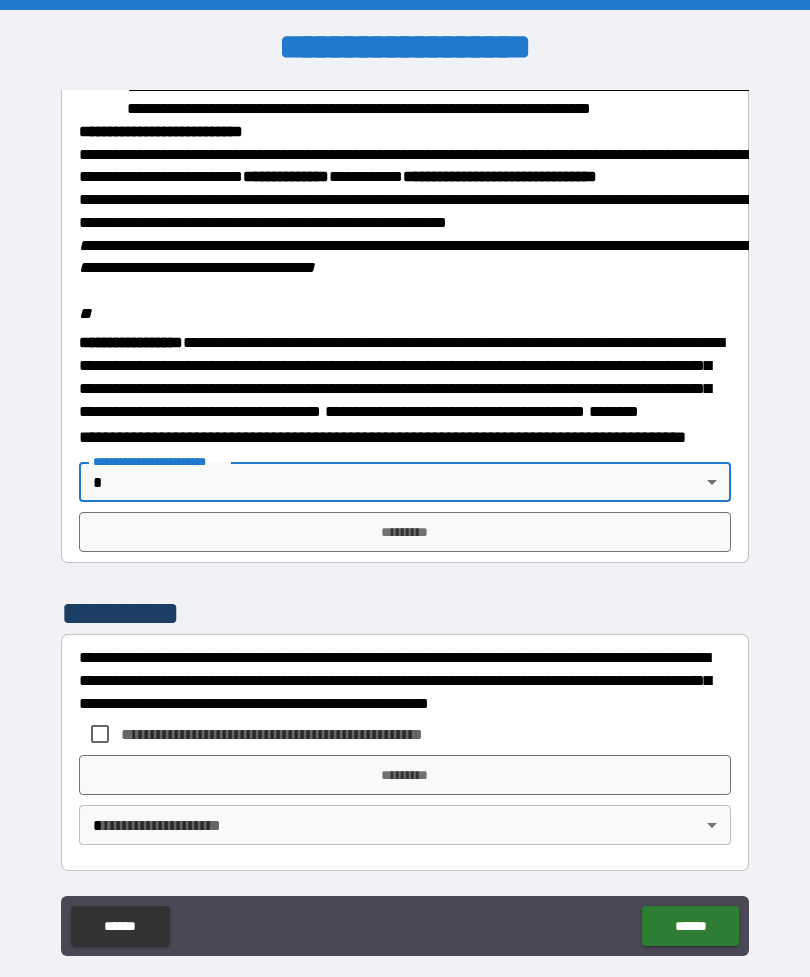 click on "**********" at bounding box center (405, 520) 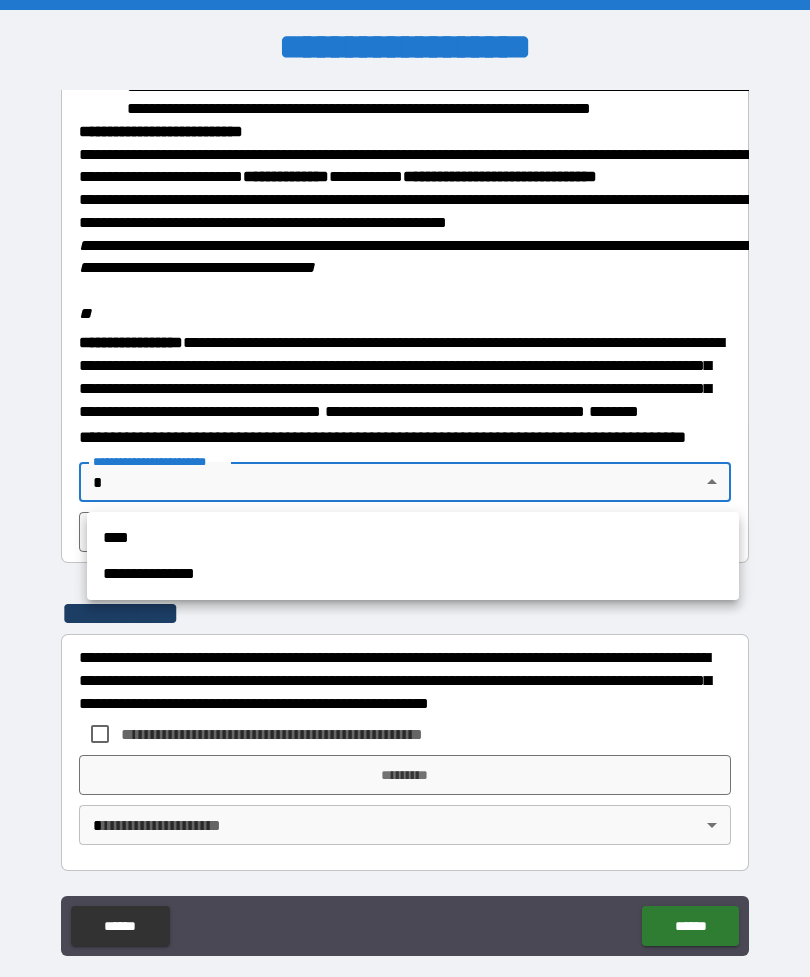click on "****" at bounding box center [413, 538] 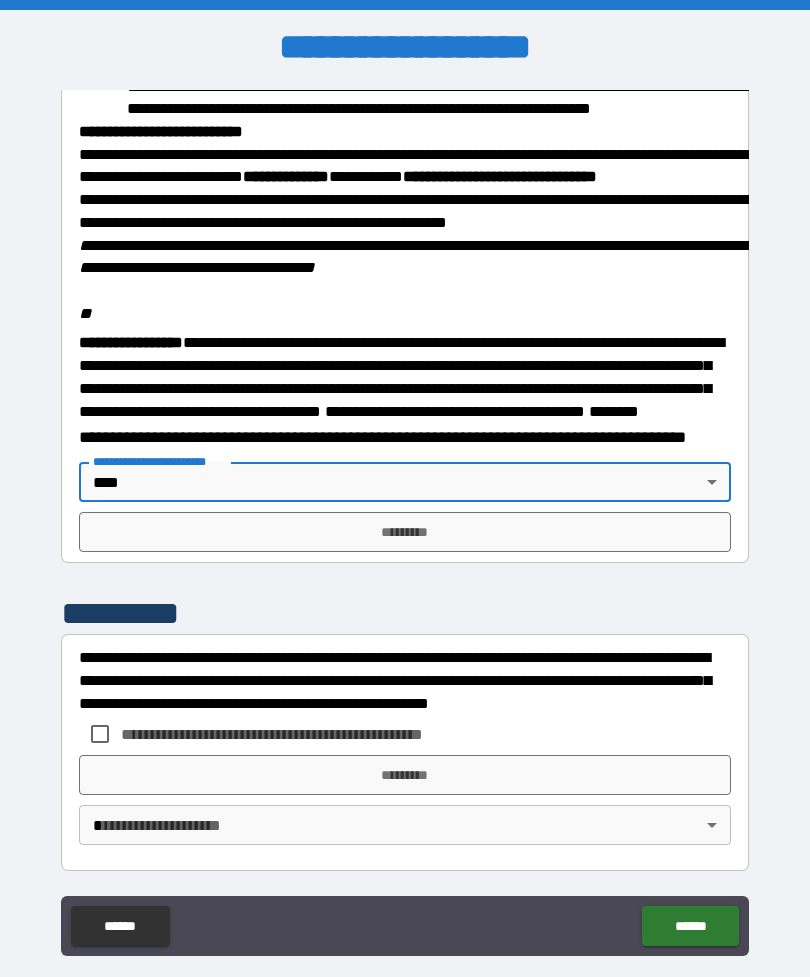 click on "*********" at bounding box center (405, 532) 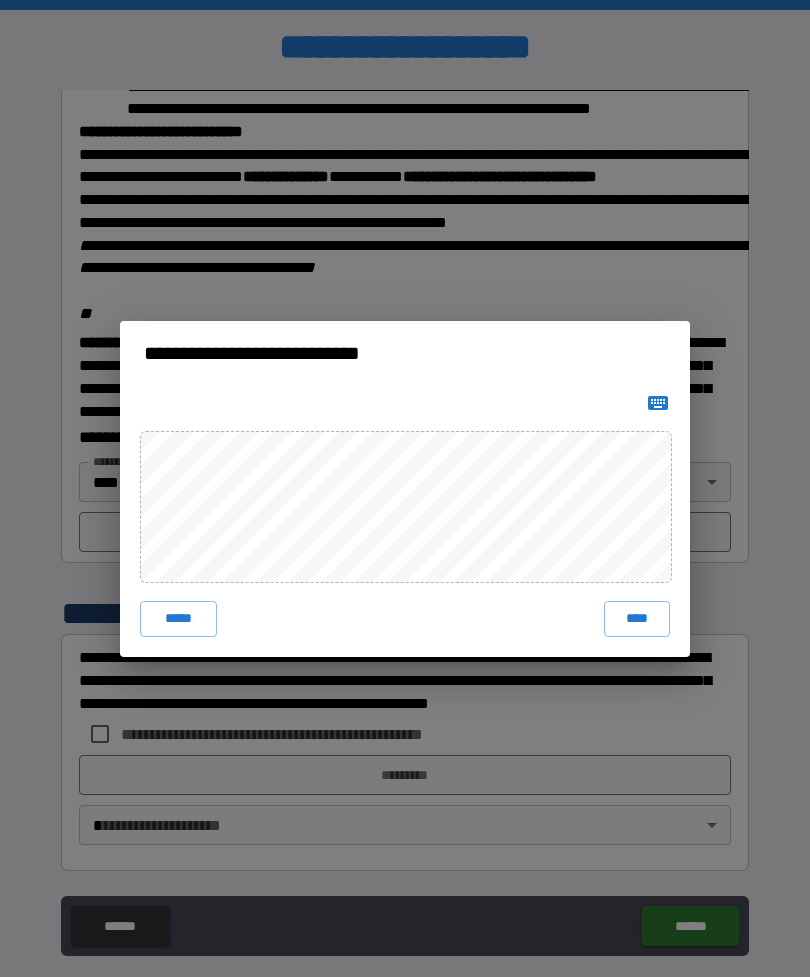 click on "****" at bounding box center (637, 619) 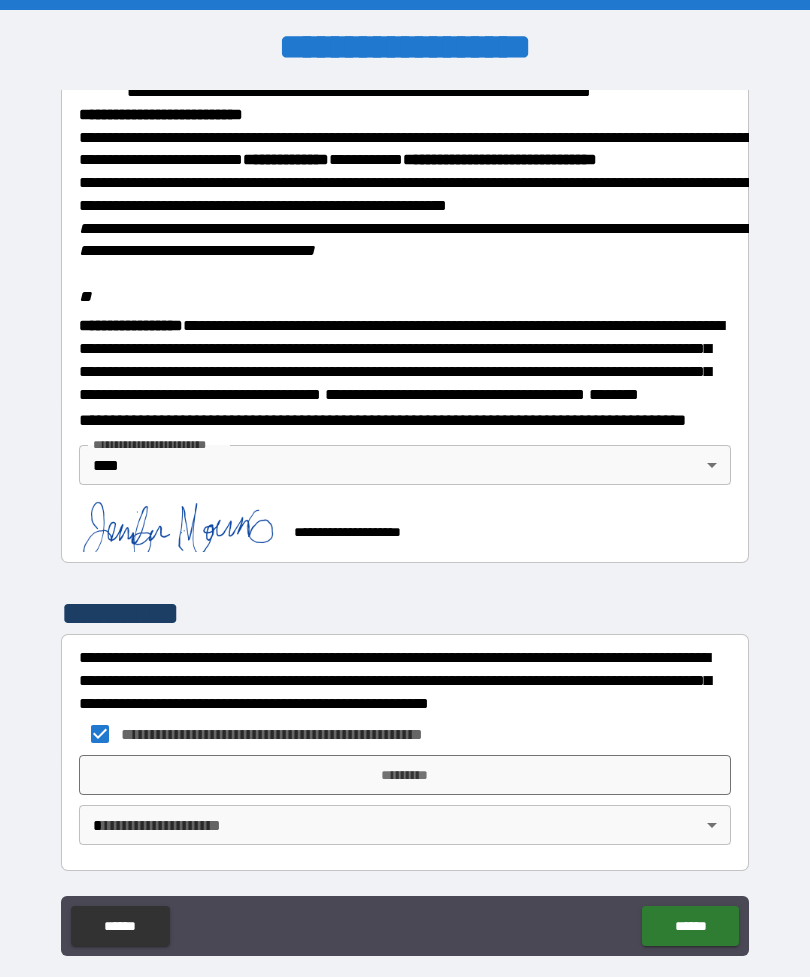 scroll, scrollTop: 2274, scrollLeft: 0, axis: vertical 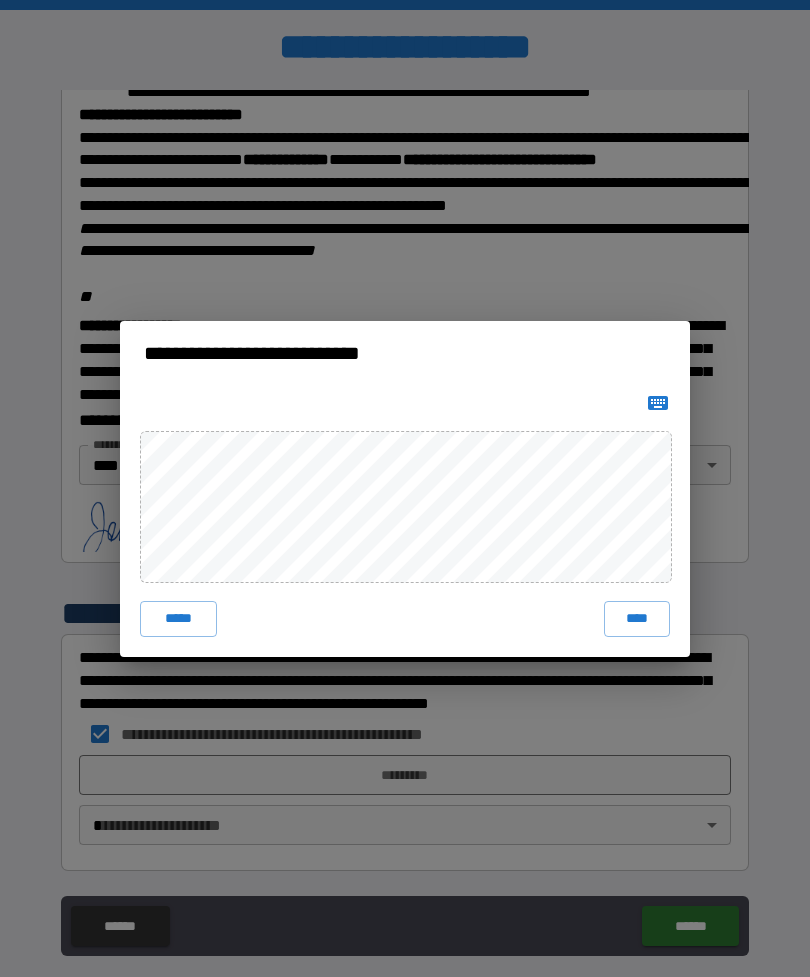 click on "****" at bounding box center [637, 619] 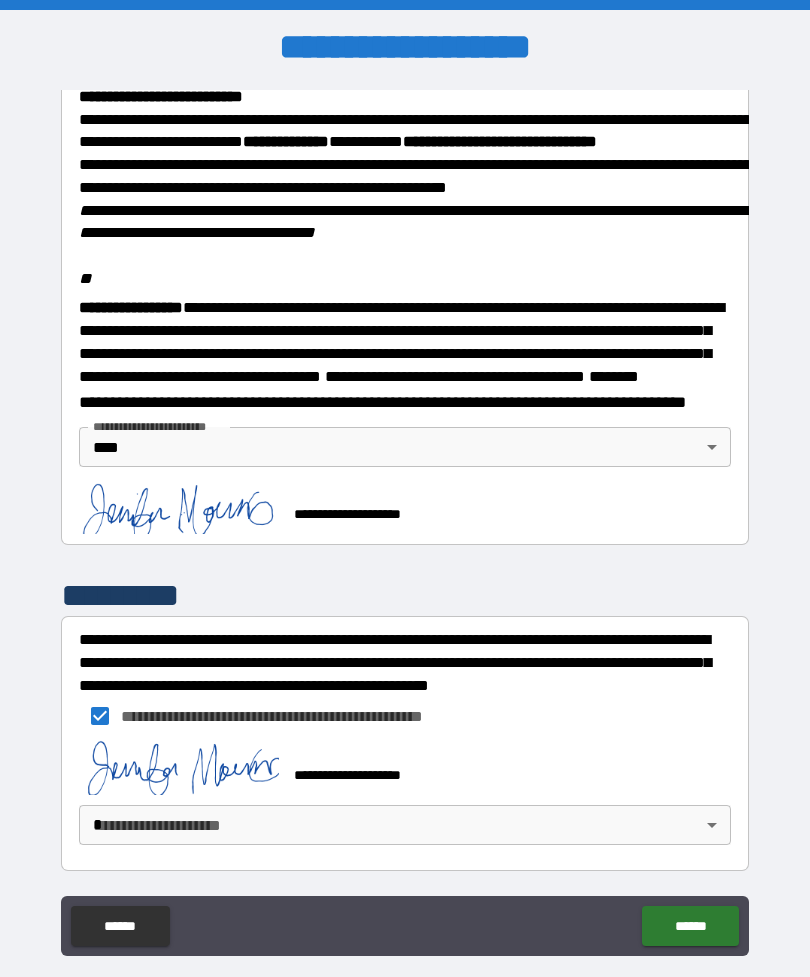 scroll, scrollTop: 2264, scrollLeft: 0, axis: vertical 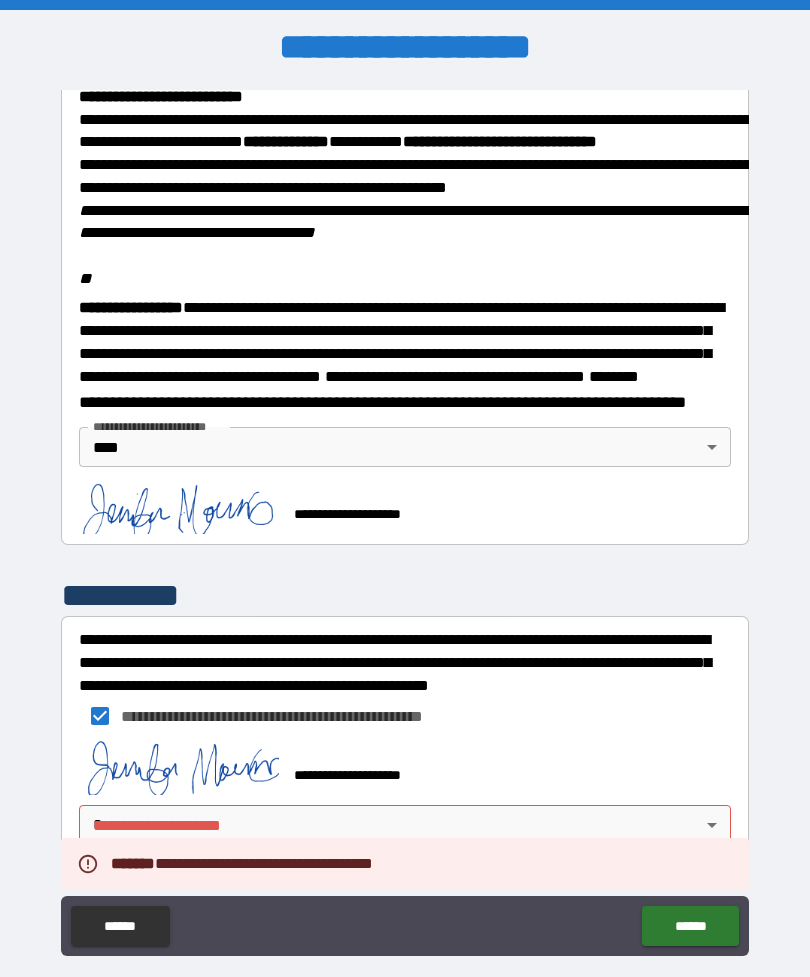 click on "**********" at bounding box center [405, 520] 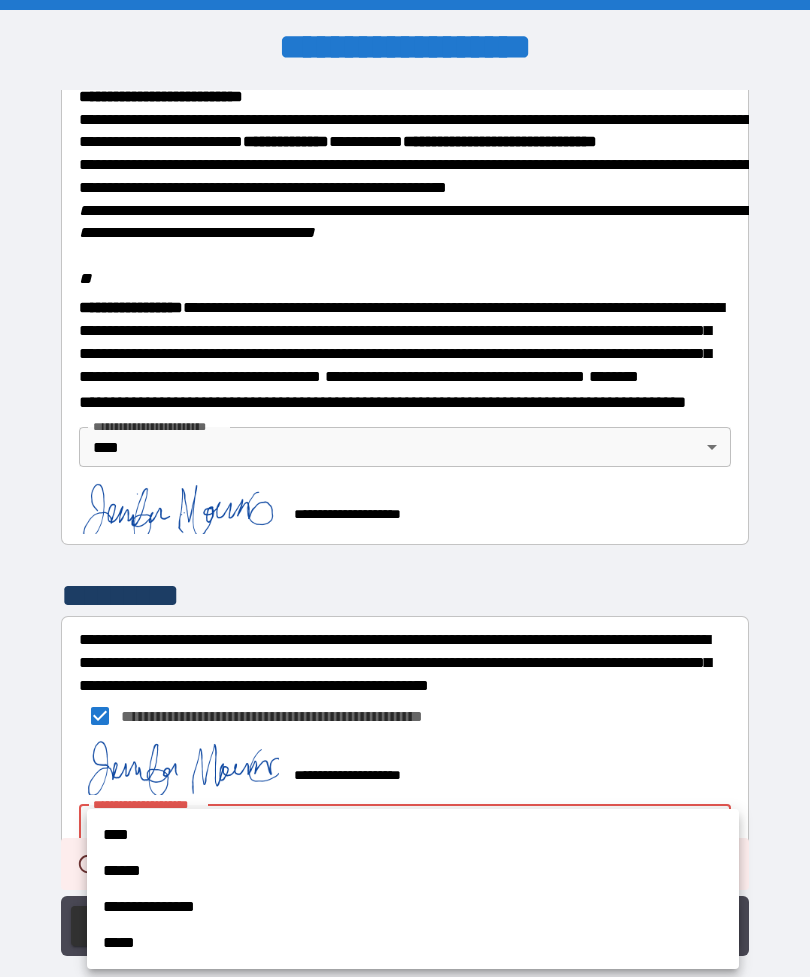 click on "****" at bounding box center (413, 835) 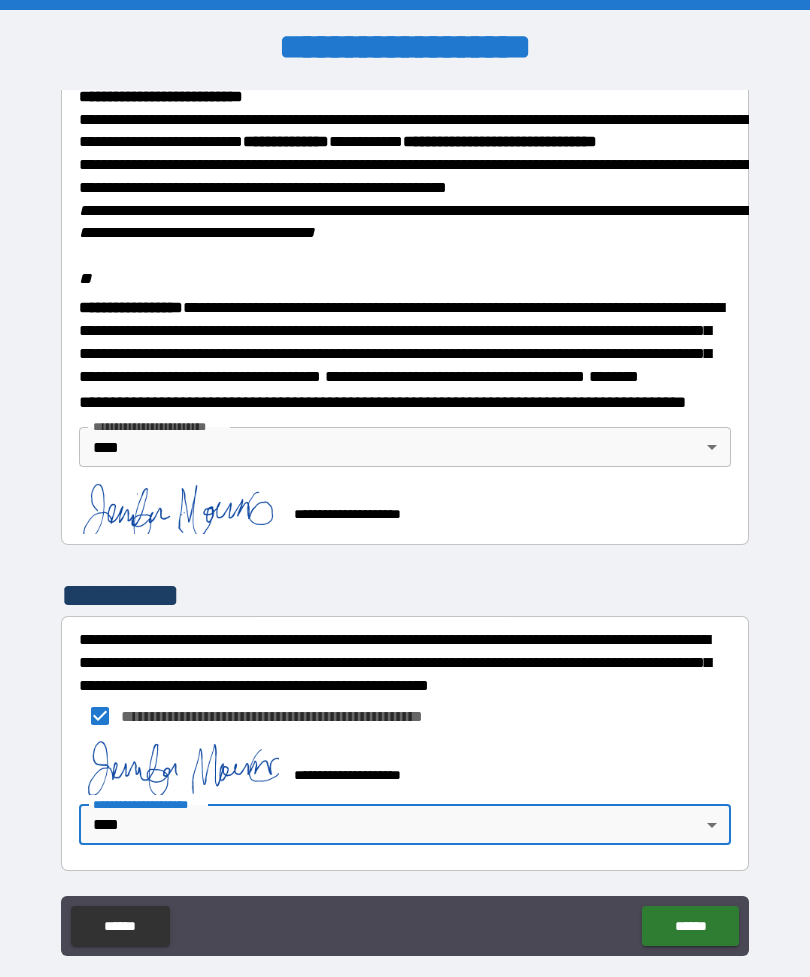 click on "******" at bounding box center [690, 926] 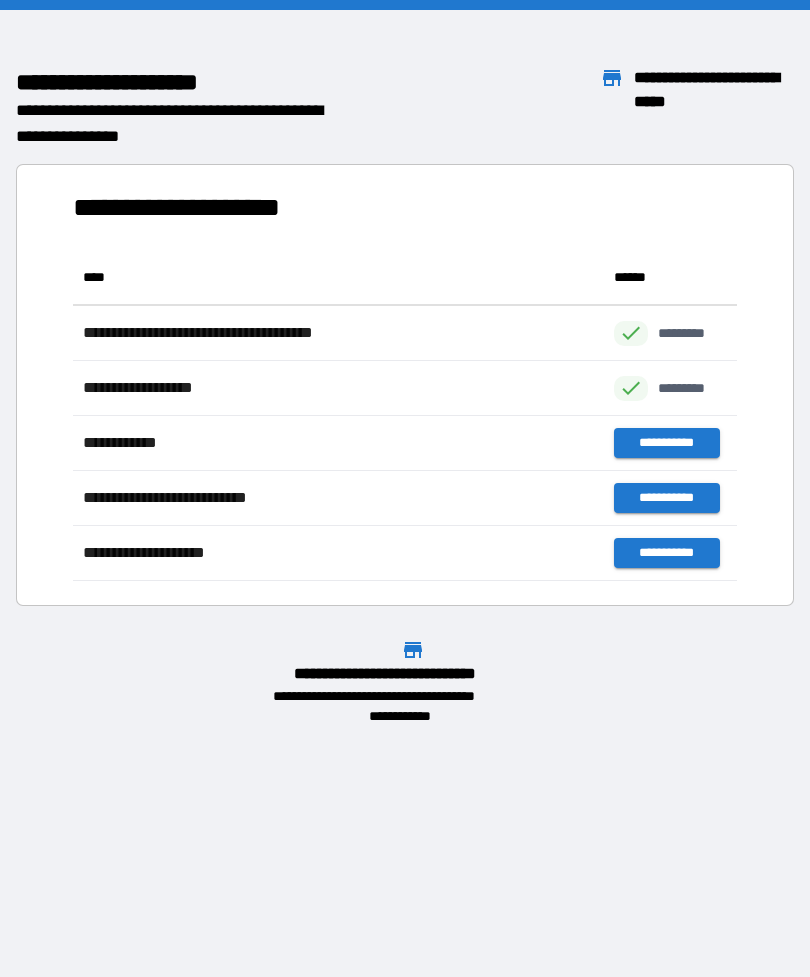 scroll, scrollTop: 331, scrollLeft: 664, axis: both 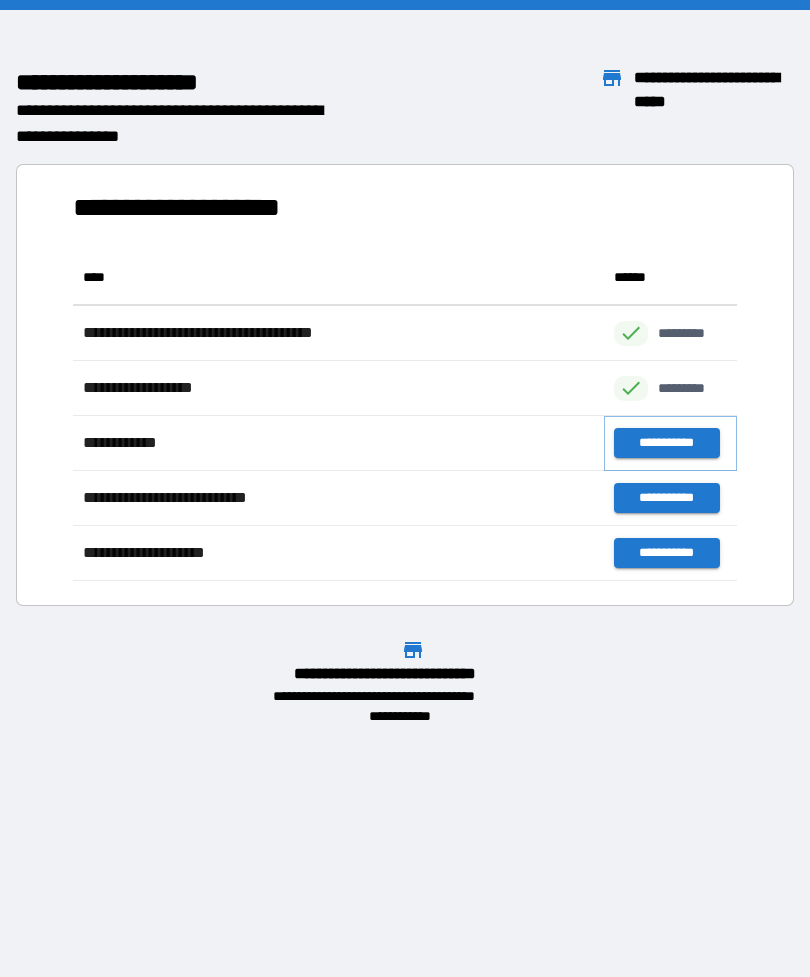 click on "**********" at bounding box center (666, 443) 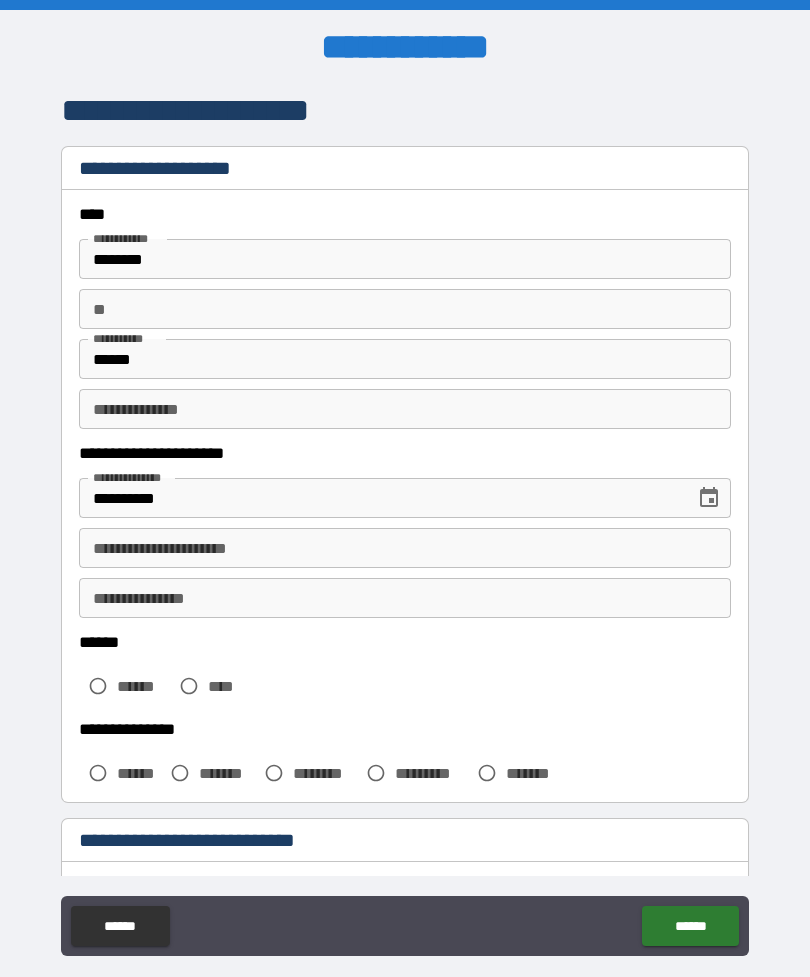 click on "********" at bounding box center (405, 259) 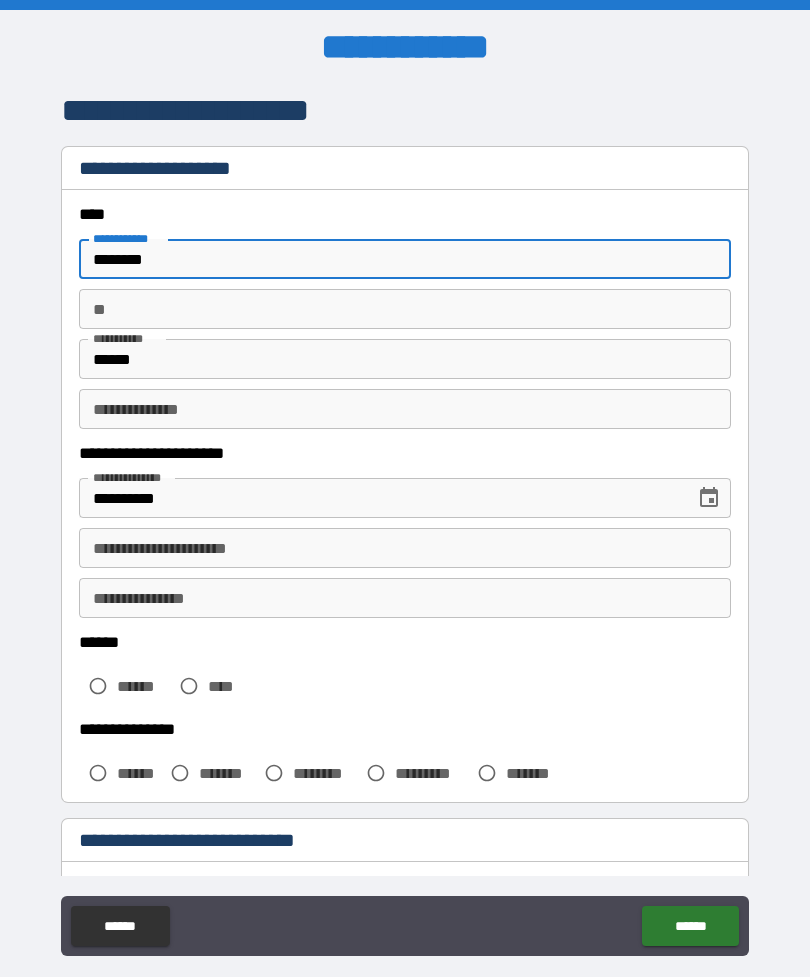 click on "********" at bounding box center (405, 259) 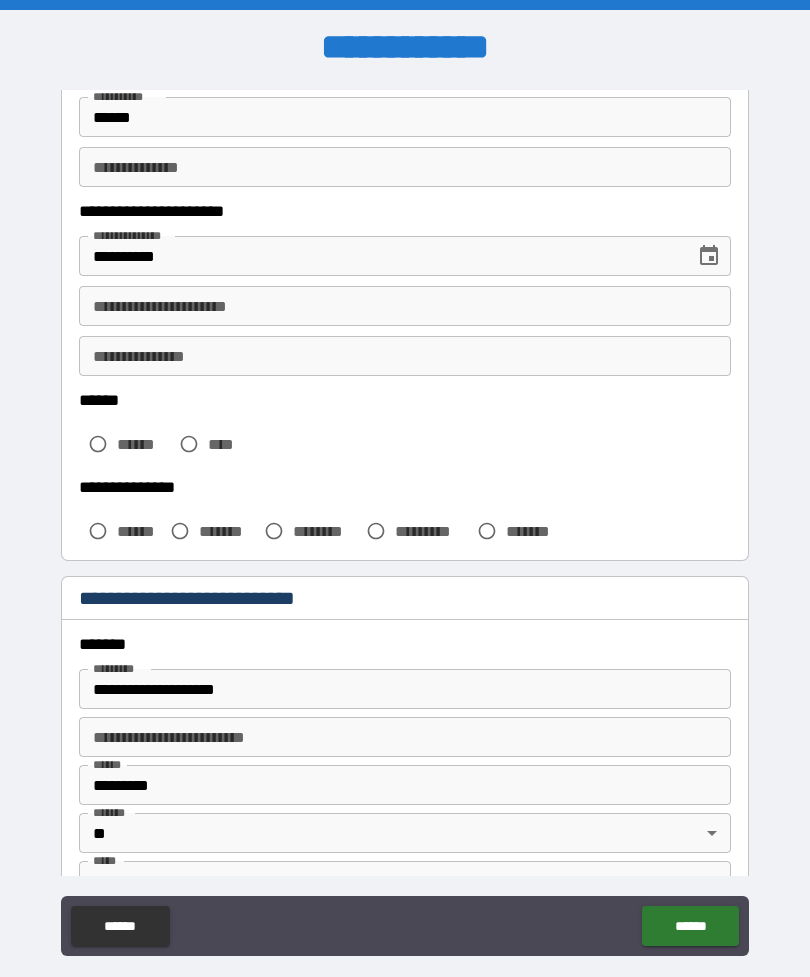 scroll, scrollTop: 251, scrollLeft: 0, axis: vertical 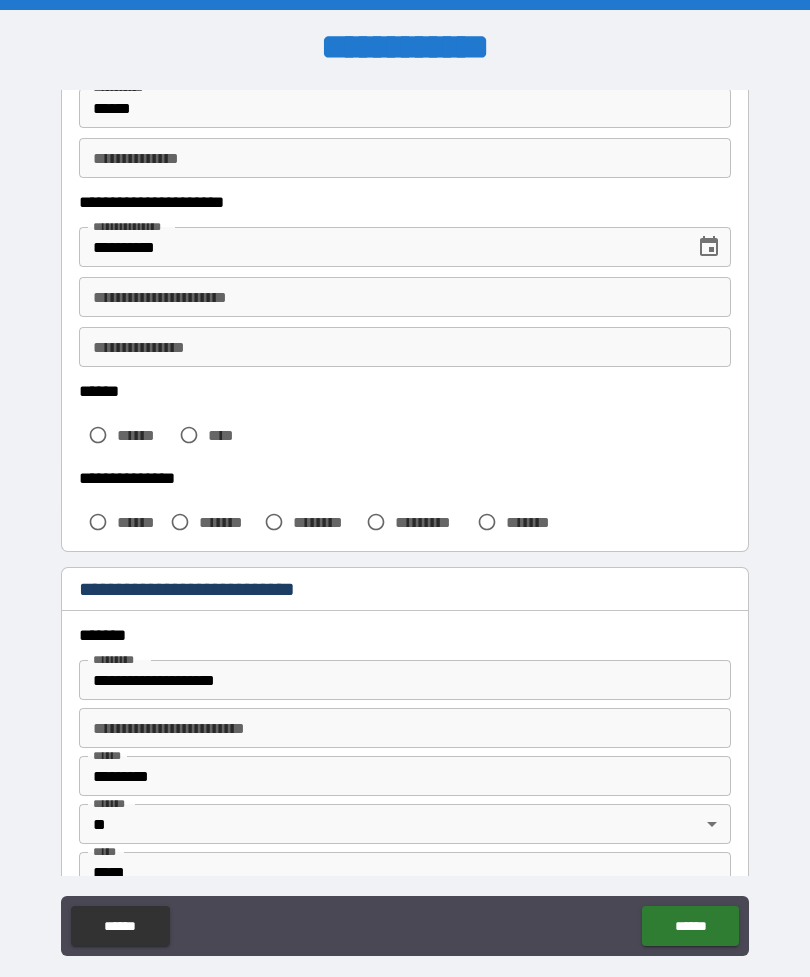 type on "*******" 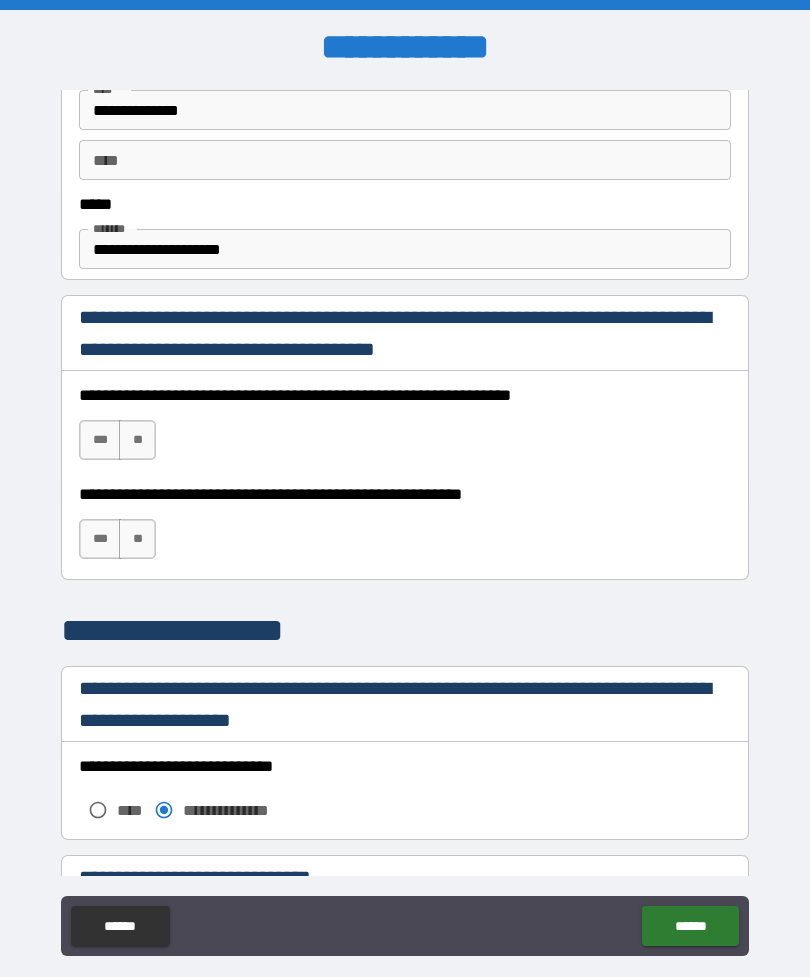 scroll, scrollTop: 1155, scrollLeft: 0, axis: vertical 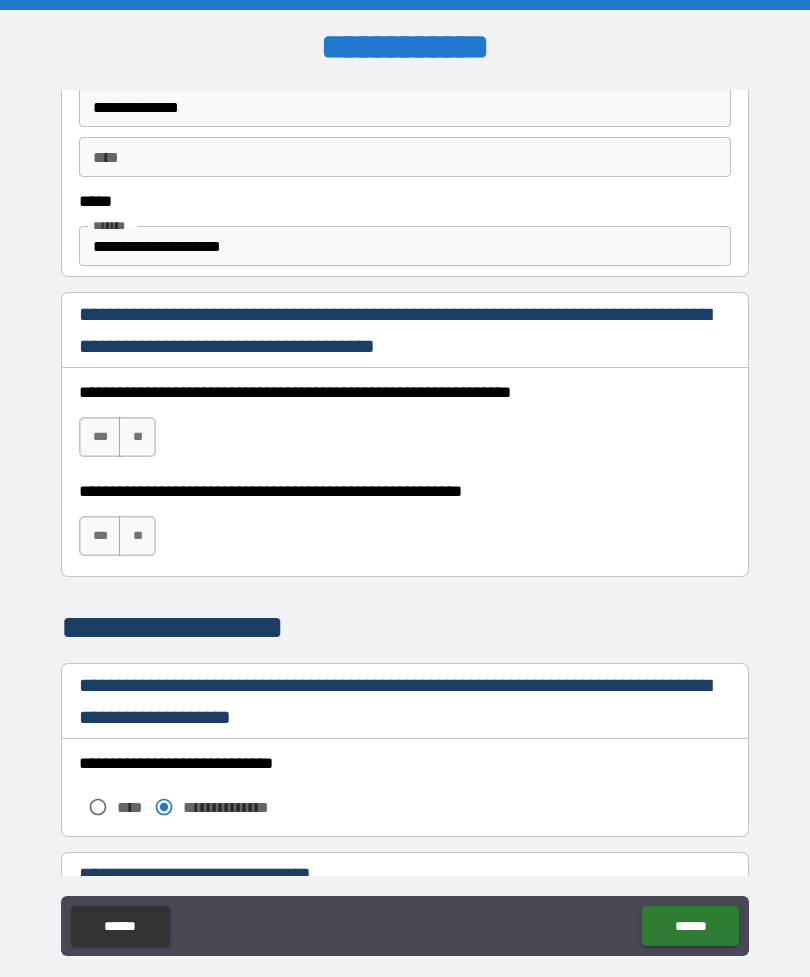 click on "***" at bounding box center (100, 437) 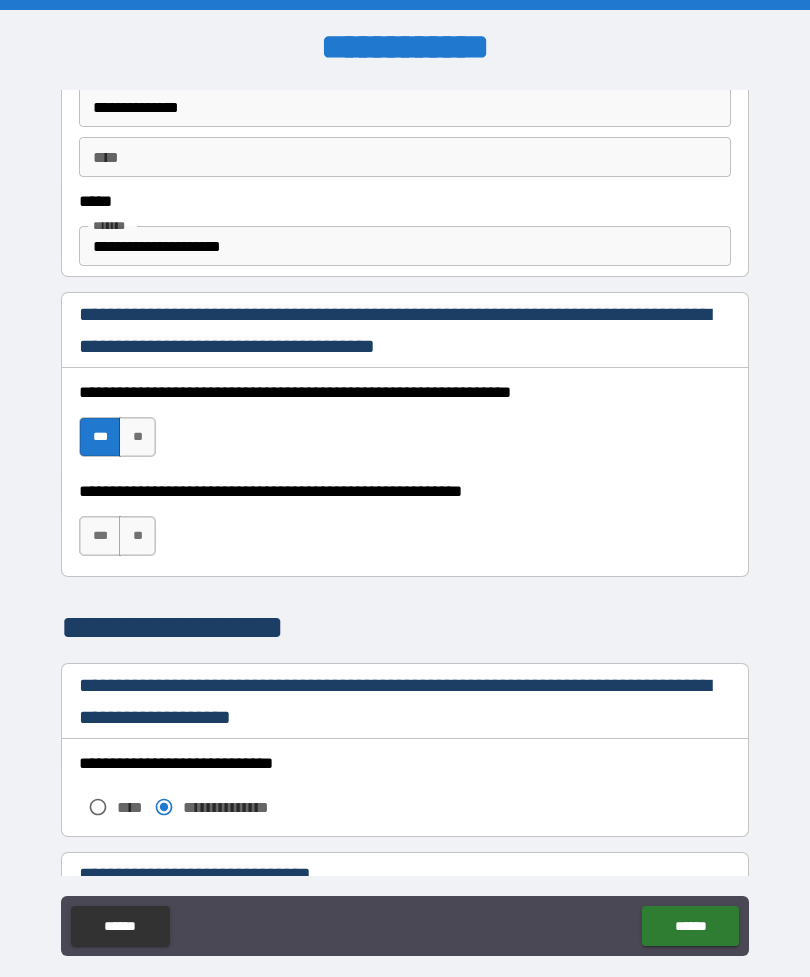 click on "***" at bounding box center (100, 536) 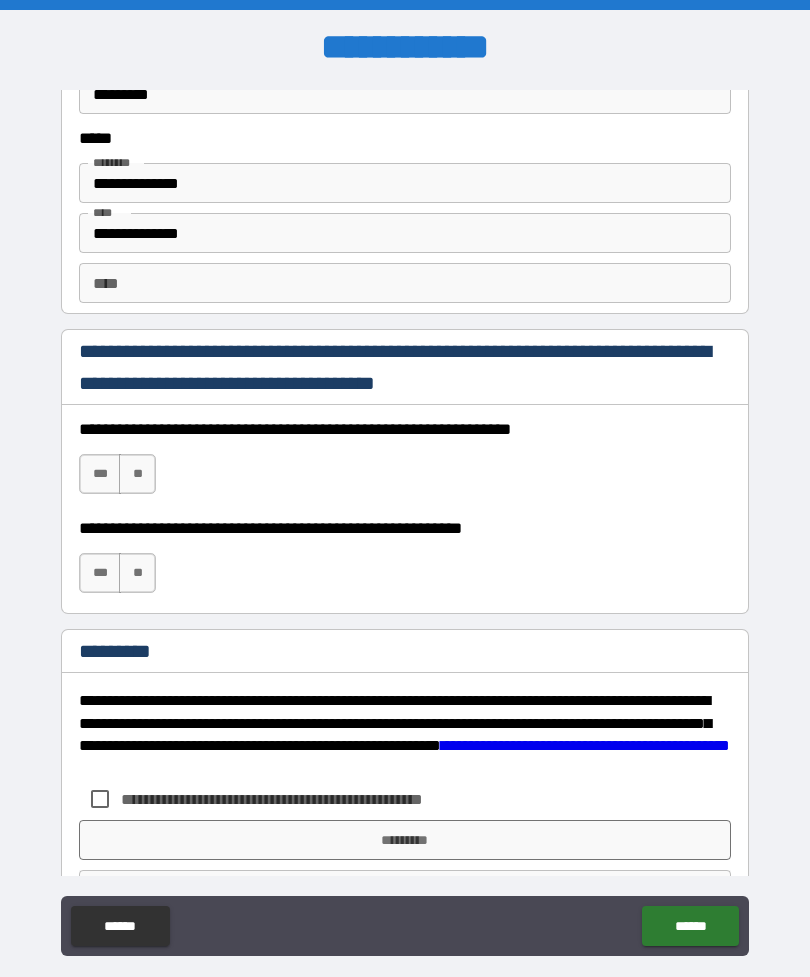 scroll, scrollTop: 2758, scrollLeft: 0, axis: vertical 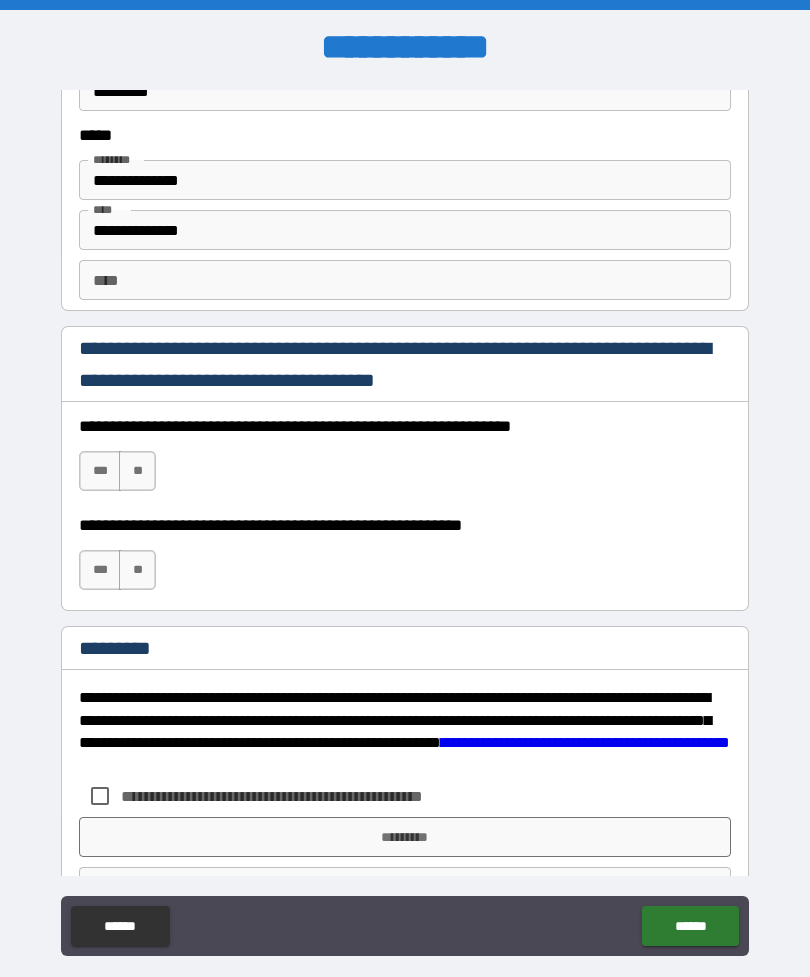 click on "**" at bounding box center (137, 471) 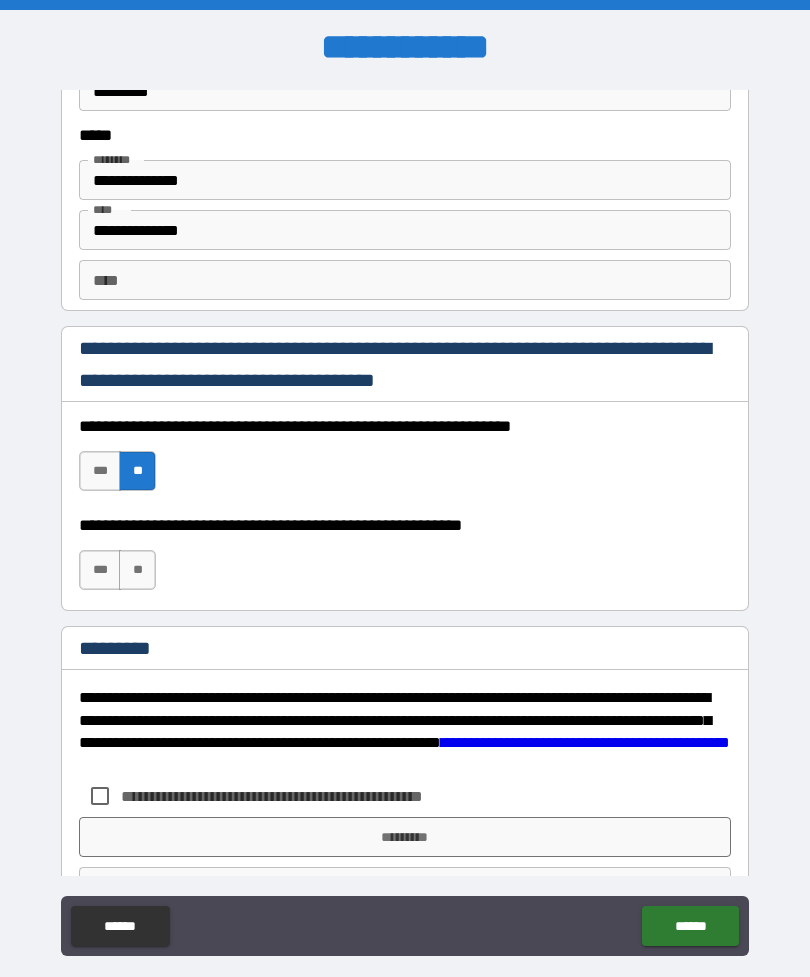 click on "***" at bounding box center (100, 471) 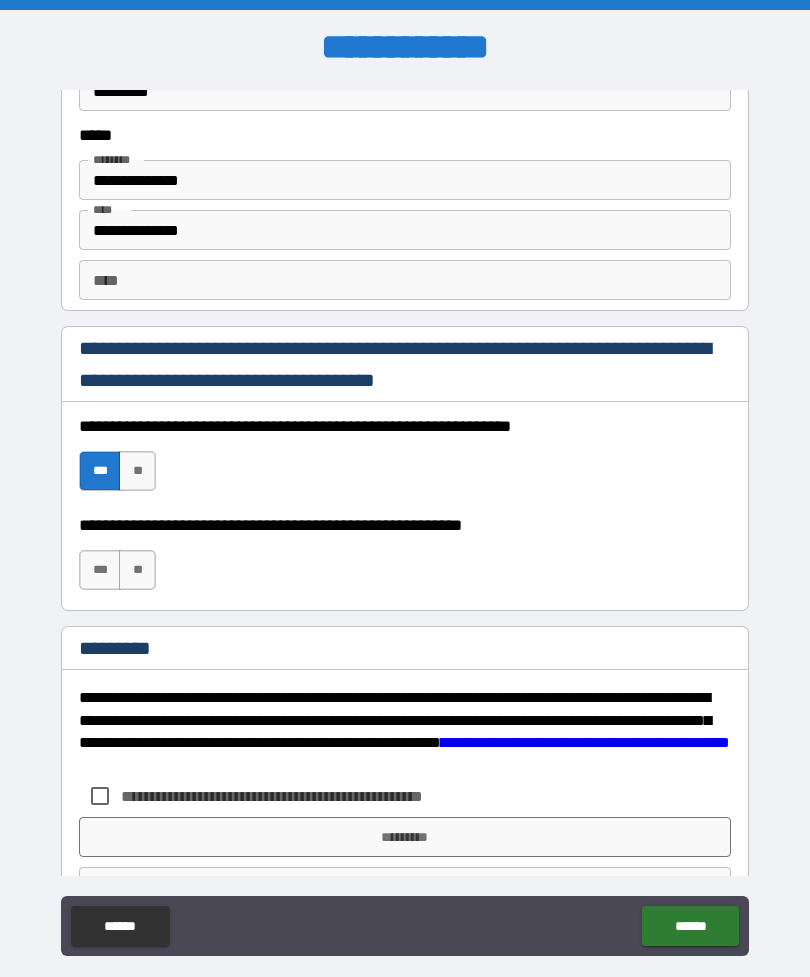 click on "***" at bounding box center (100, 570) 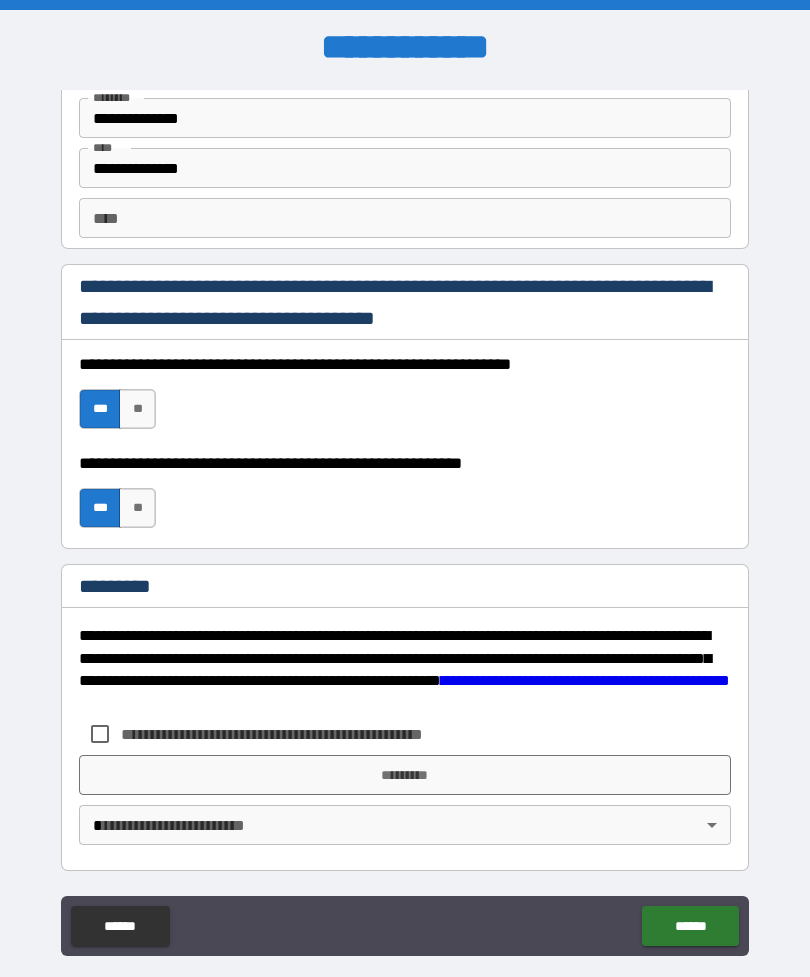 scroll, scrollTop: 2820, scrollLeft: 0, axis: vertical 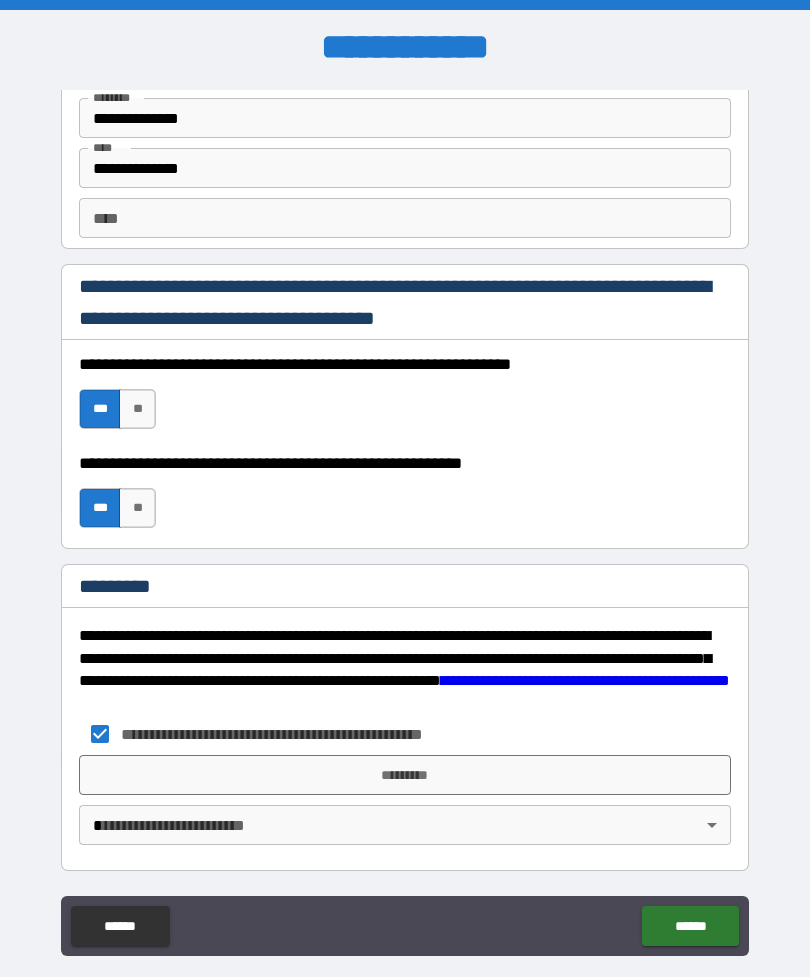 click on "*********" at bounding box center [405, 775] 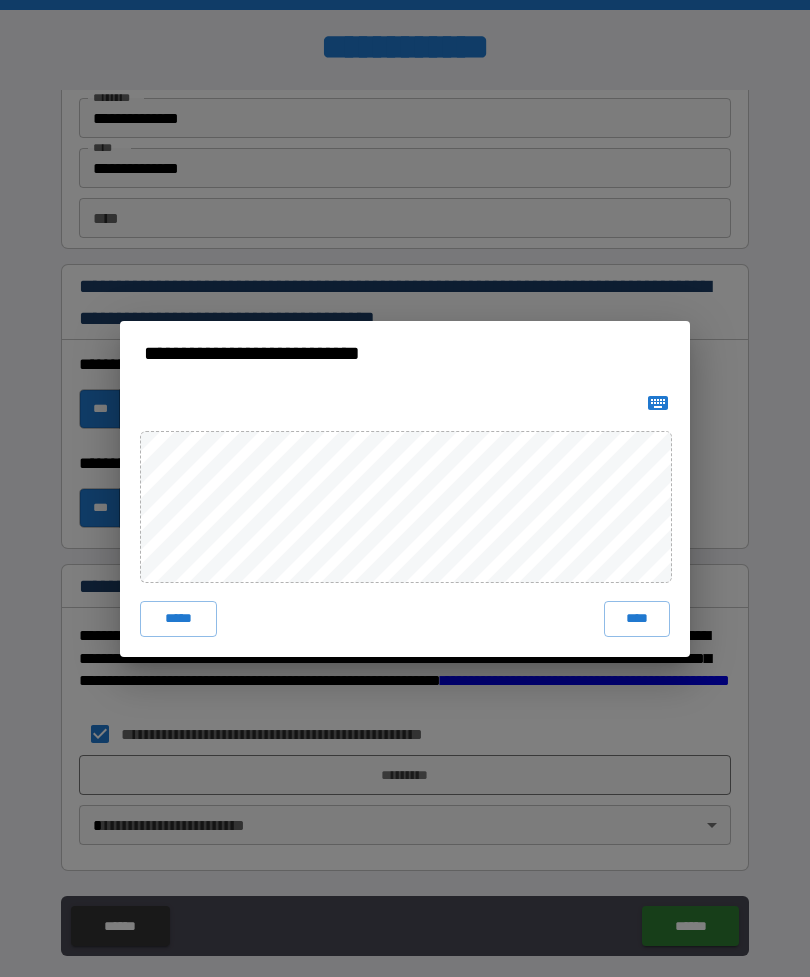 click on "****" at bounding box center [637, 619] 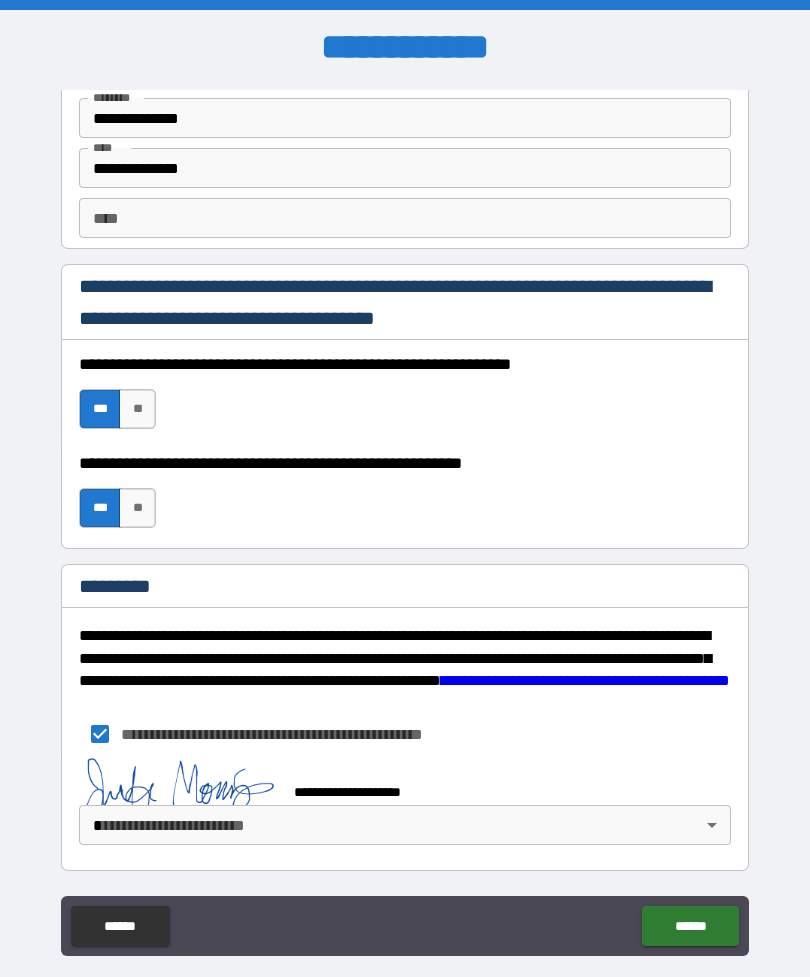 scroll, scrollTop: 2810, scrollLeft: 0, axis: vertical 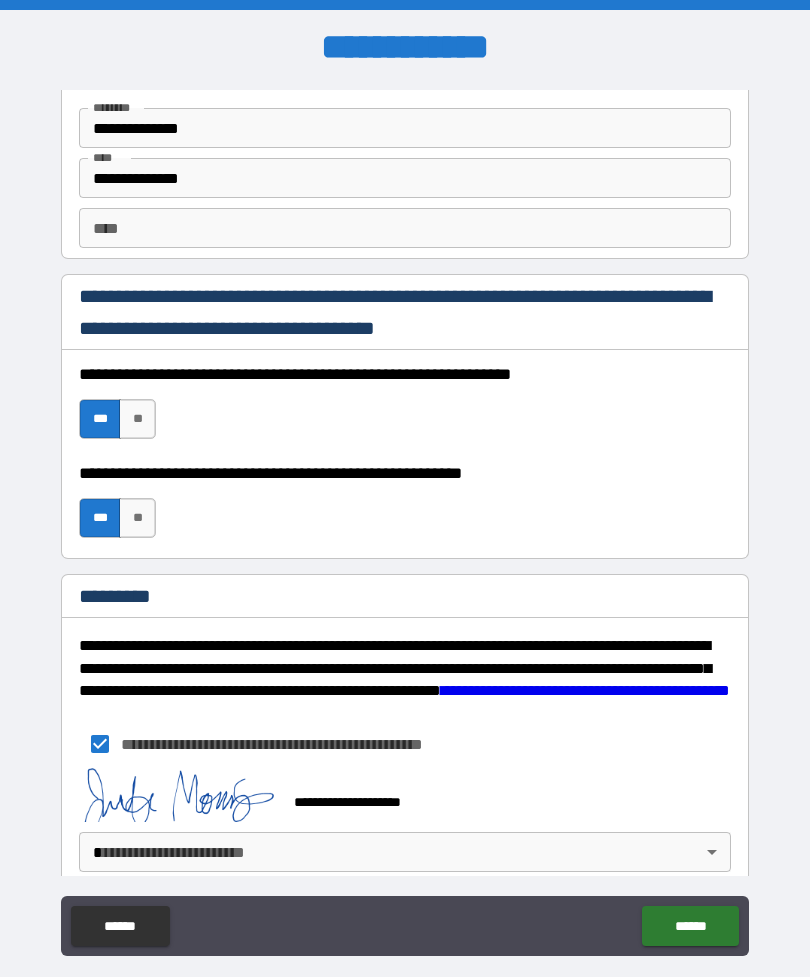 click on "**********" at bounding box center [405, 520] 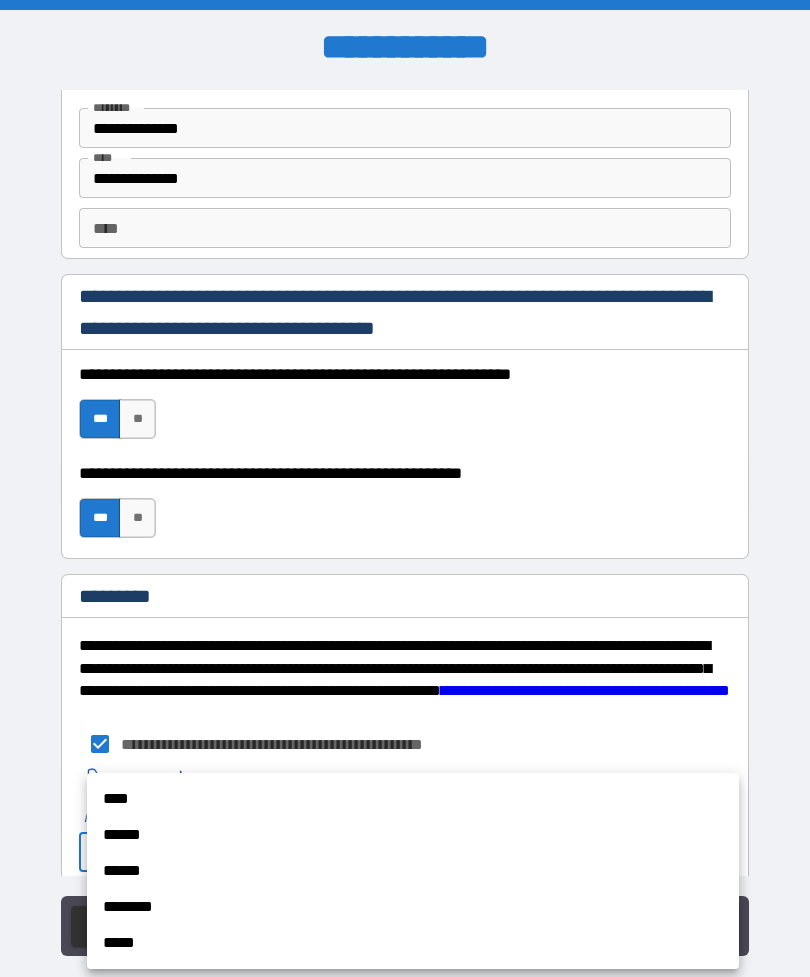 click on "****" at bounding box center [413, 799] 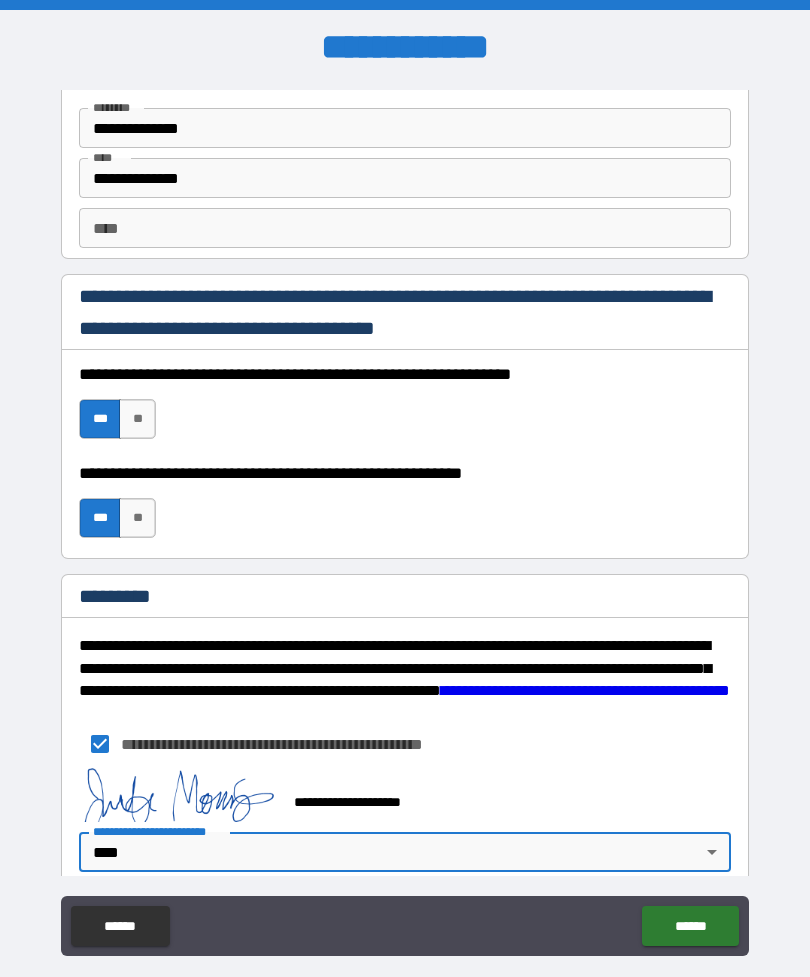 click on "******" at bounding box center [690, 926] 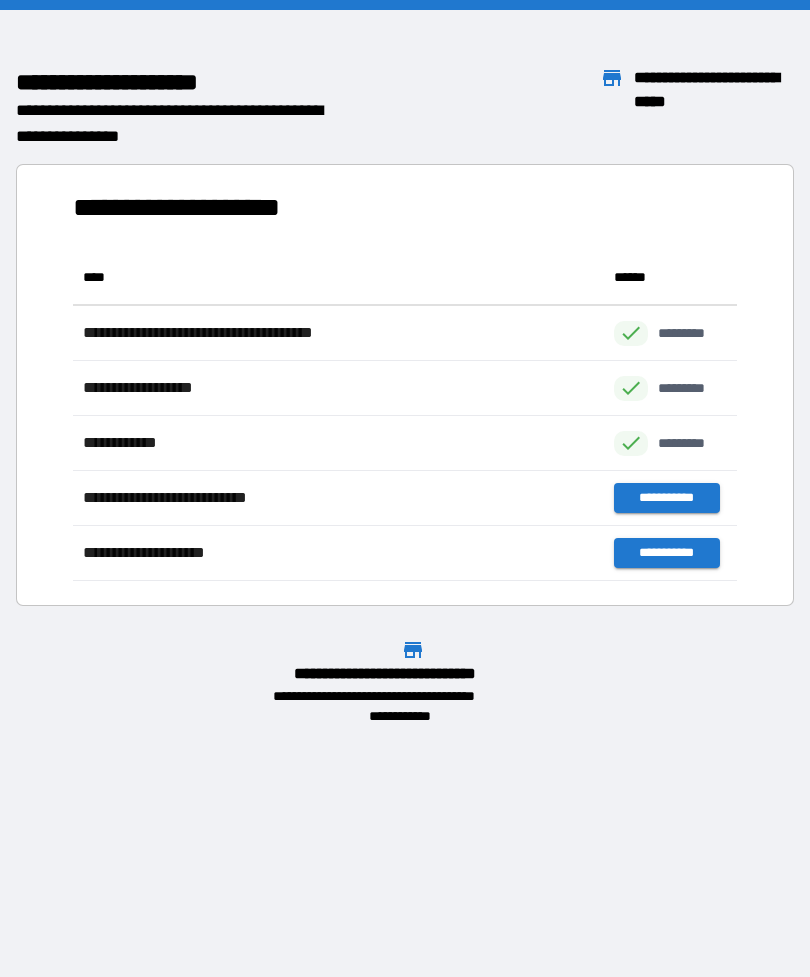 scroll, scrollTop: 331, scrollLeft: 664, axis: both 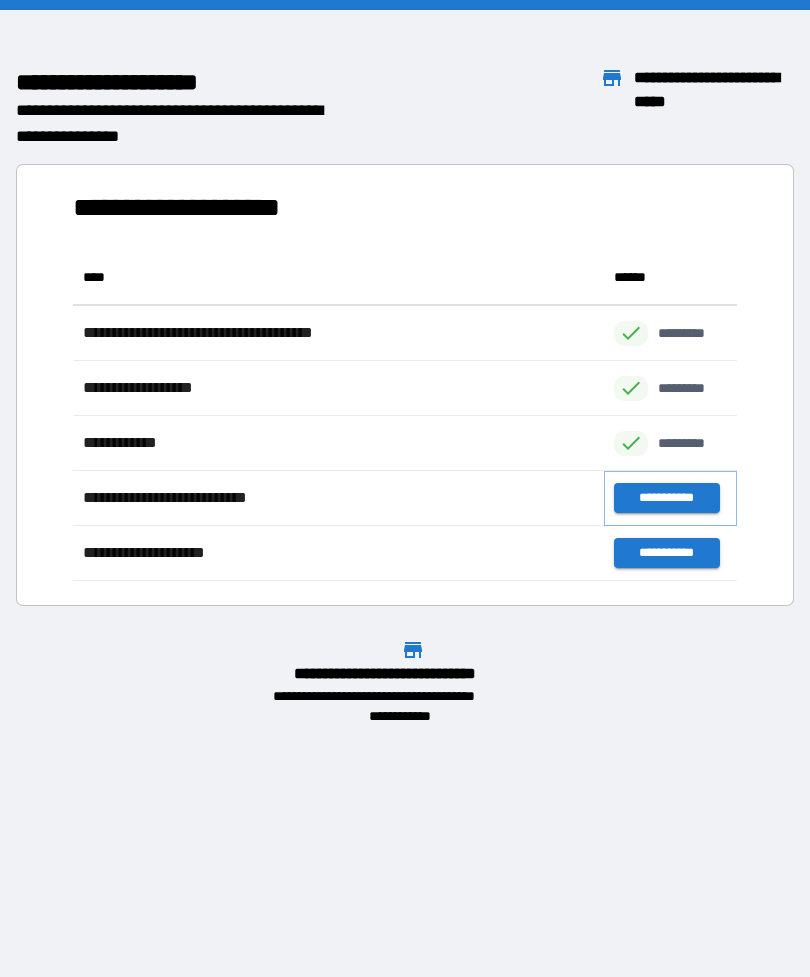 click on "**********" at bounding box center (666, 498) 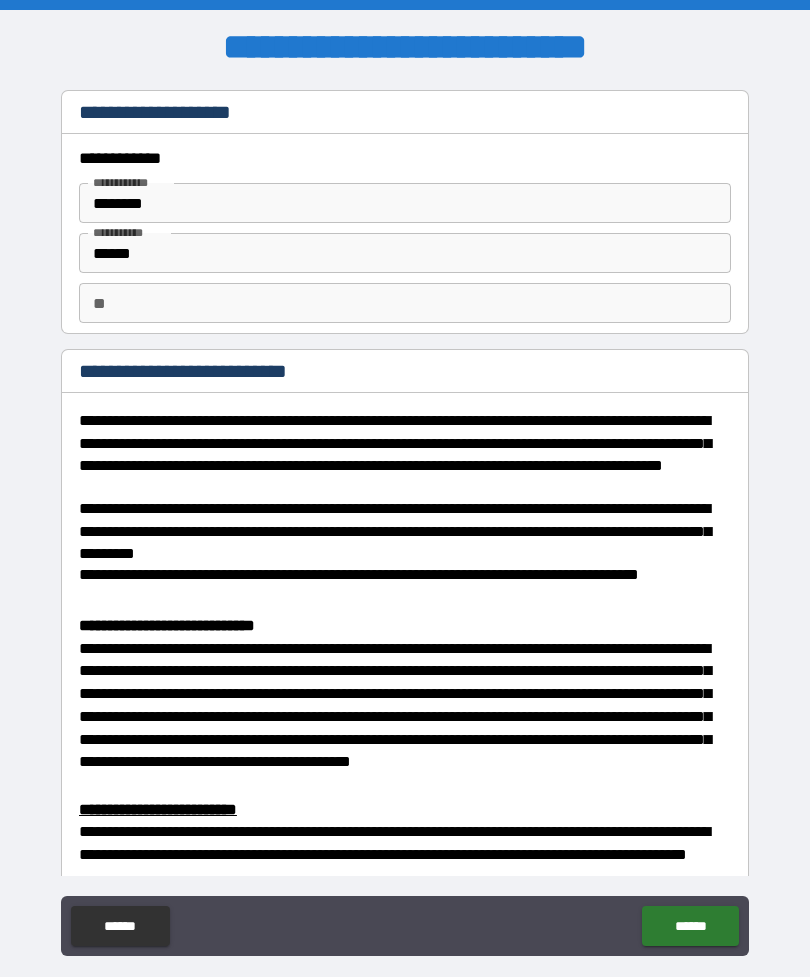 click on "********" at bounding box center [405, 203] 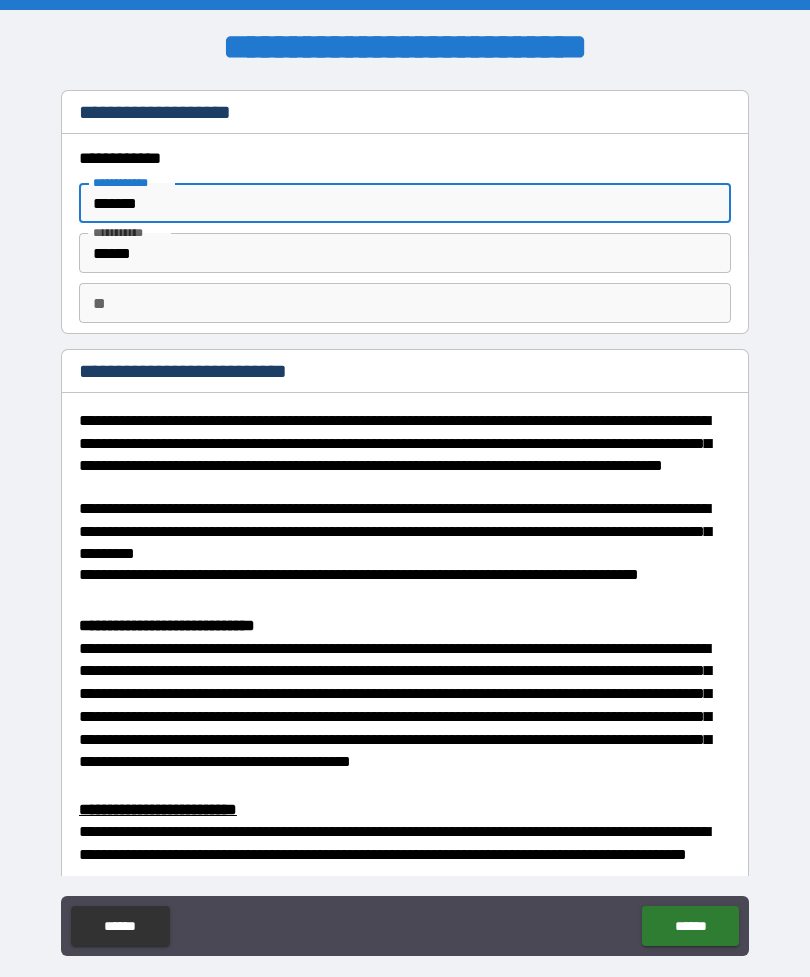 type on "*******" 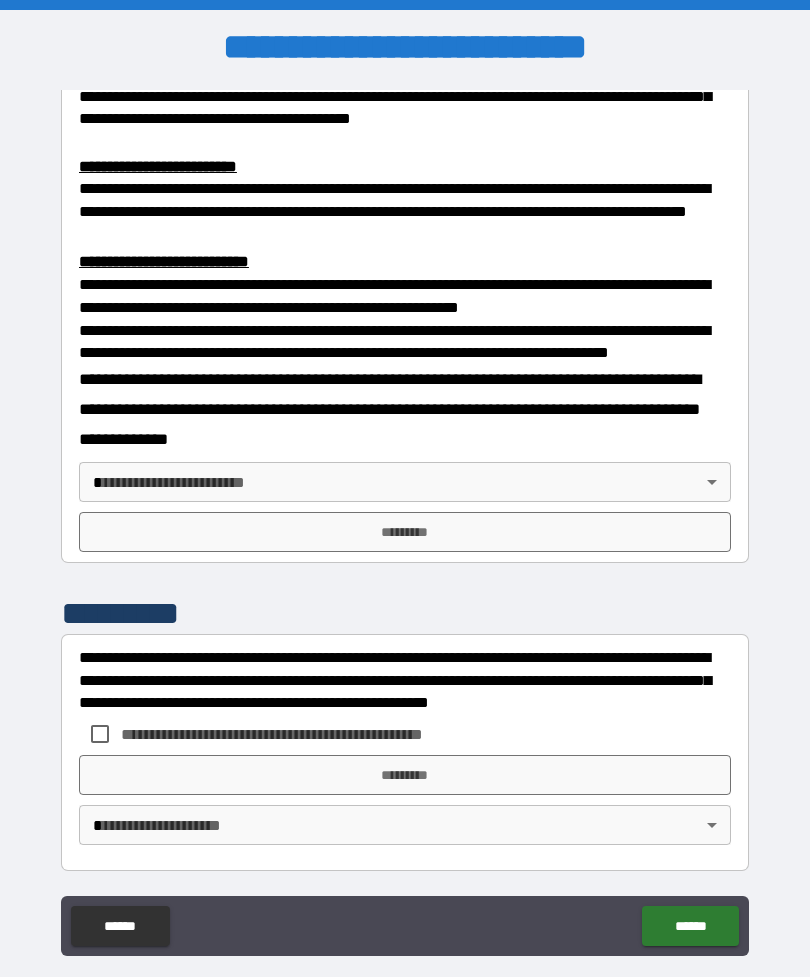 scroll, scrollTop: 660, scrollLeft: 0, axis: vertical 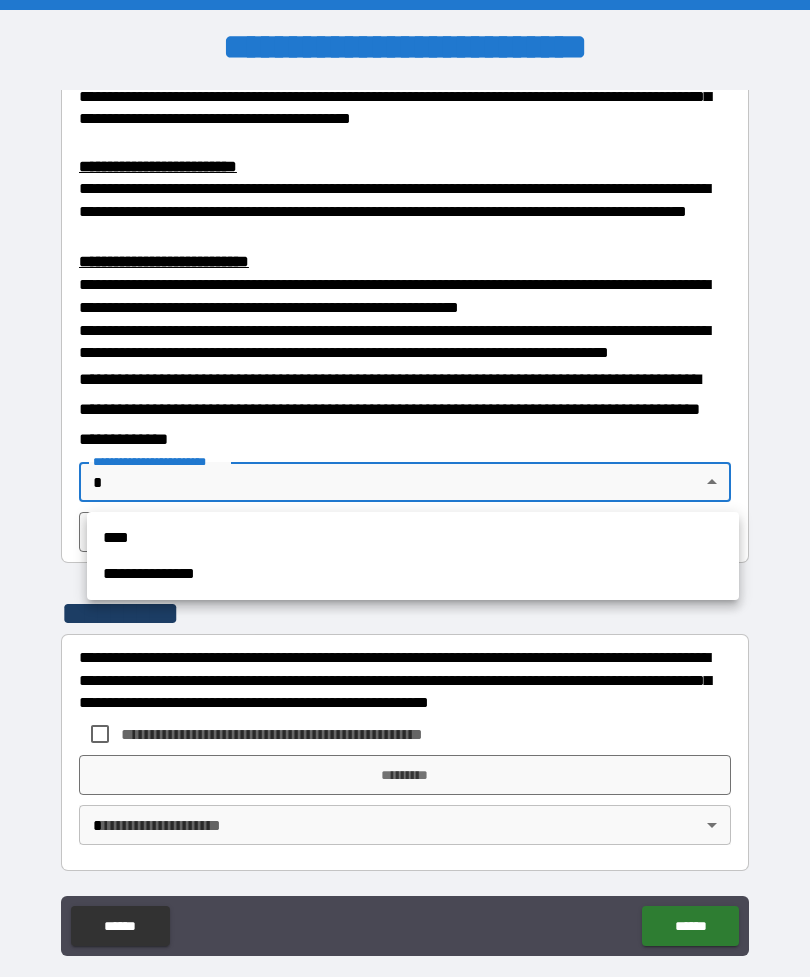 click on "****" at bounding box center [413, 538] 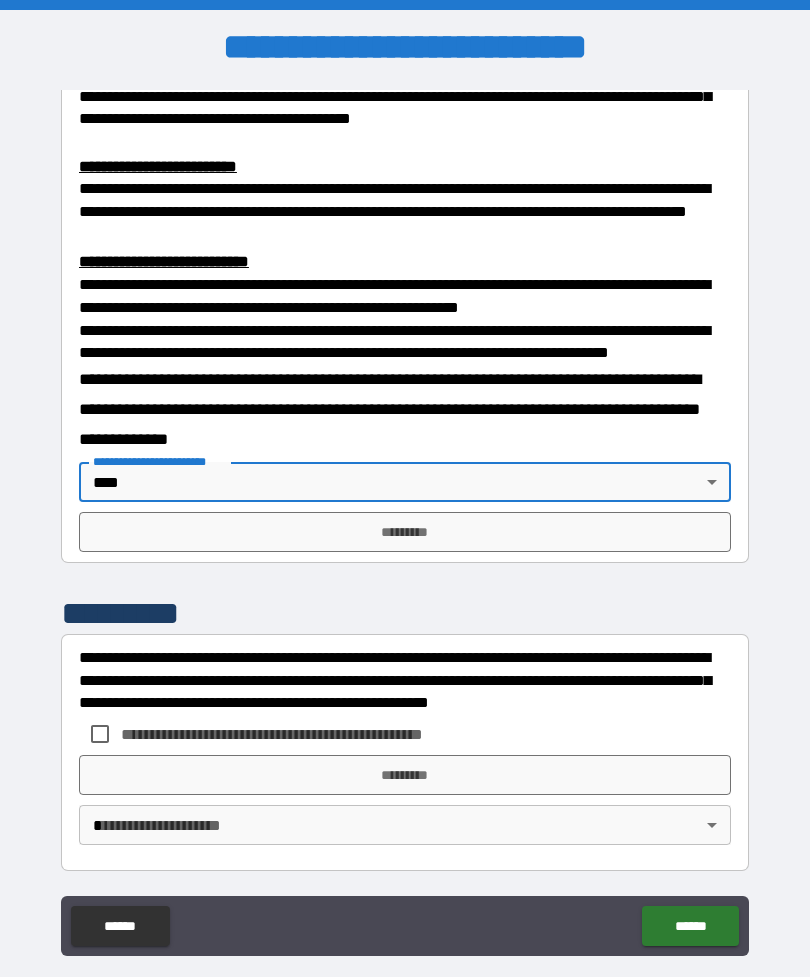 click on "**********" at bounding box center (405, 520) 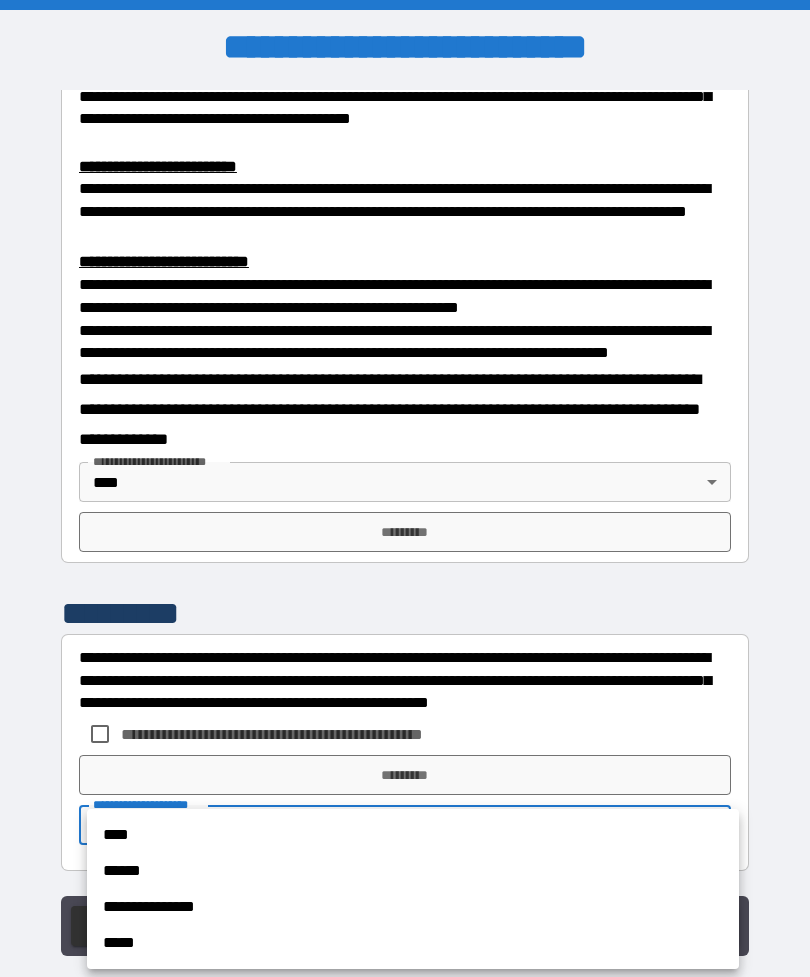 click on "****" at bounding box center (413, 835) 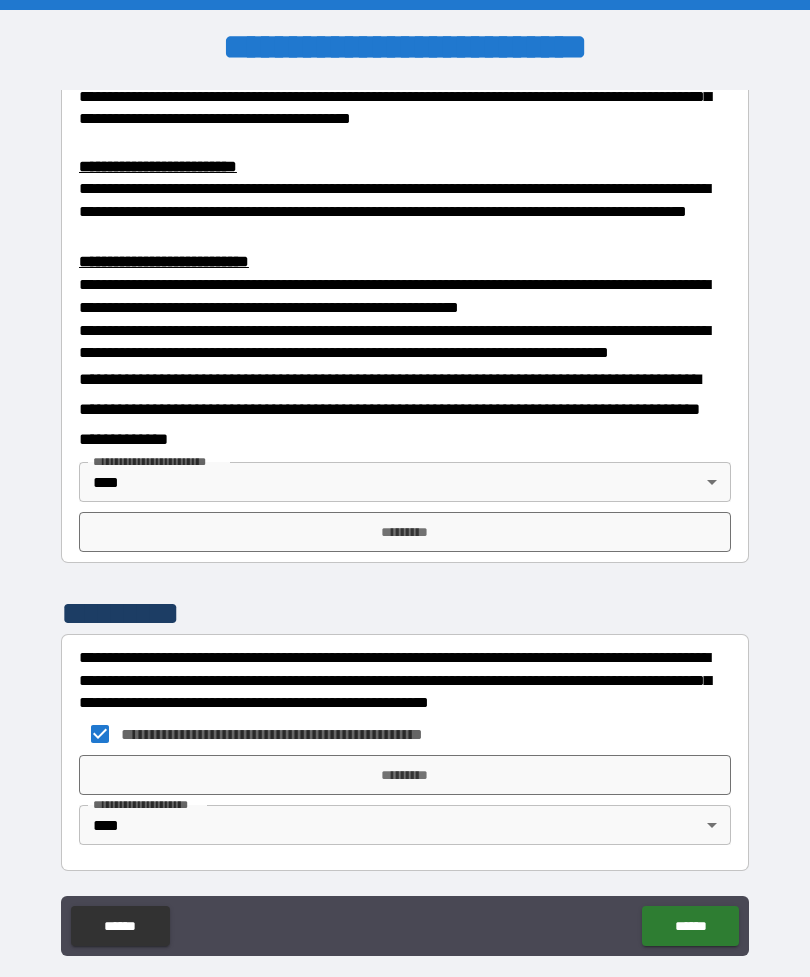 click on "*********" at bounding box center [405, 532] 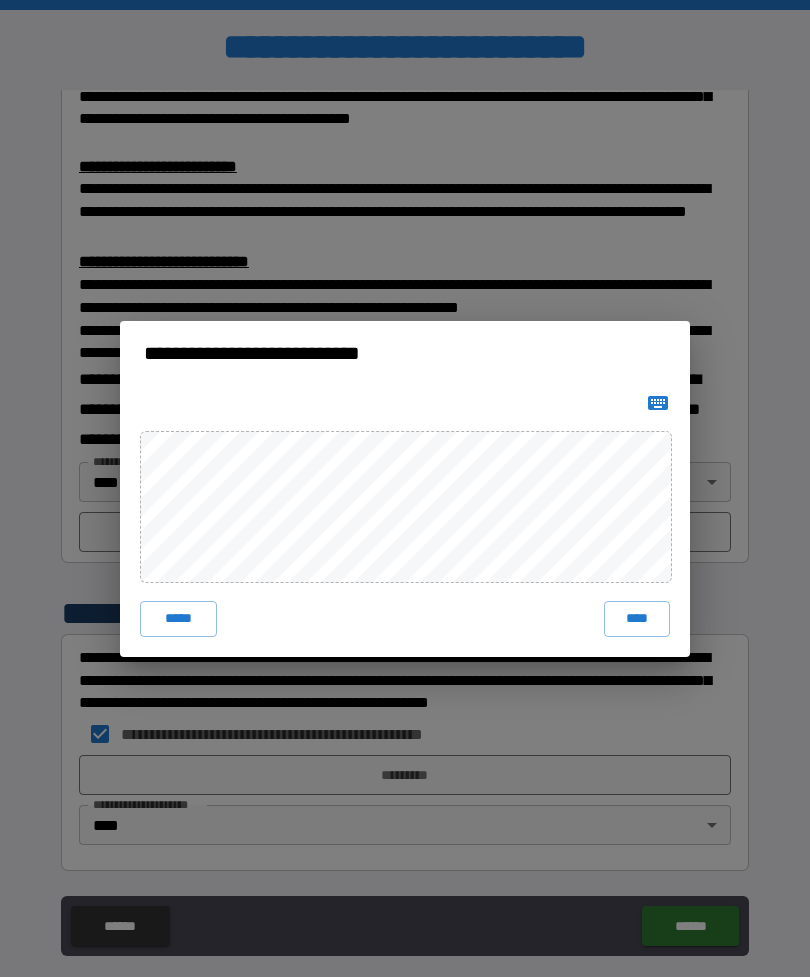 click on "****" at bounding box center (637, 619) 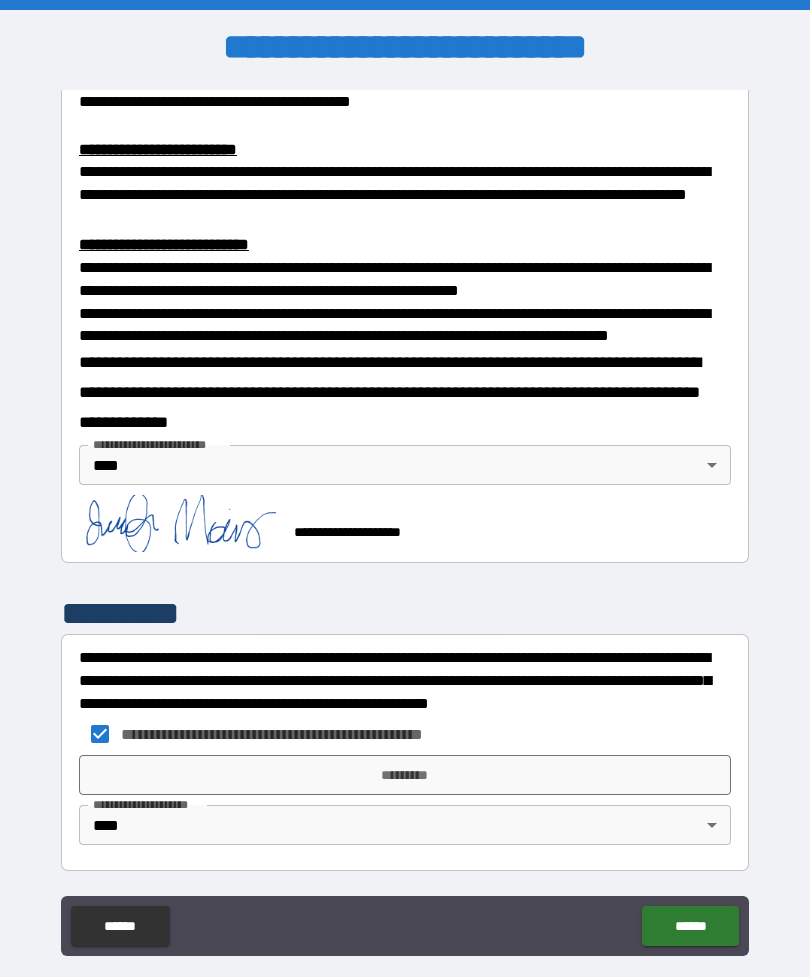 scroll, scrollTop: 677, scrollLeft: 0, axis: vertical 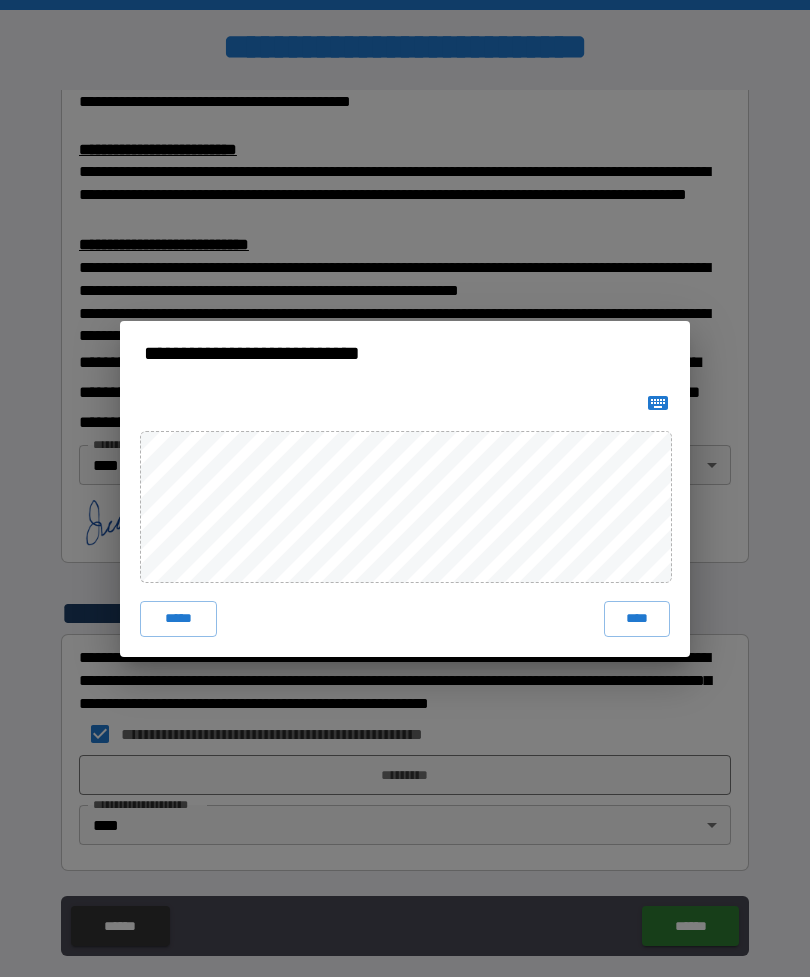 click on "****" at bounding box center [637, 619] 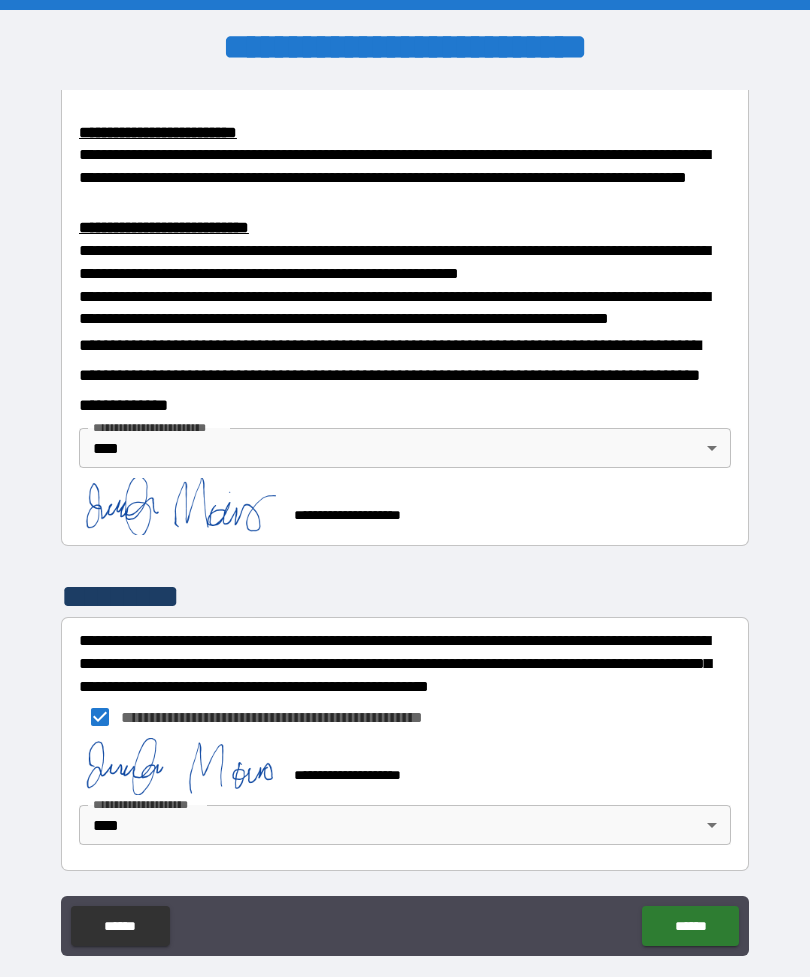 click on "******" at bounding box center [690, 926] 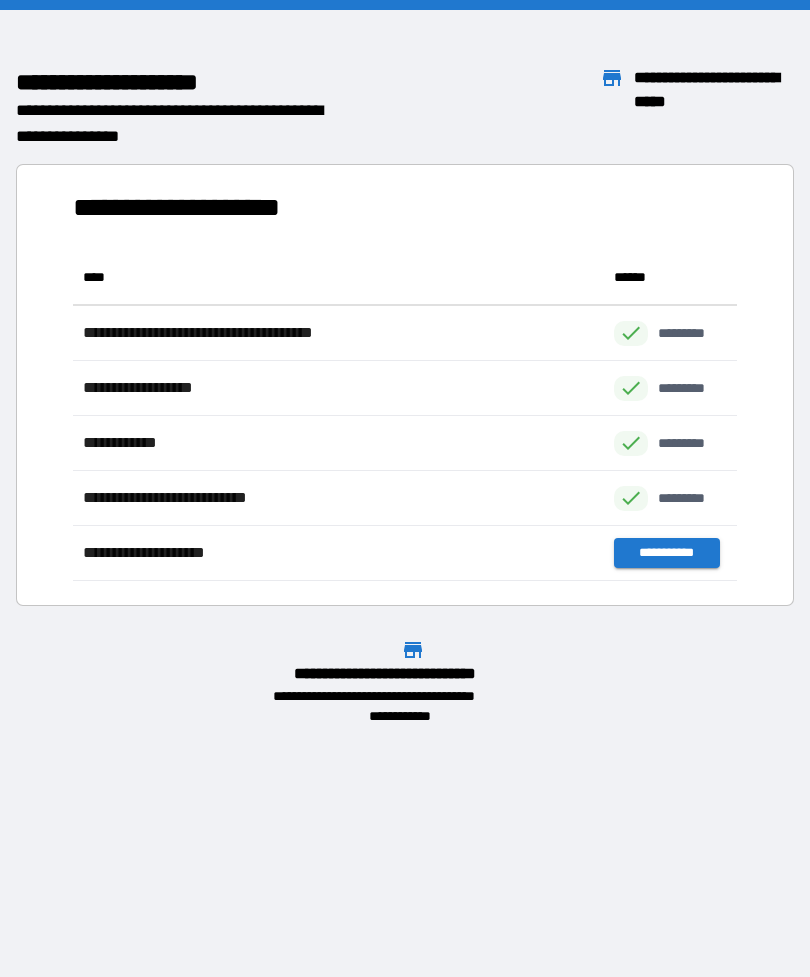 scroll, scrollTop: 1, scrollLeft: 1, axis: both 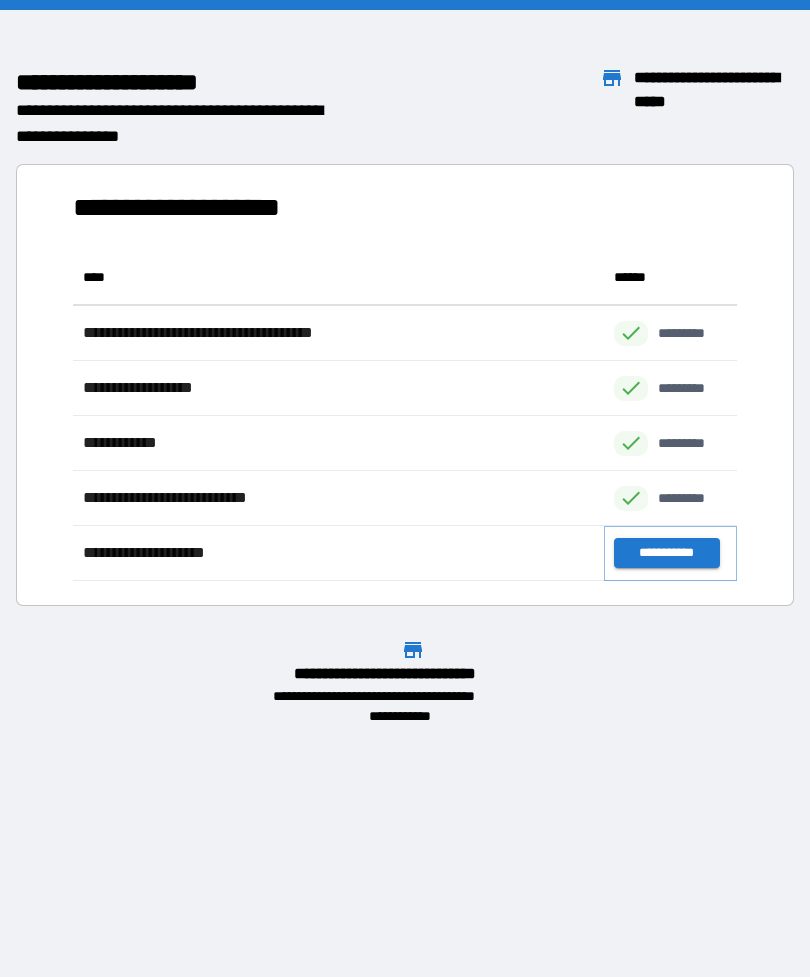 click on "**********" at bounding box center (666, 553) 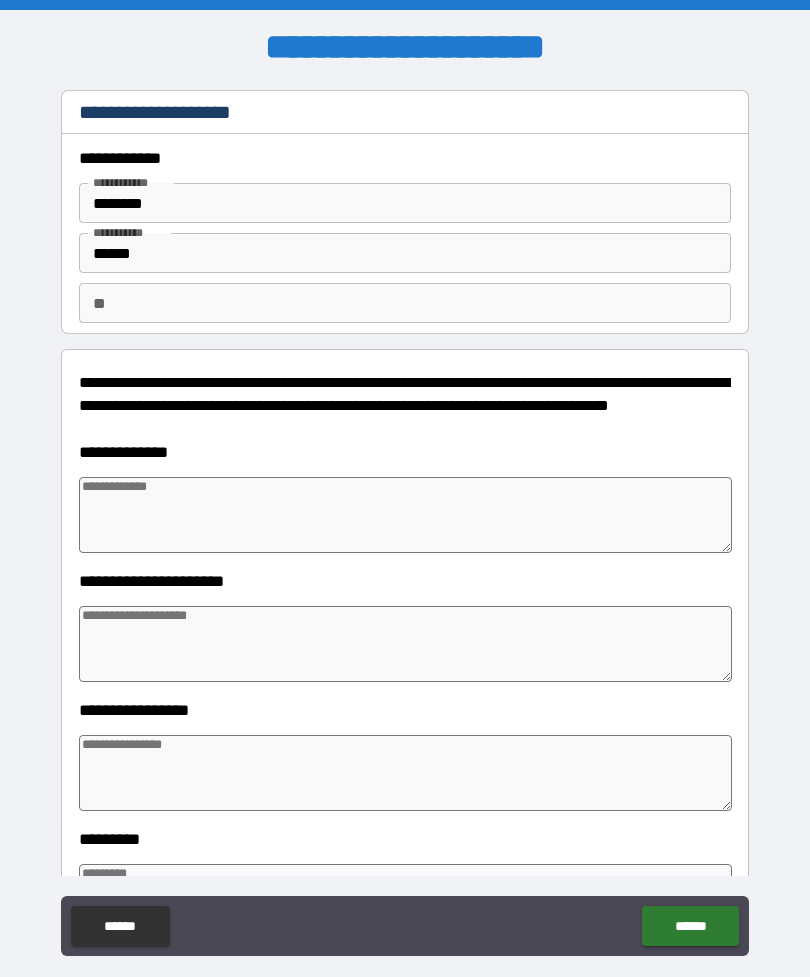 type on "*" 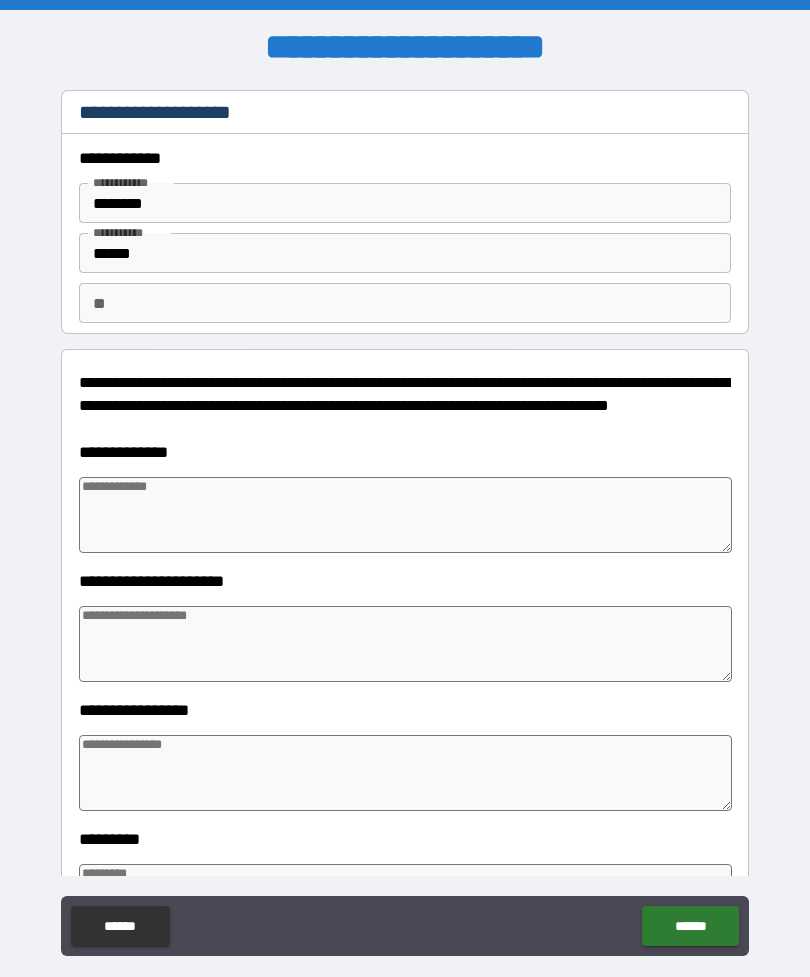 type on "*" 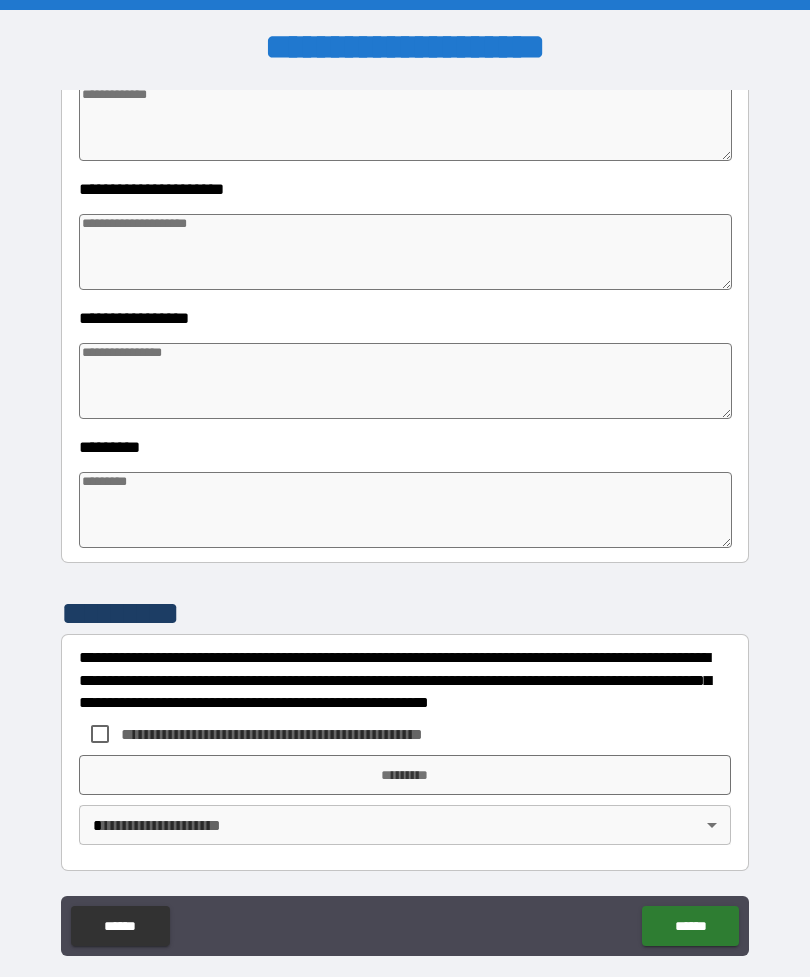scroll, scrollTop: 392, scrollLeft: 0, axis: vertical 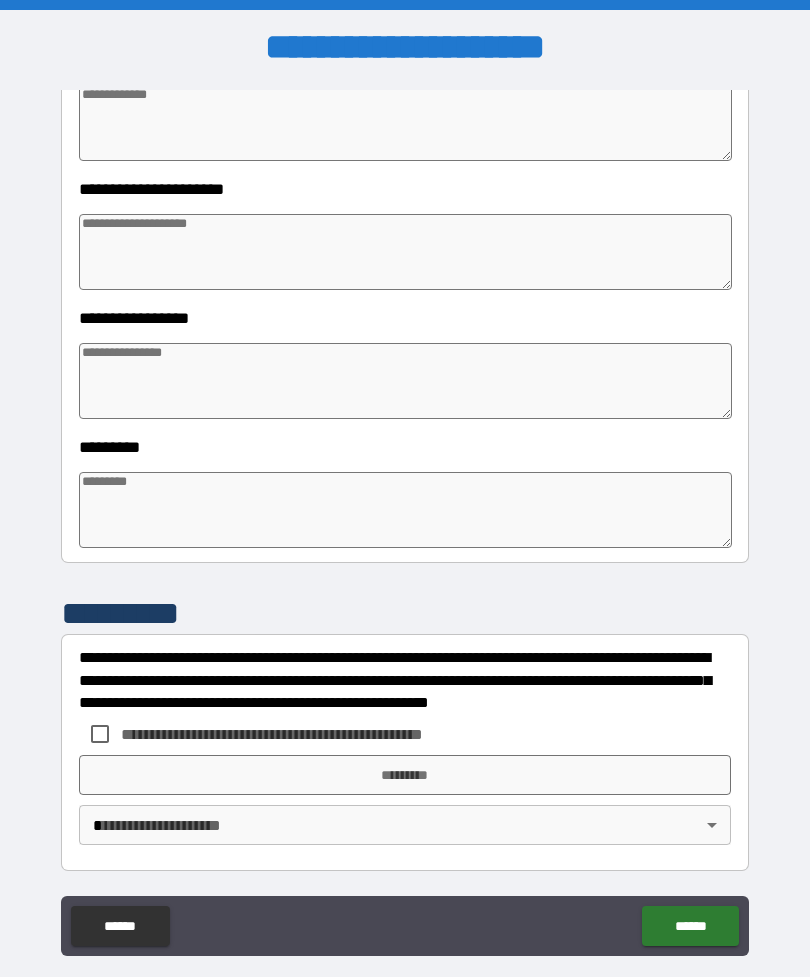click on "*********" at bounding box center (405, 775) 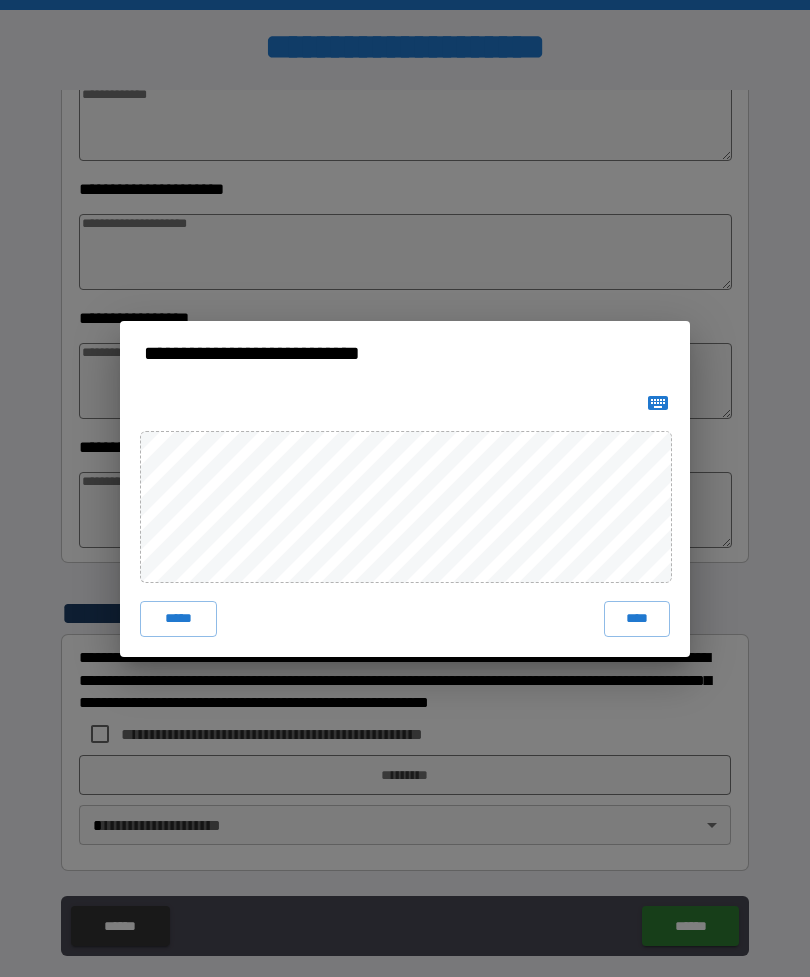 click on "****" at bounding box center (637, 619) 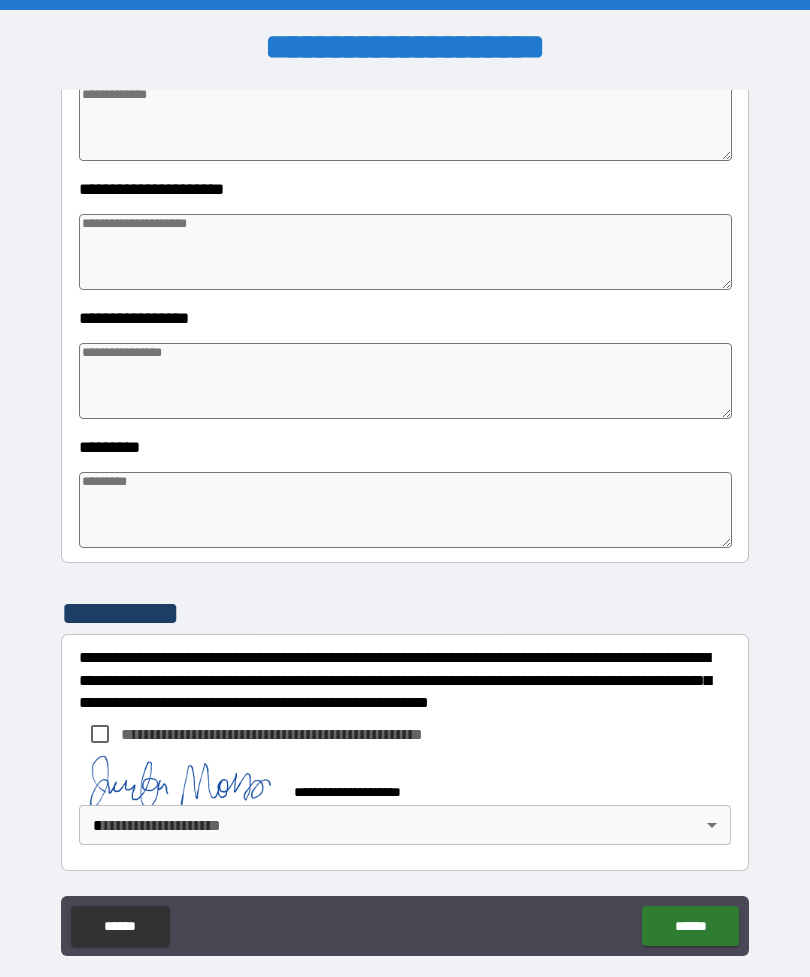 scroll, scrollTop: 382, scrollLeft: 0, axis: vertical 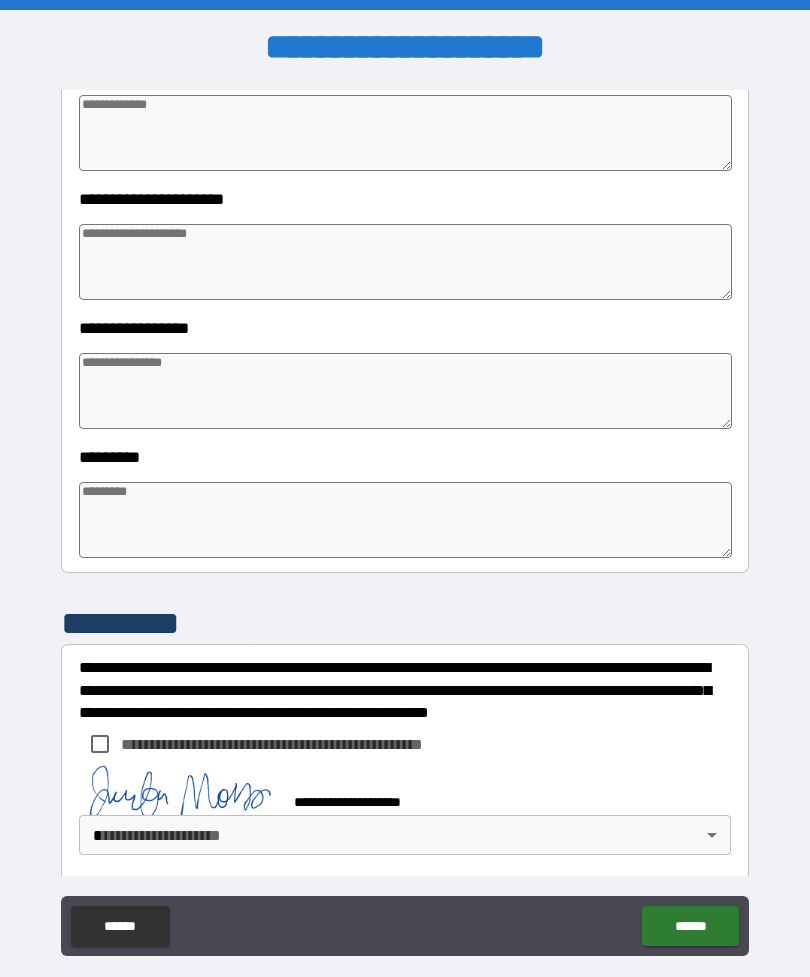type on "*" 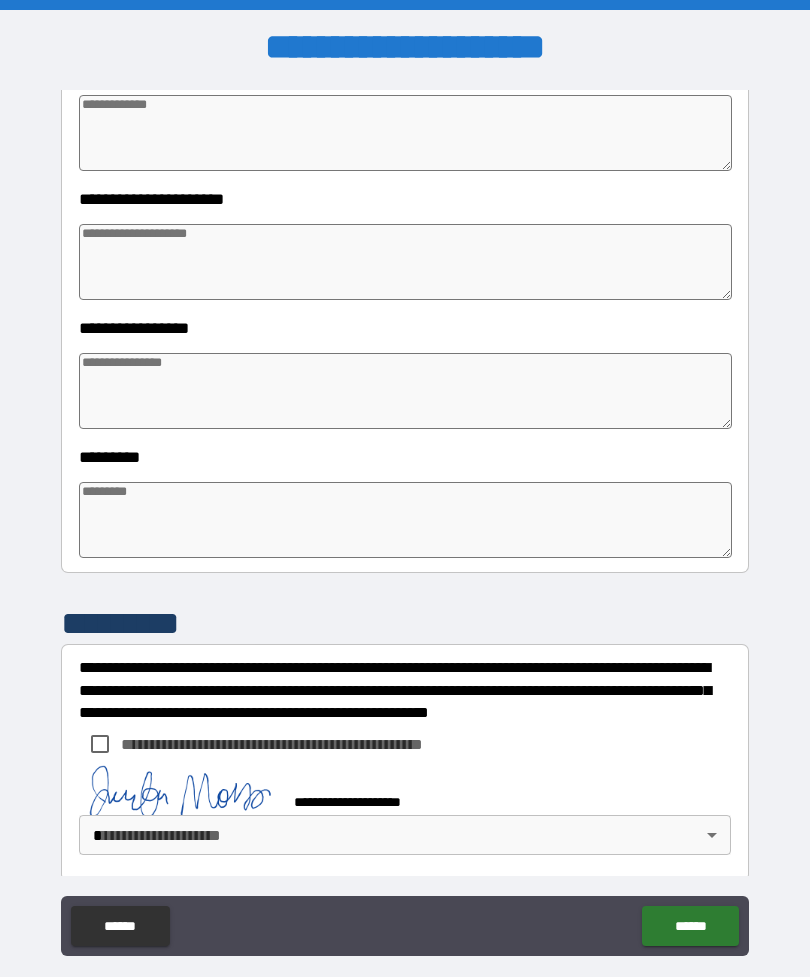 type on "*" 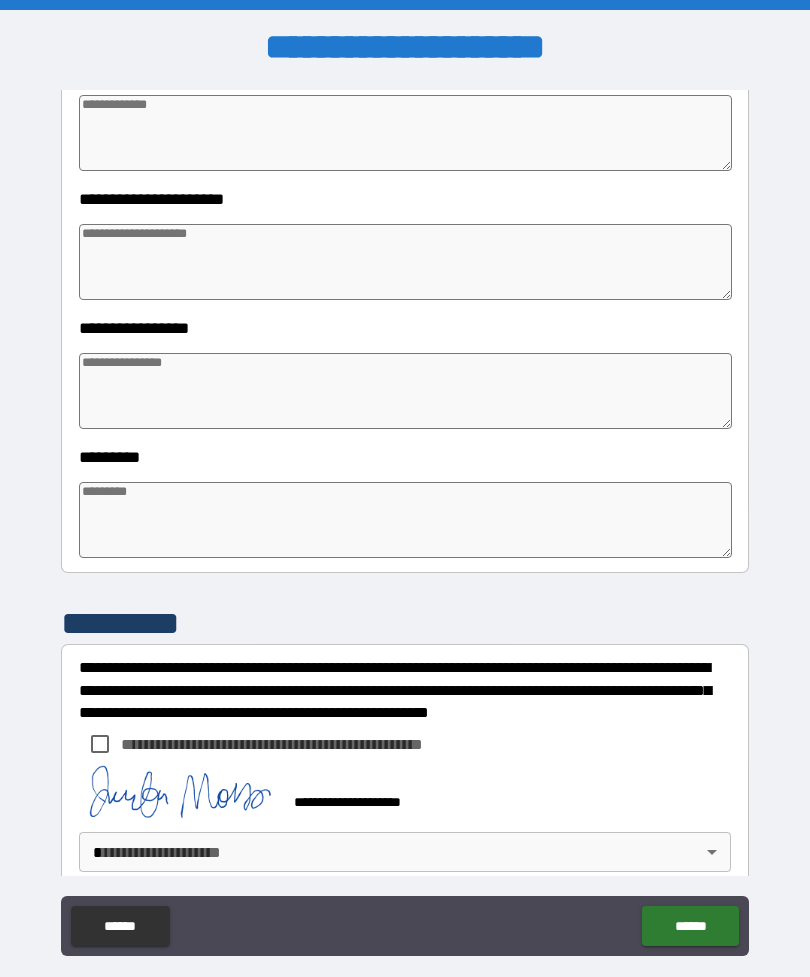 type on "*" 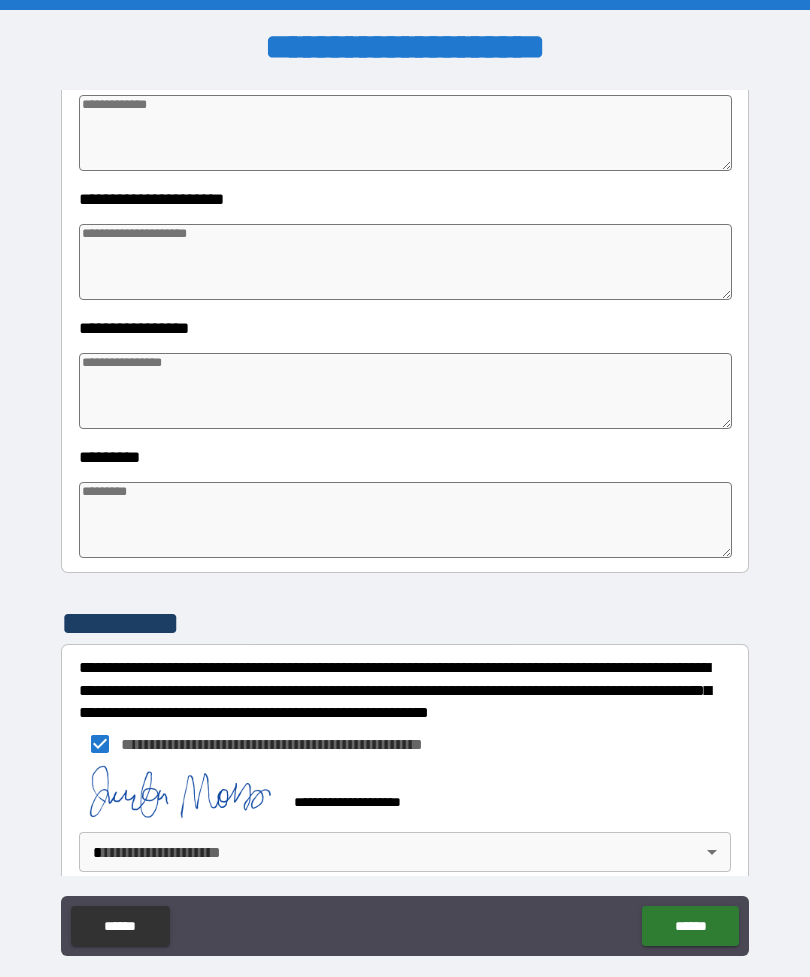 type on "*" 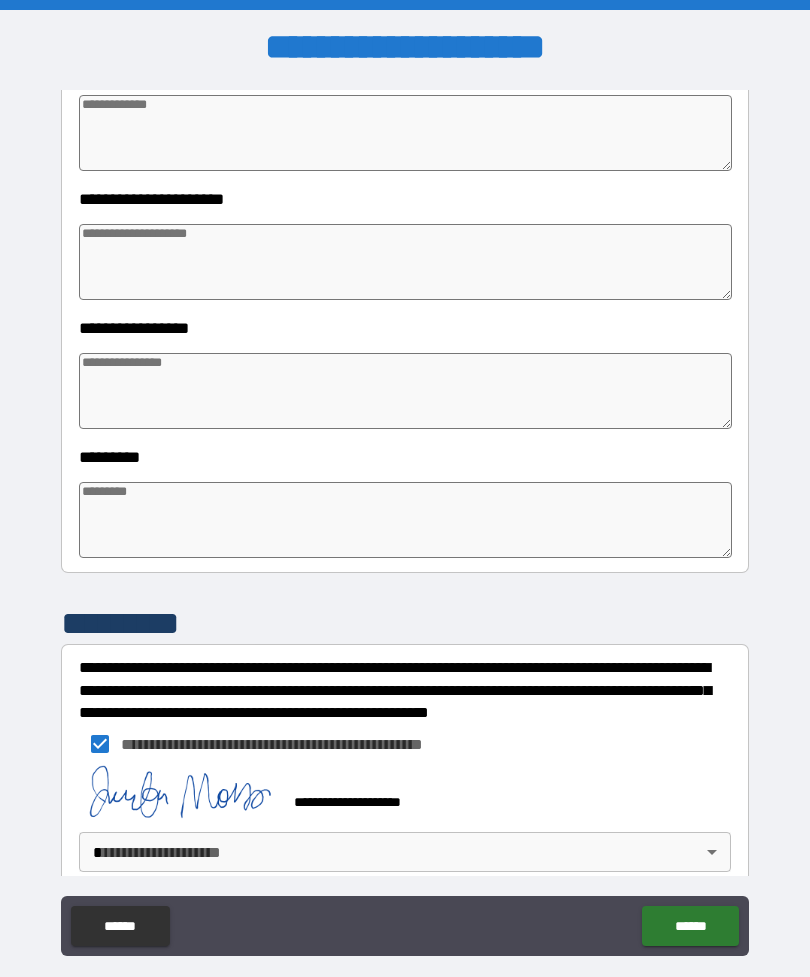 type on "*" 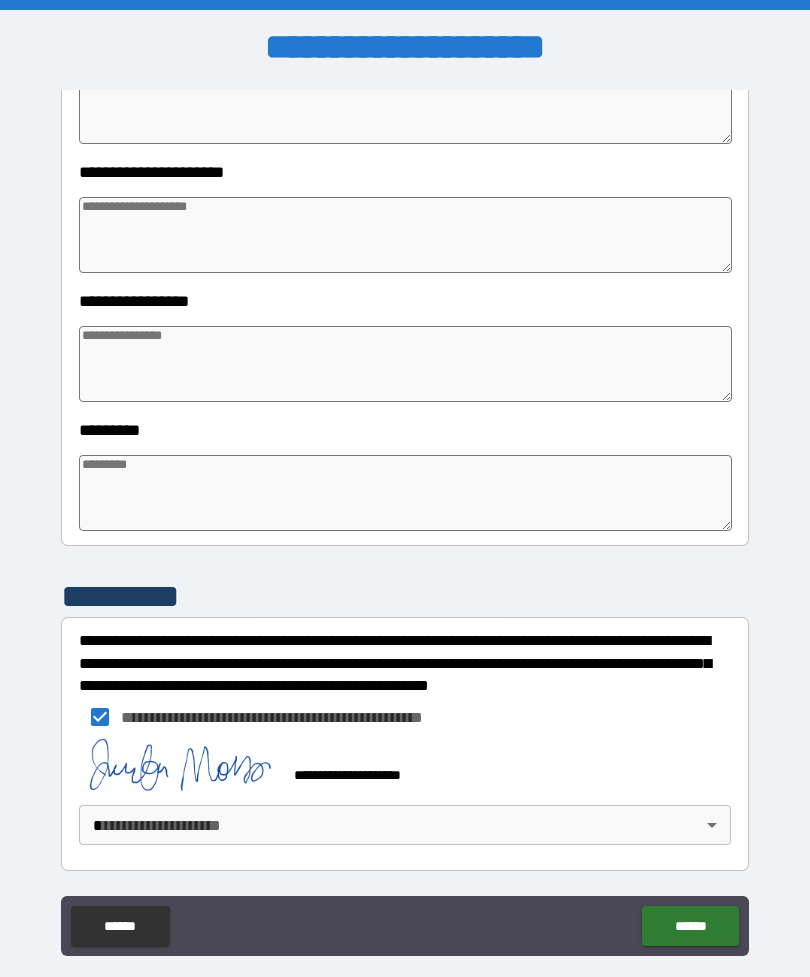 scroll, scrollTop: 409, scrollLeft: 0, axis: vertical 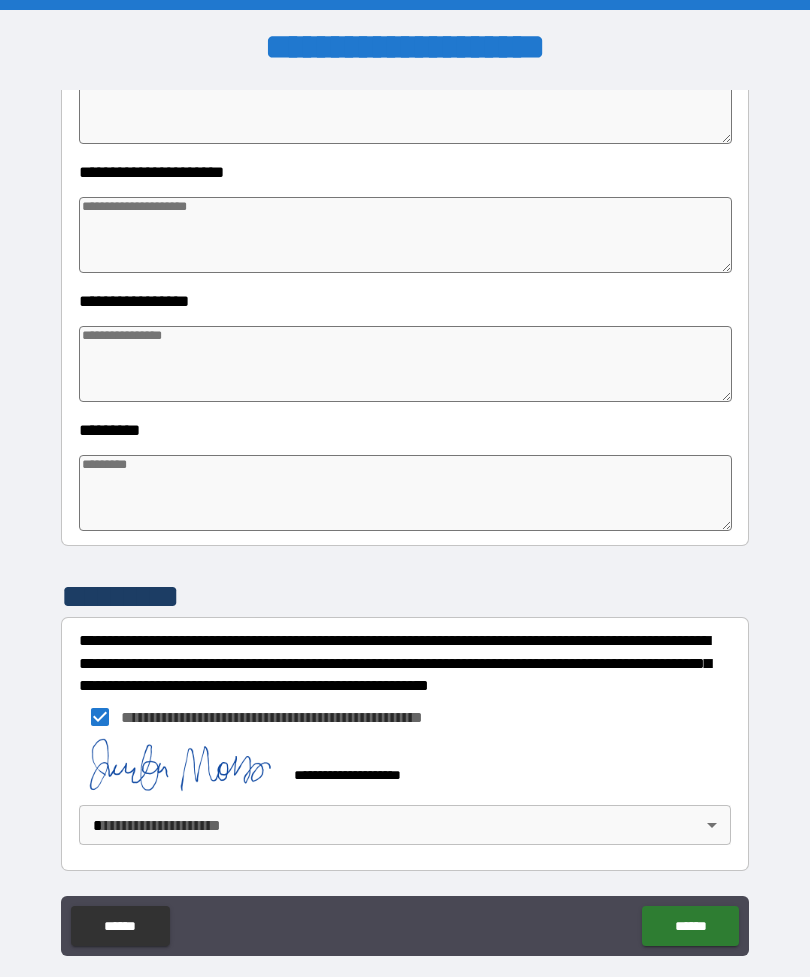 click on "**********" at bounding box center [405, 520] 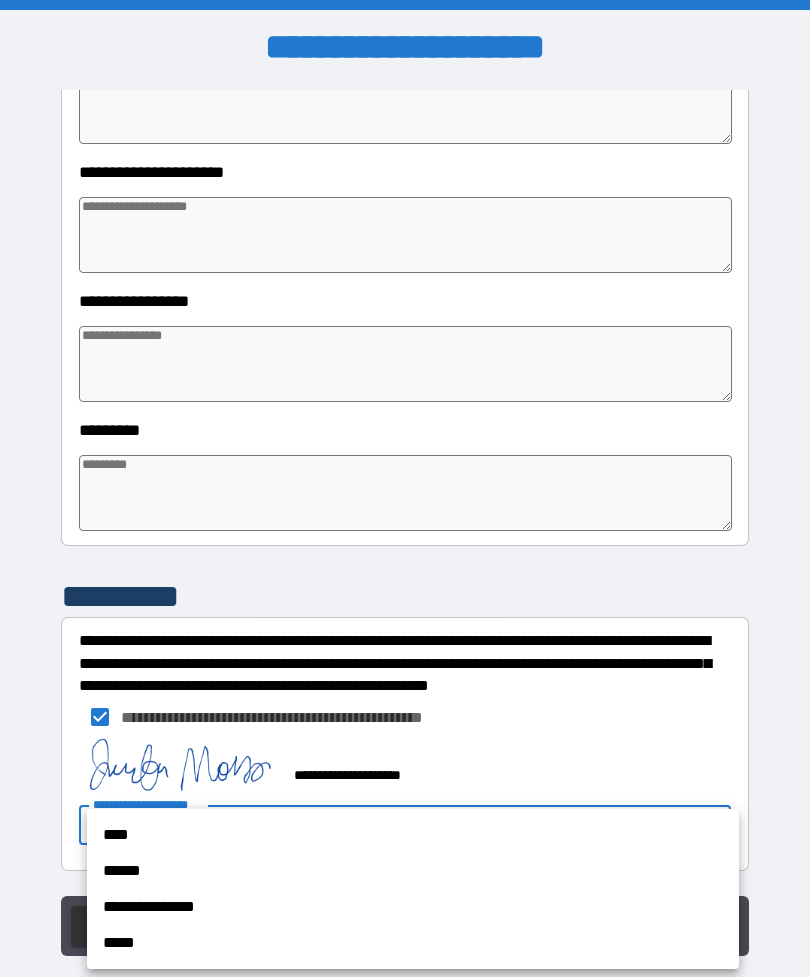 click on "****" at bounding box center [413, 835] 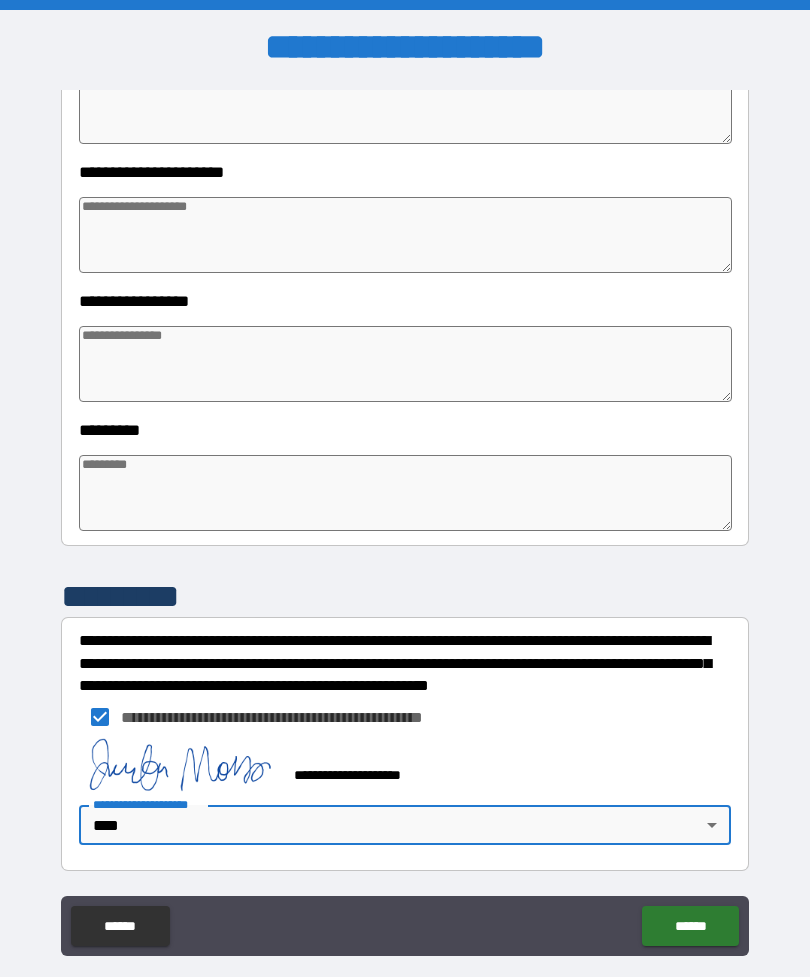 type on "*" 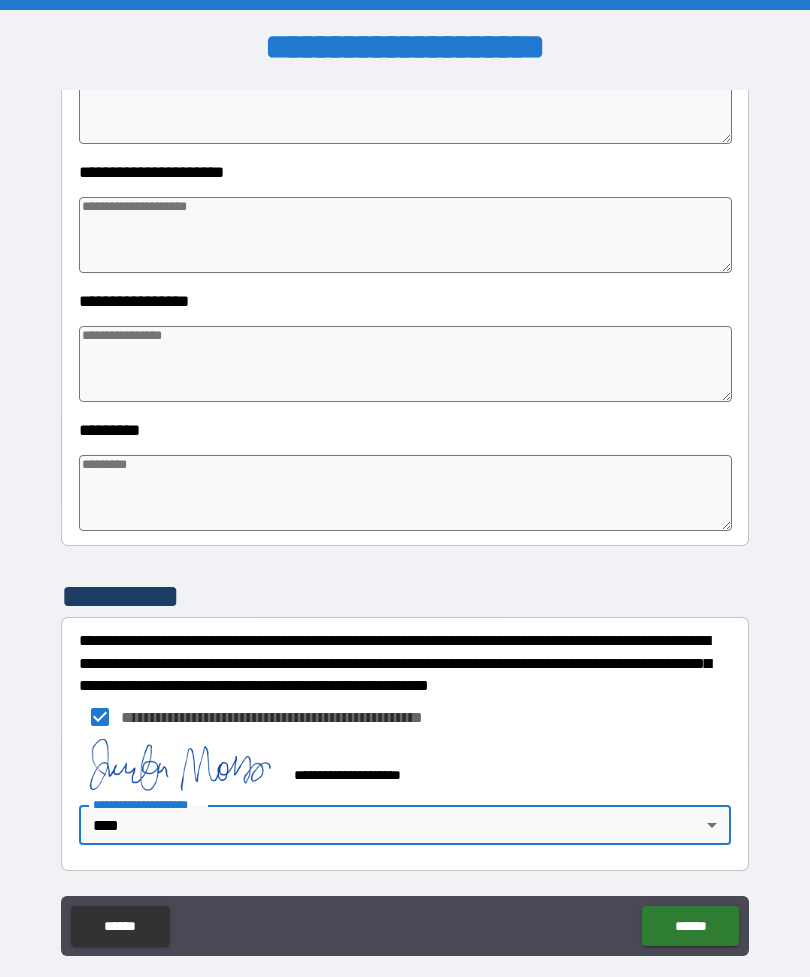 type on "*" 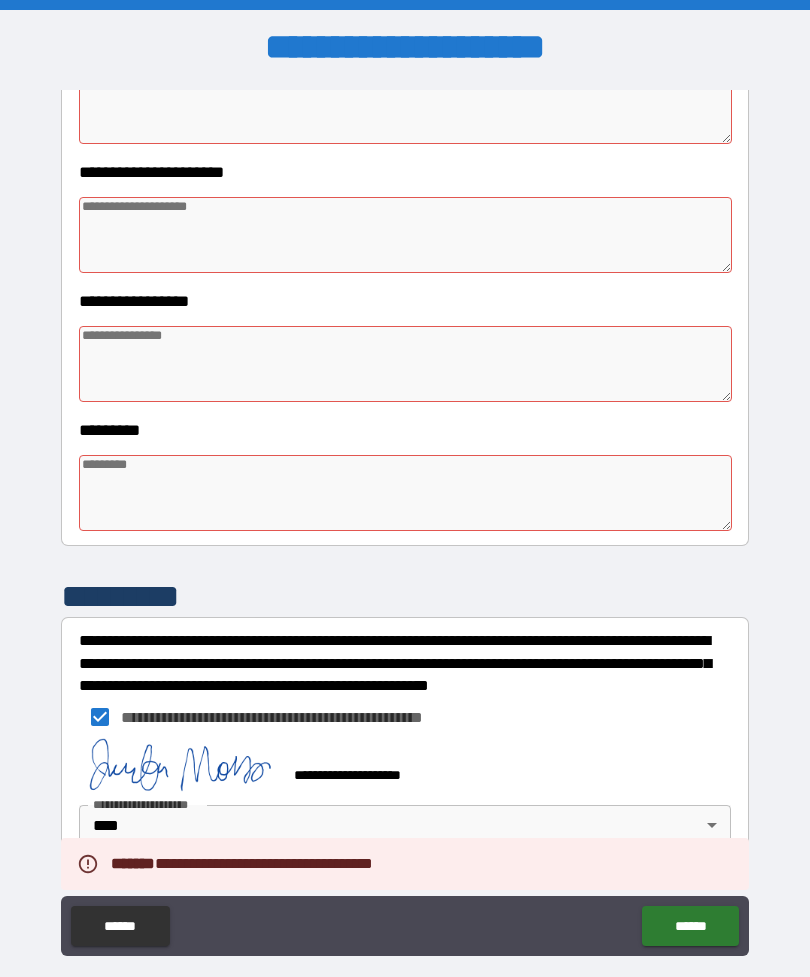 type on "*" 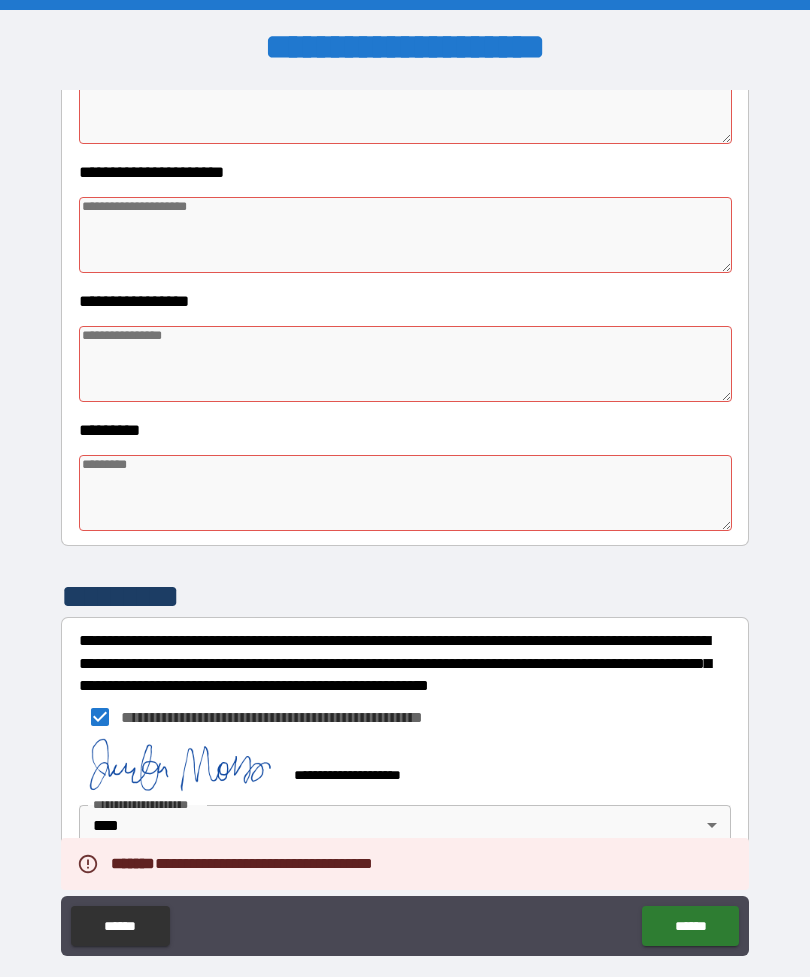 type on "*" 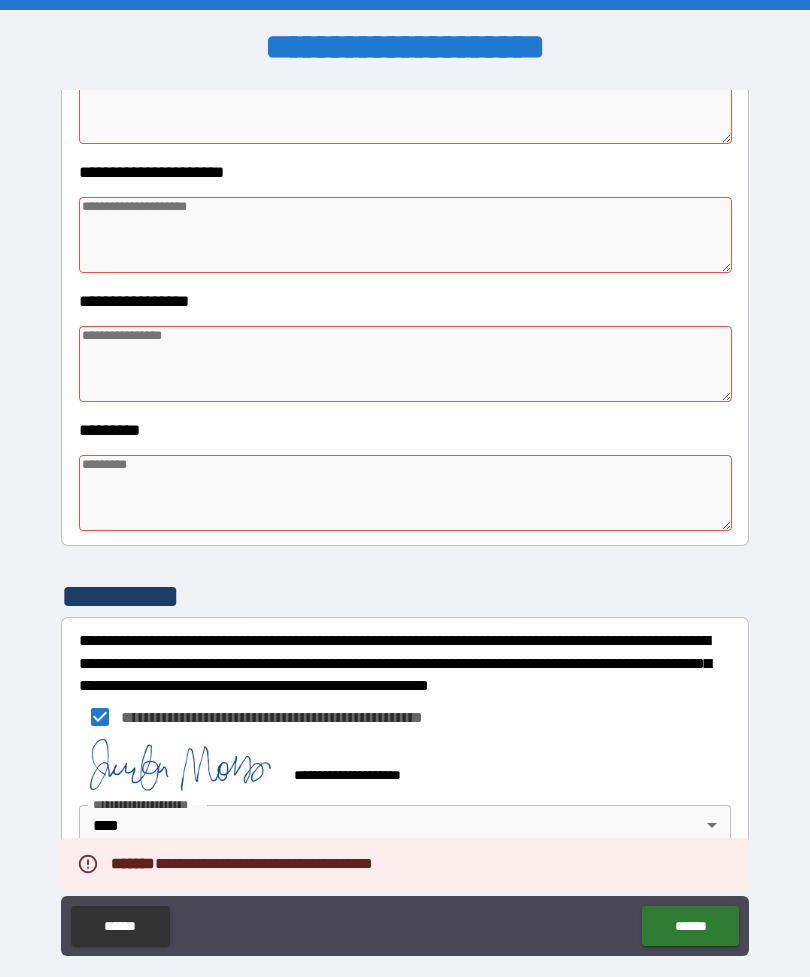scroll, scrollTop: 325, scrollLeft: 0, axis: vertical 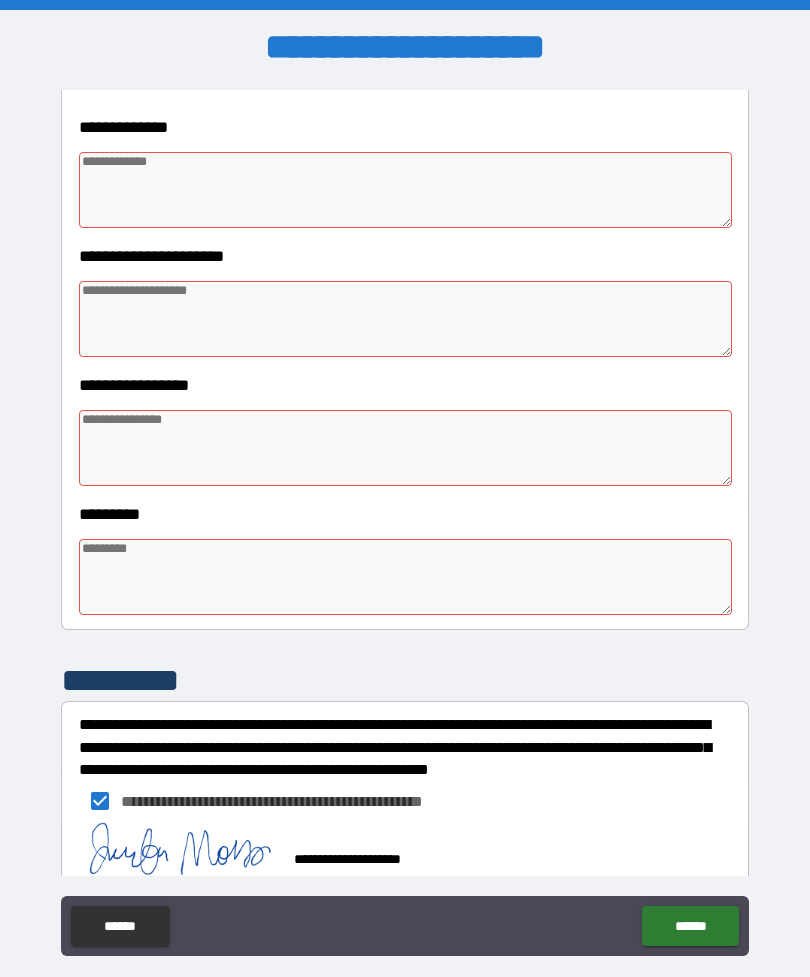 click on "**********" at bounding box center [405, 127] 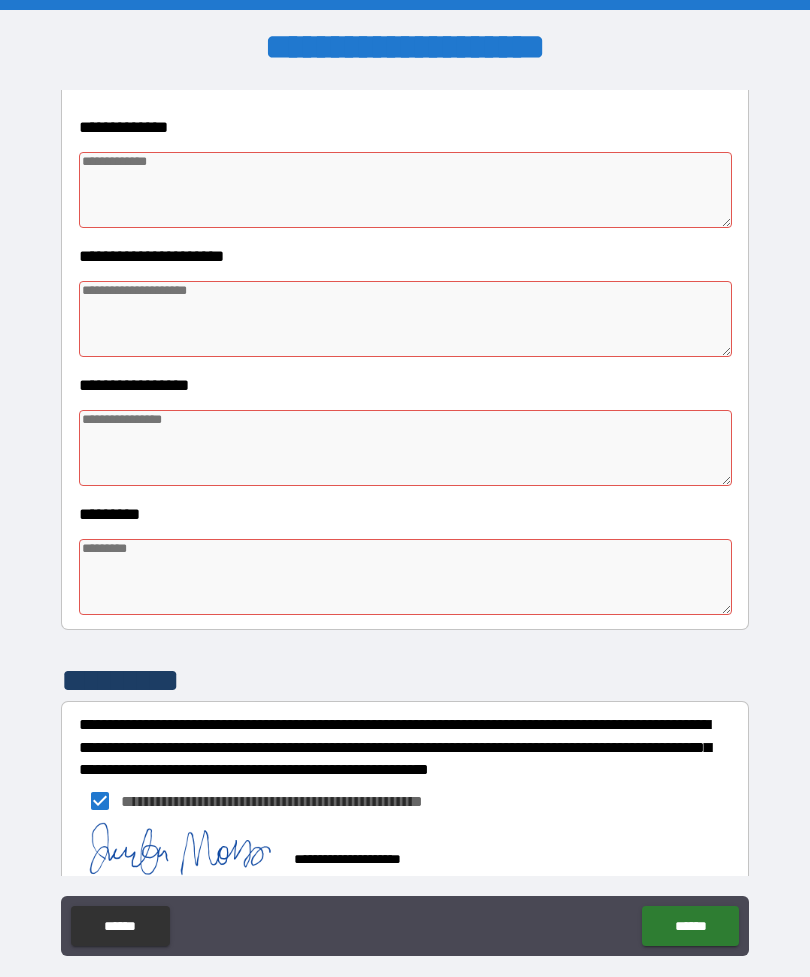 type on "*" 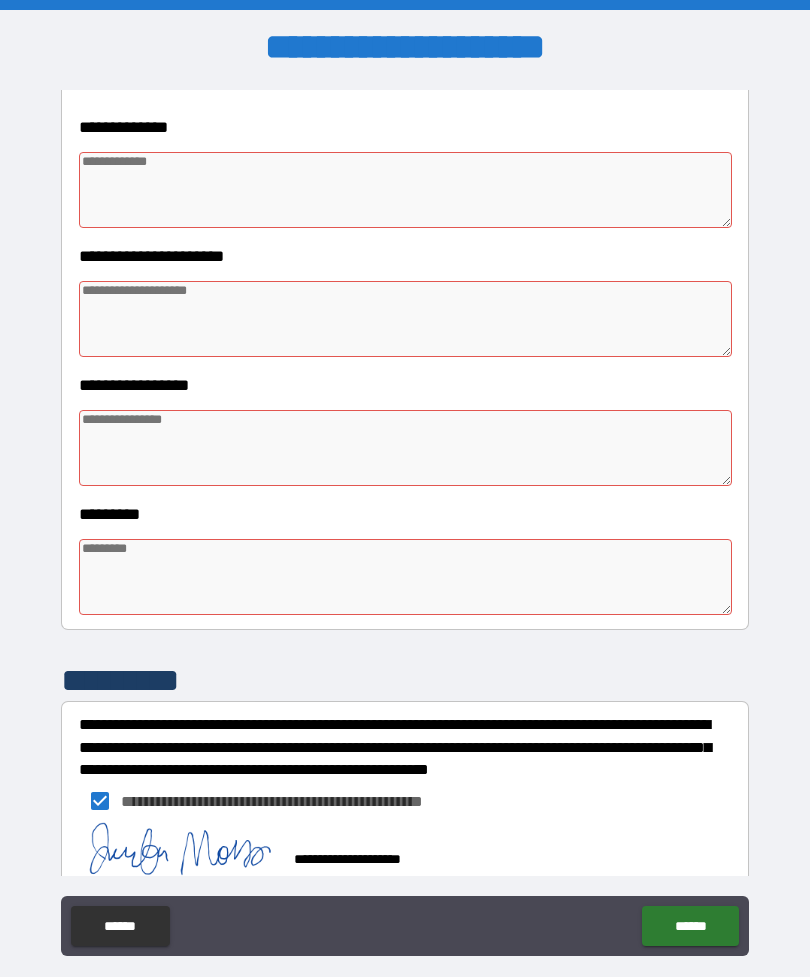 type on "*" 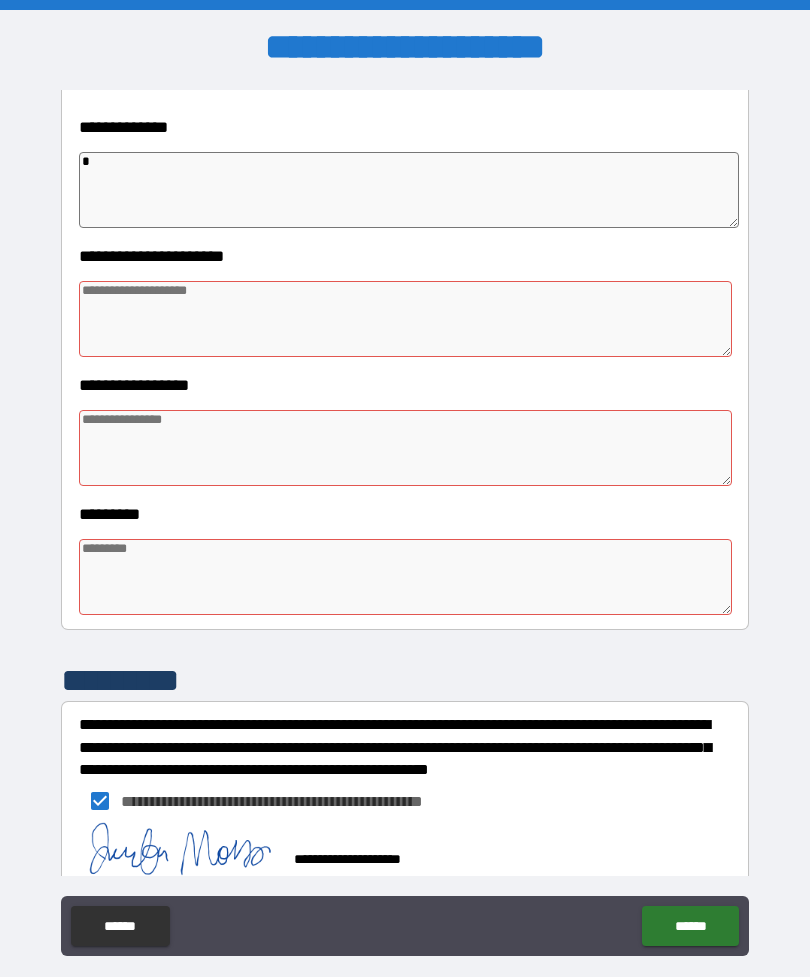 type on "*" 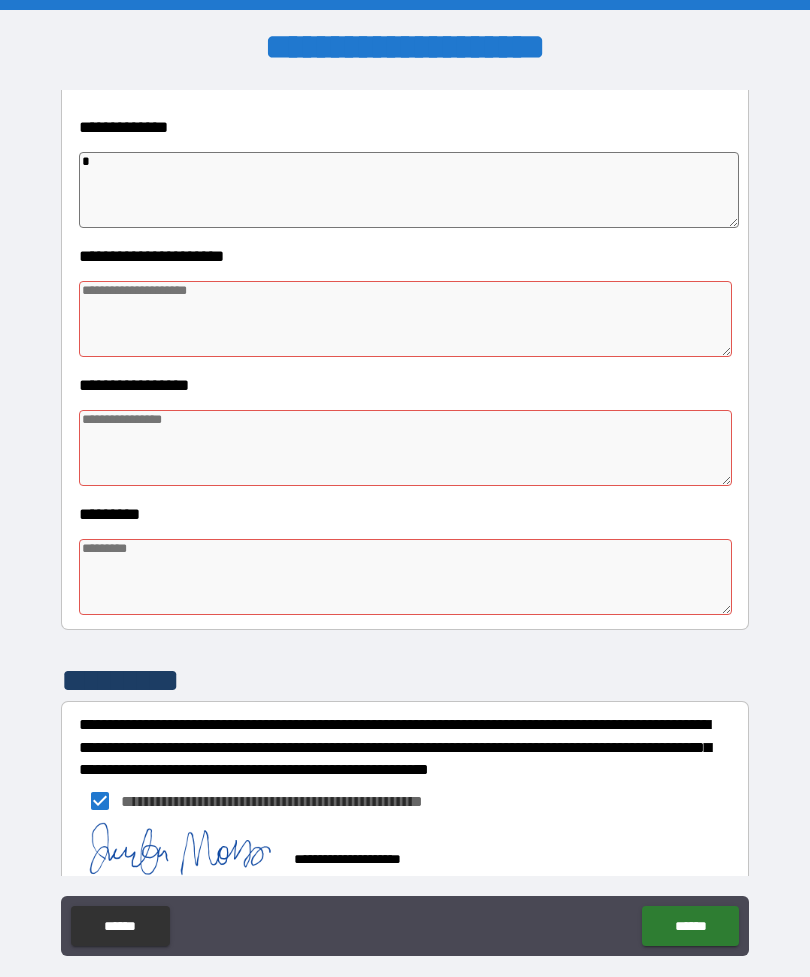 type on "*" 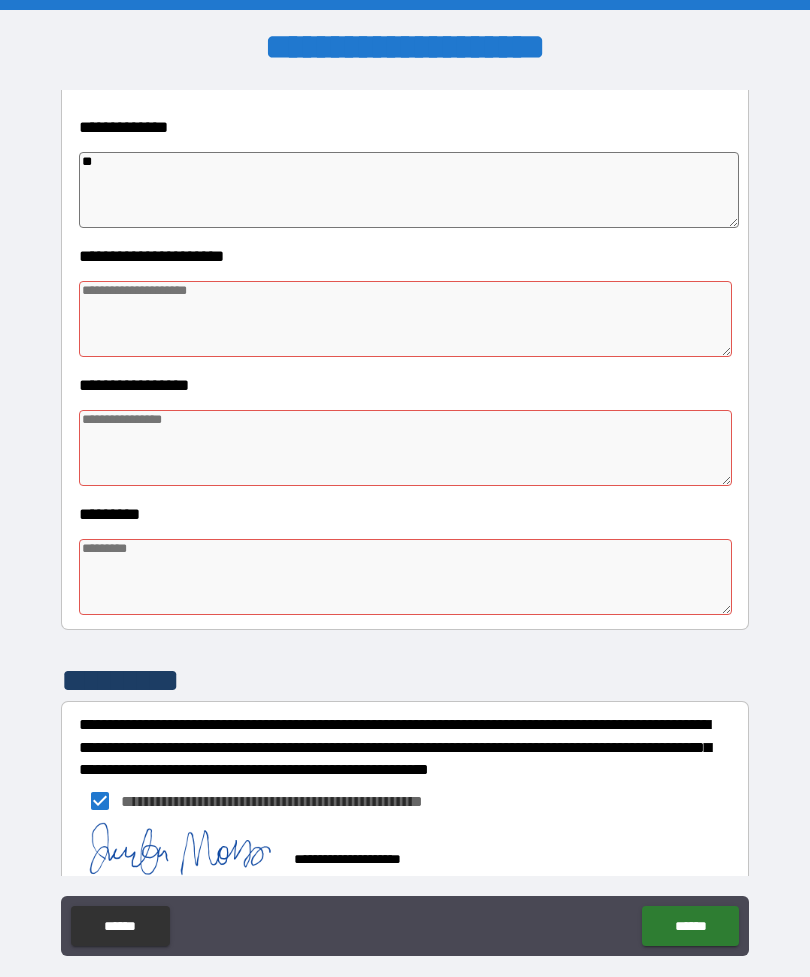 type on "*" 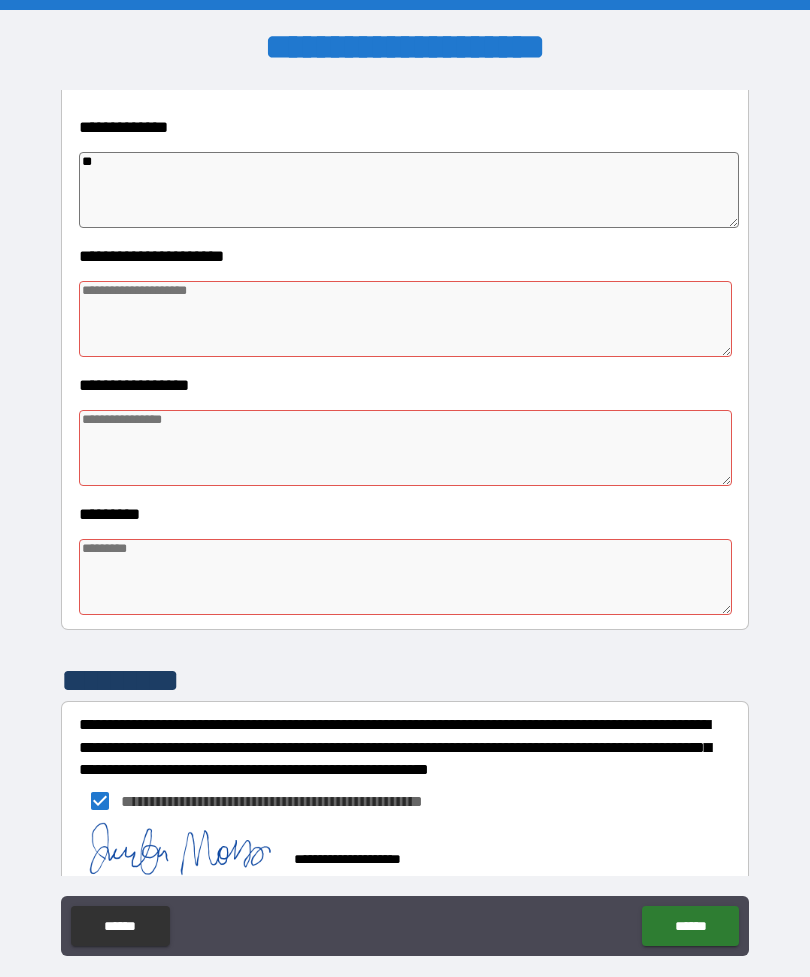 type on "***" 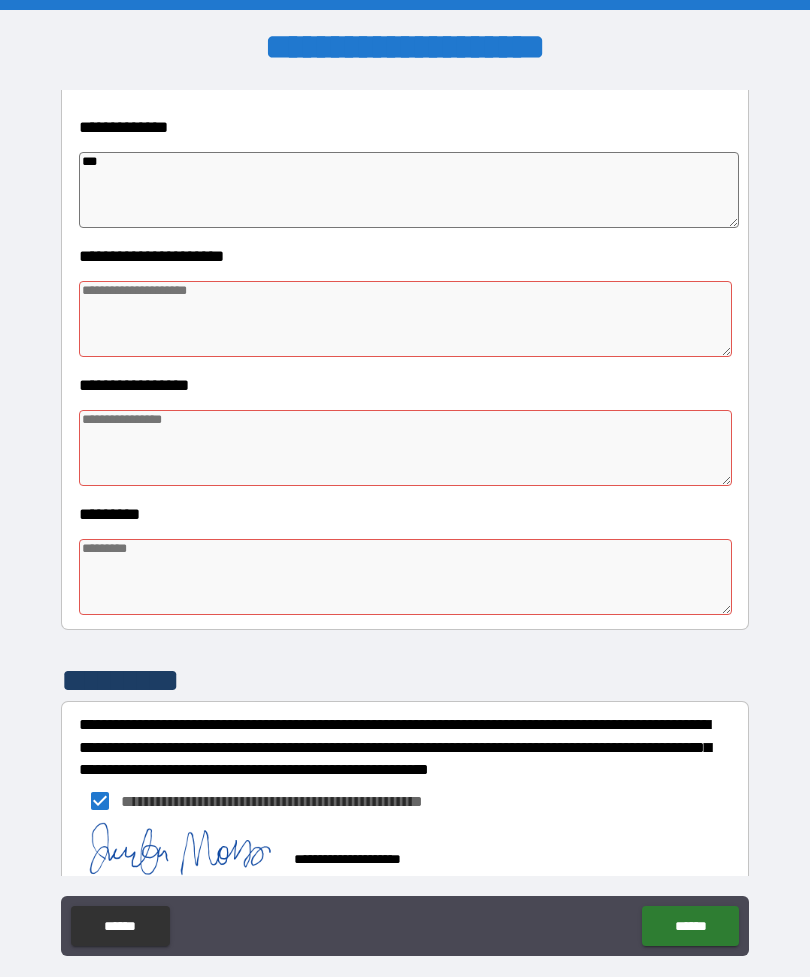 type on "*" 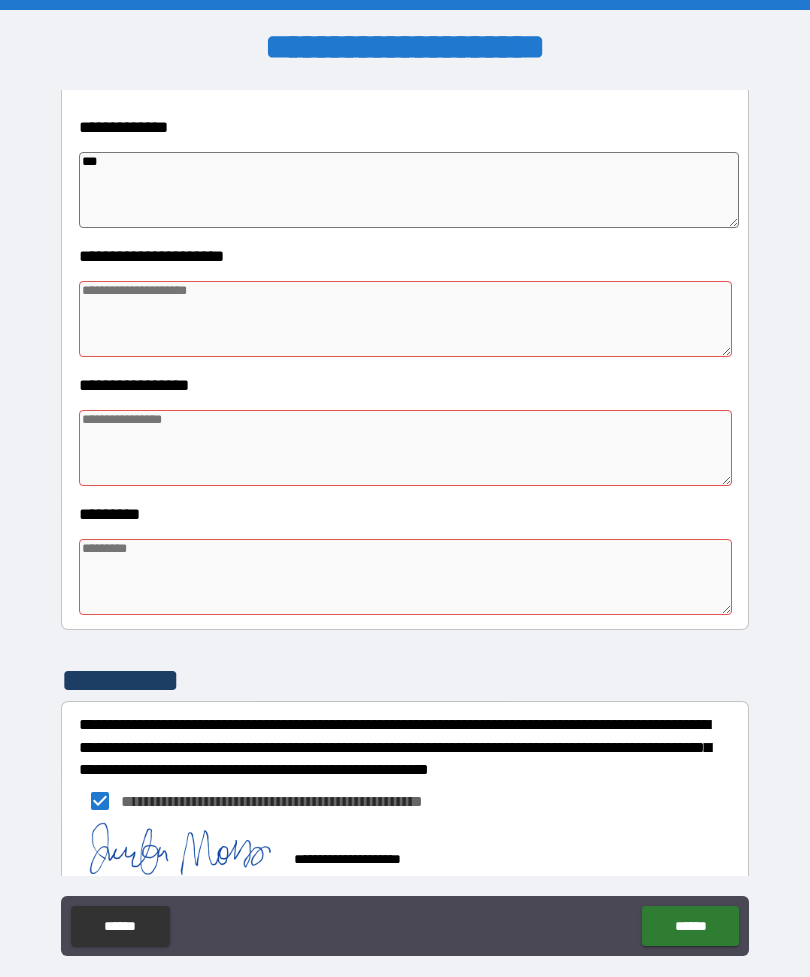 type on "*" 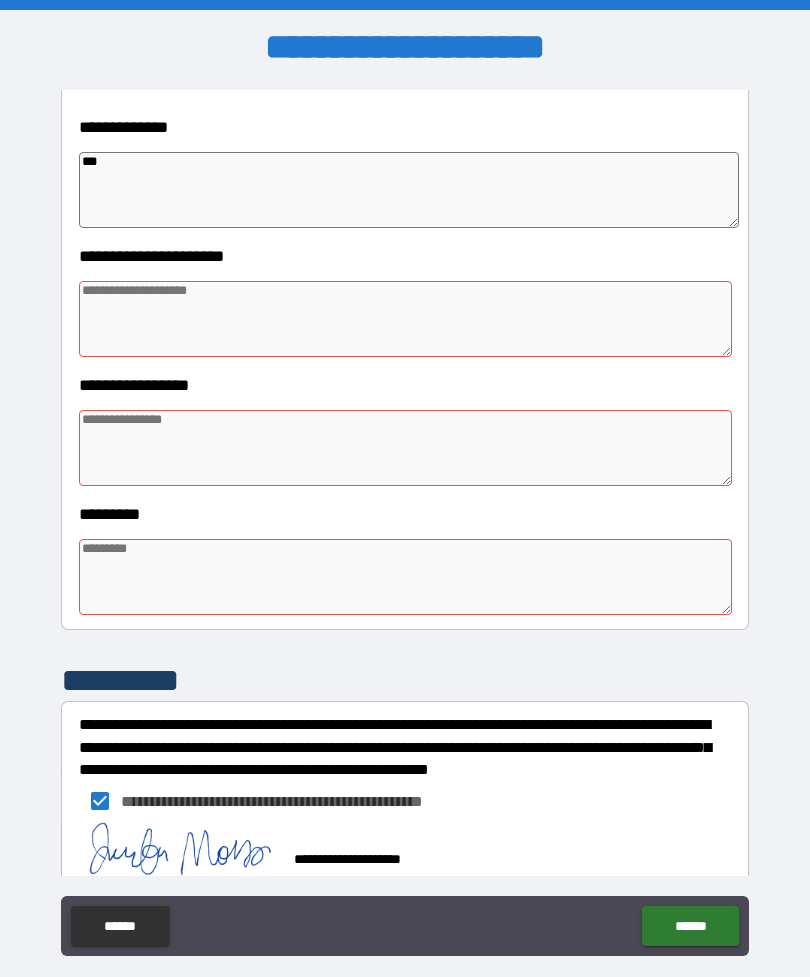 type on "*" 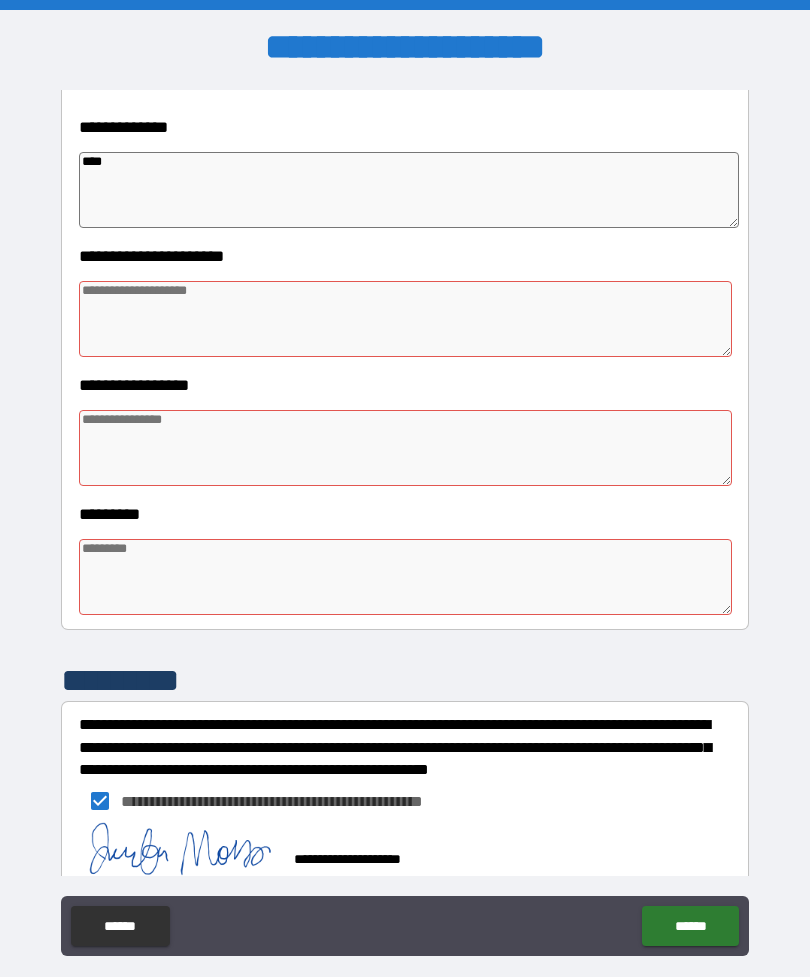 type on "*" 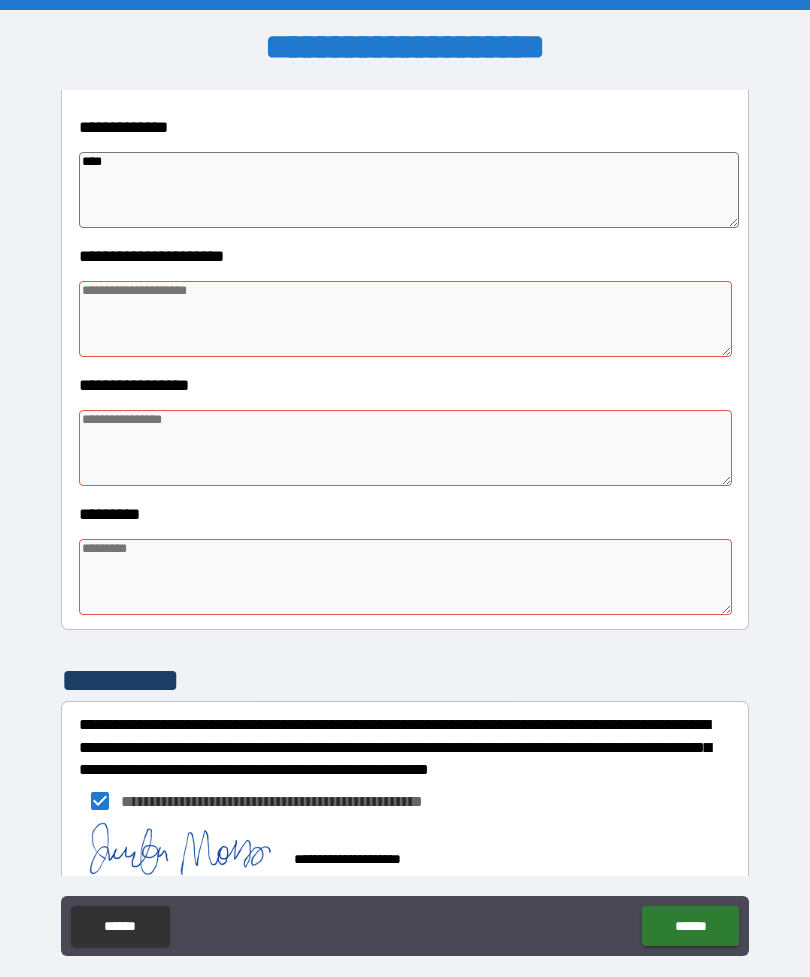 type on "*" 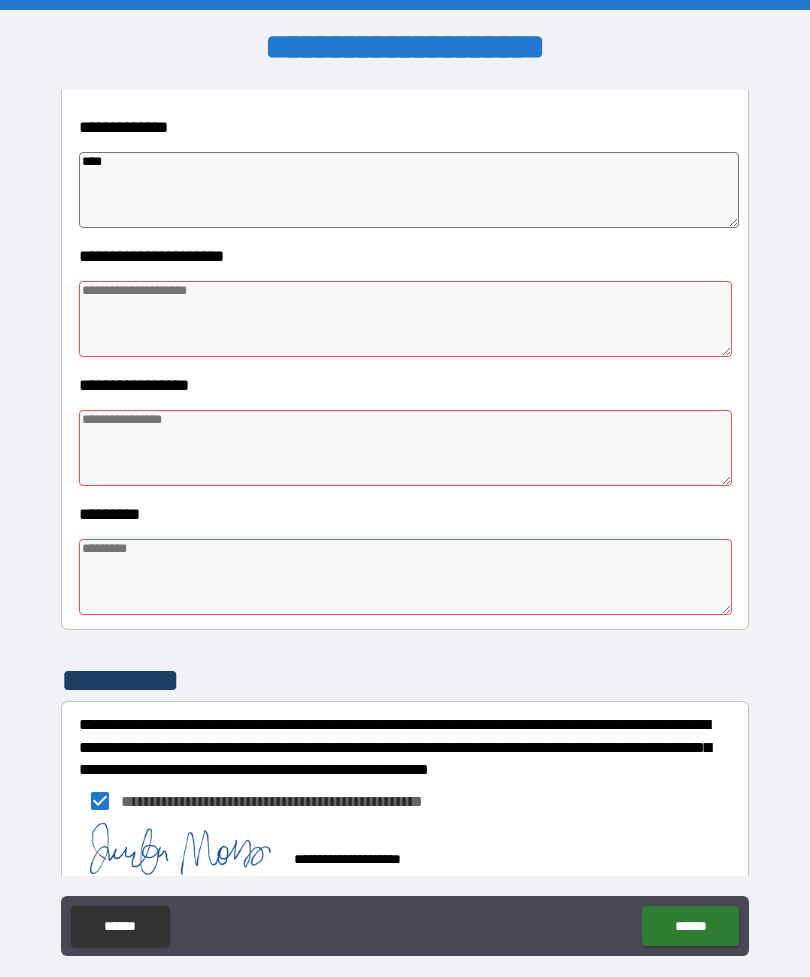 type on "*" 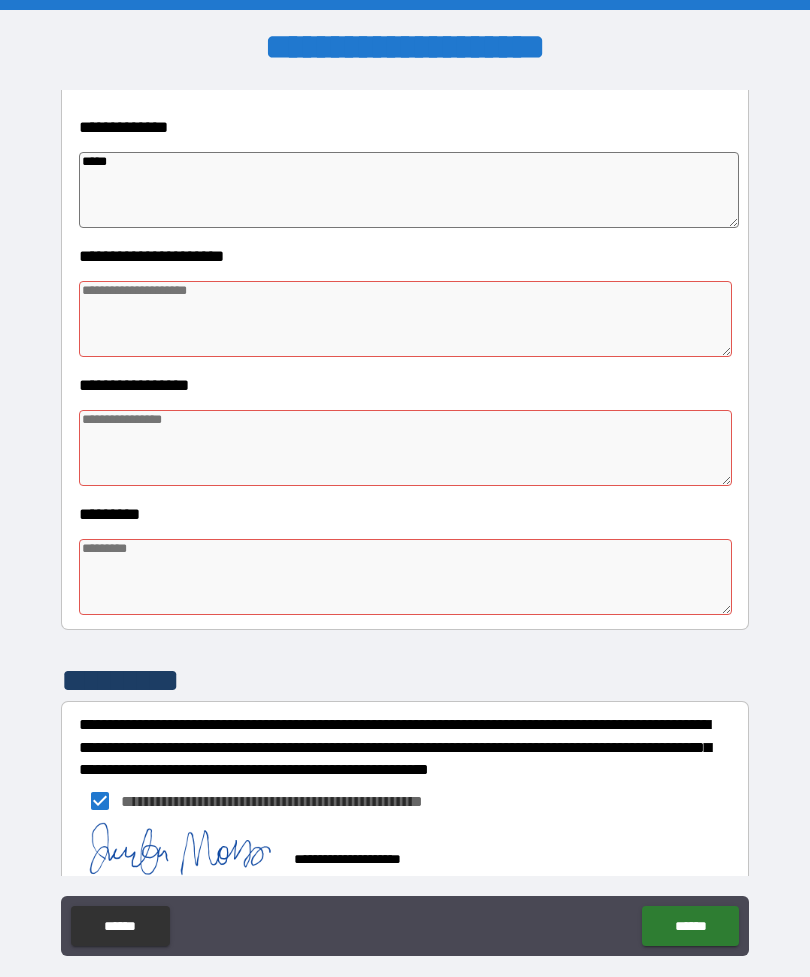 type on "*" 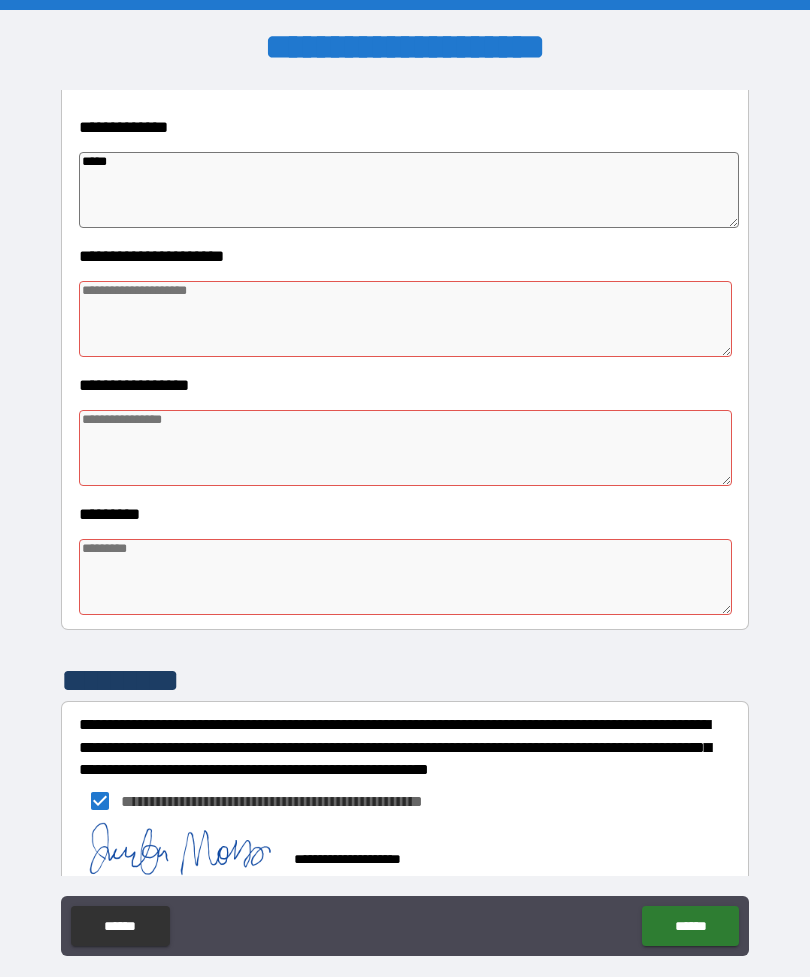type on "*" 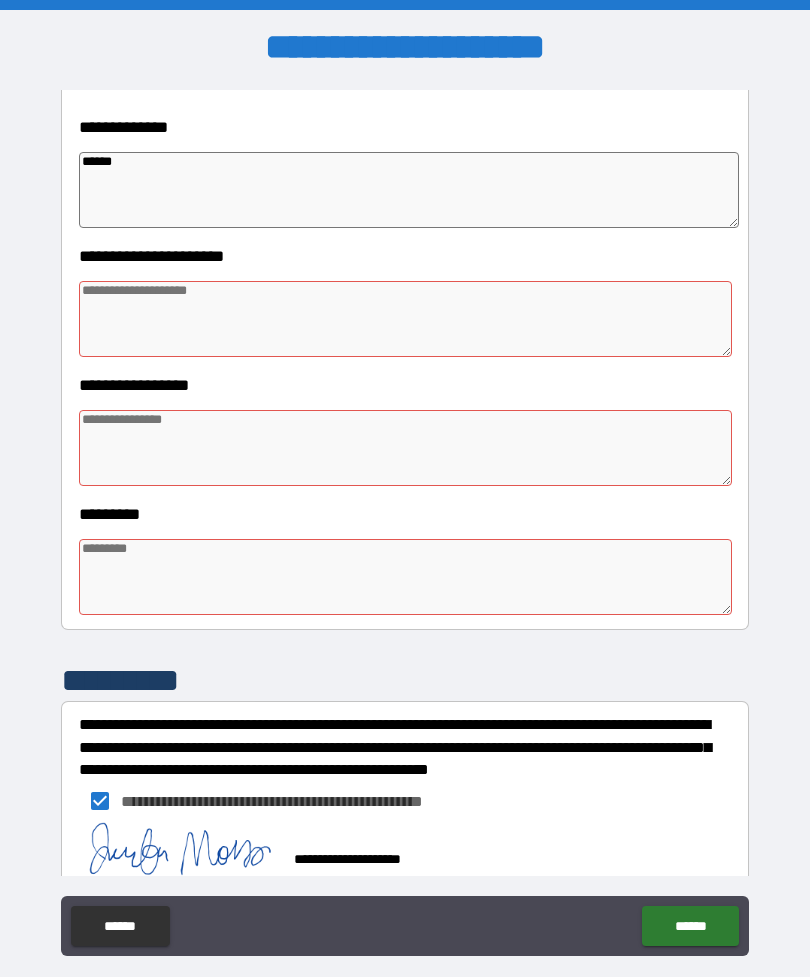 type on "*" 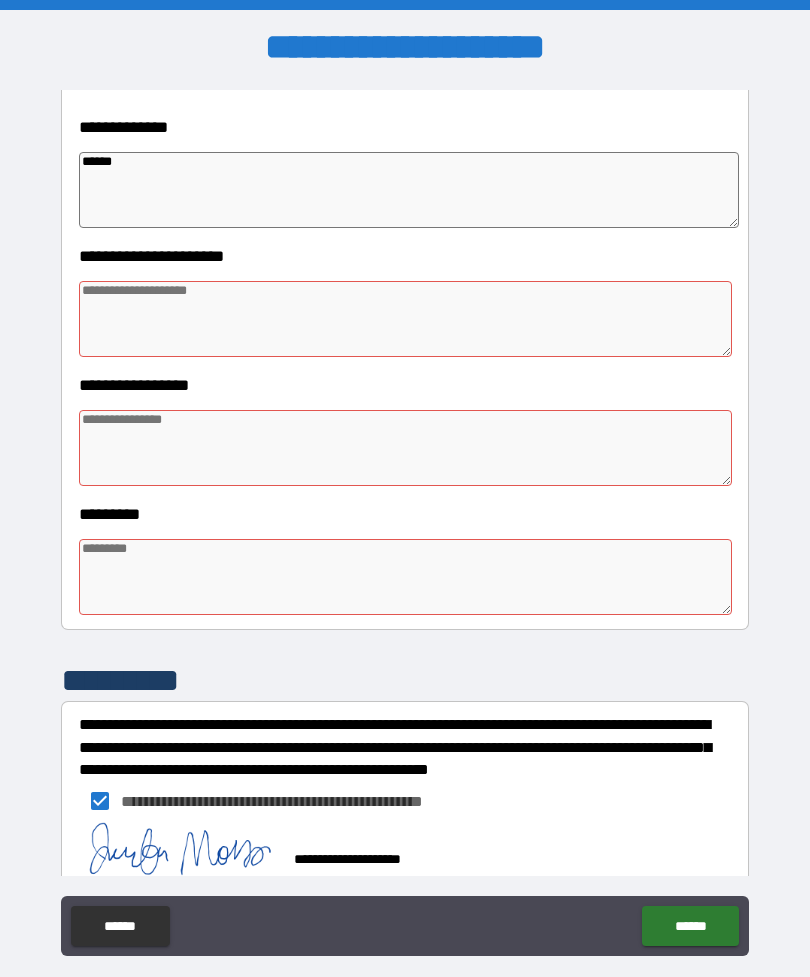 type on "*" 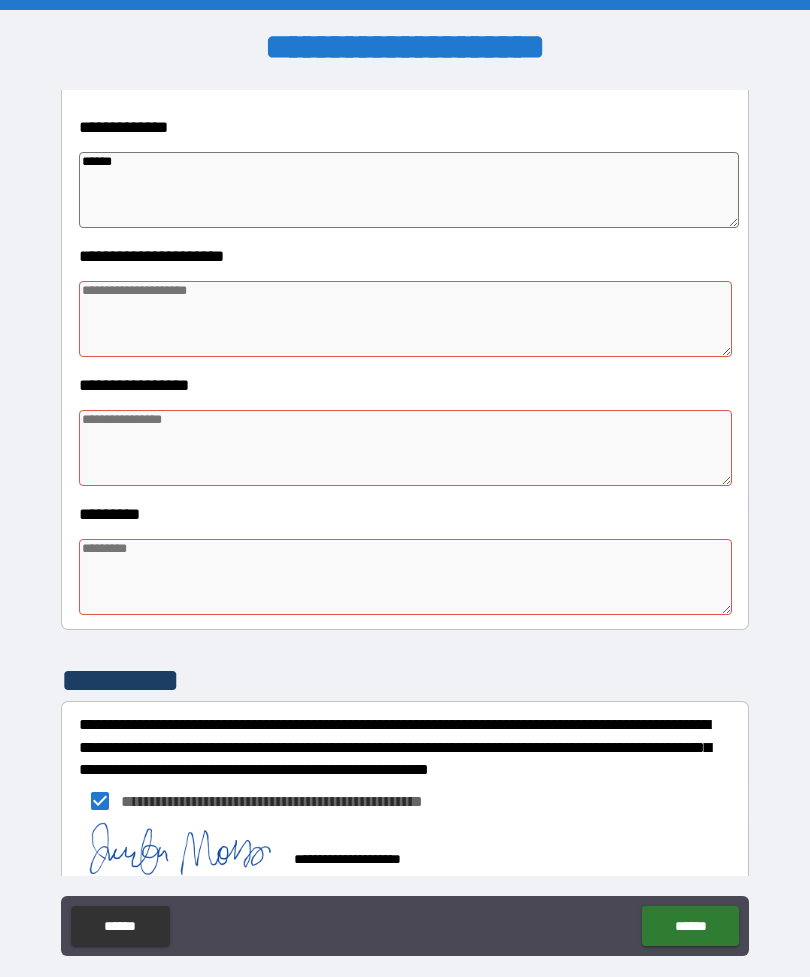 type on "*" 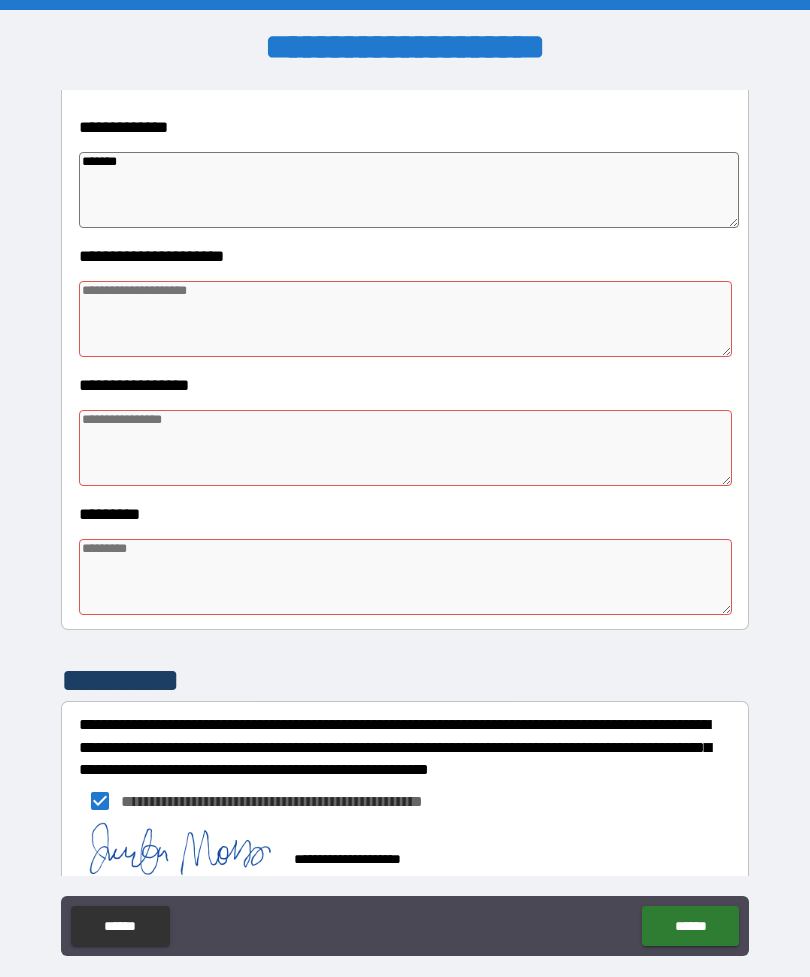 type on "*" 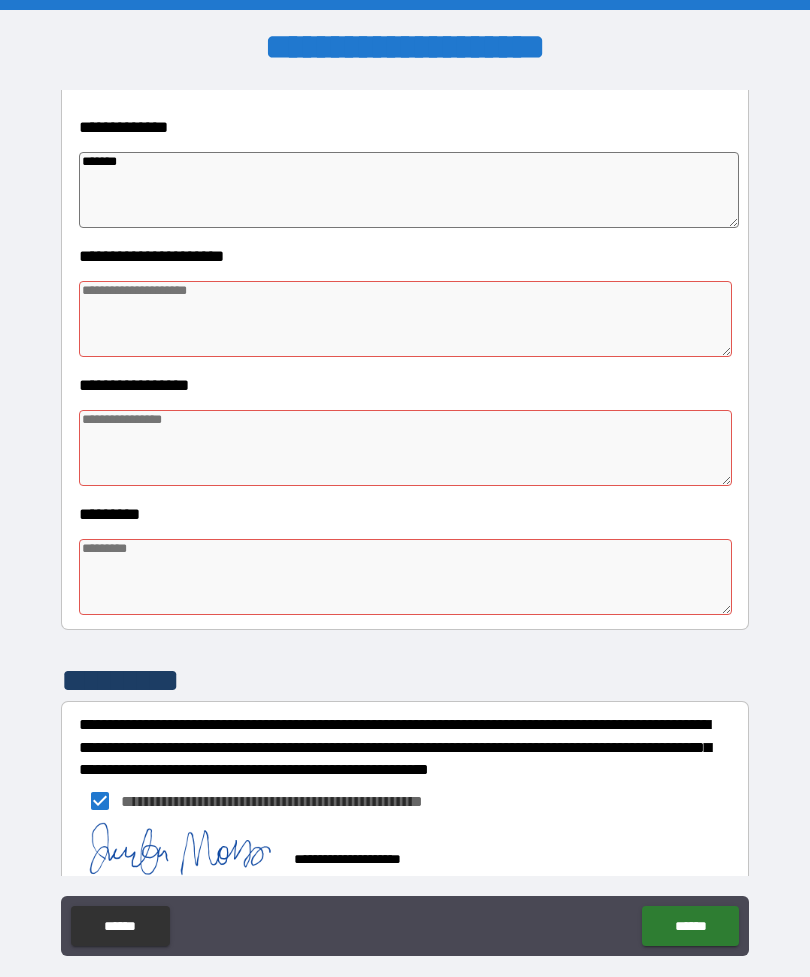 type on "********" 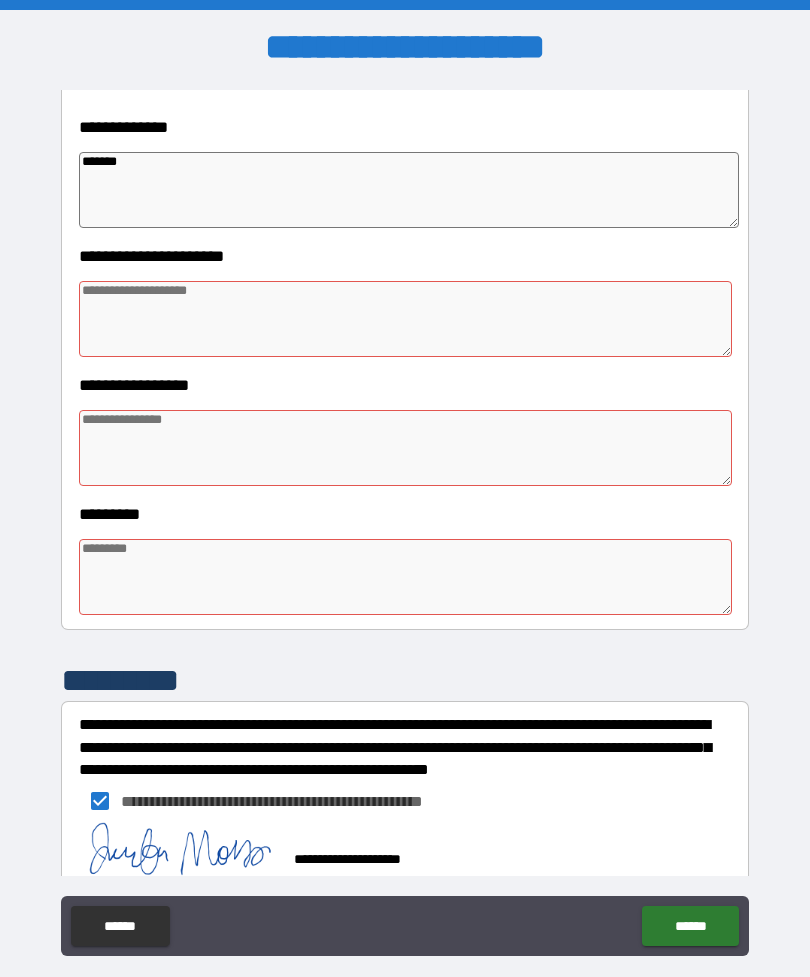 type on "*" 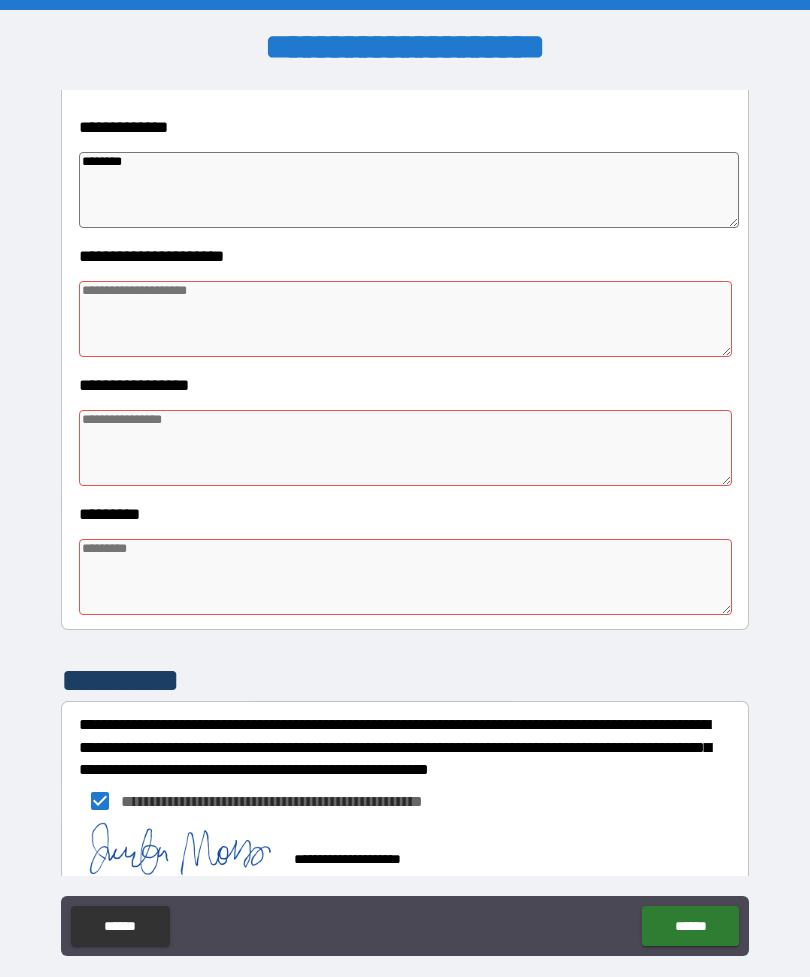 type on "*" 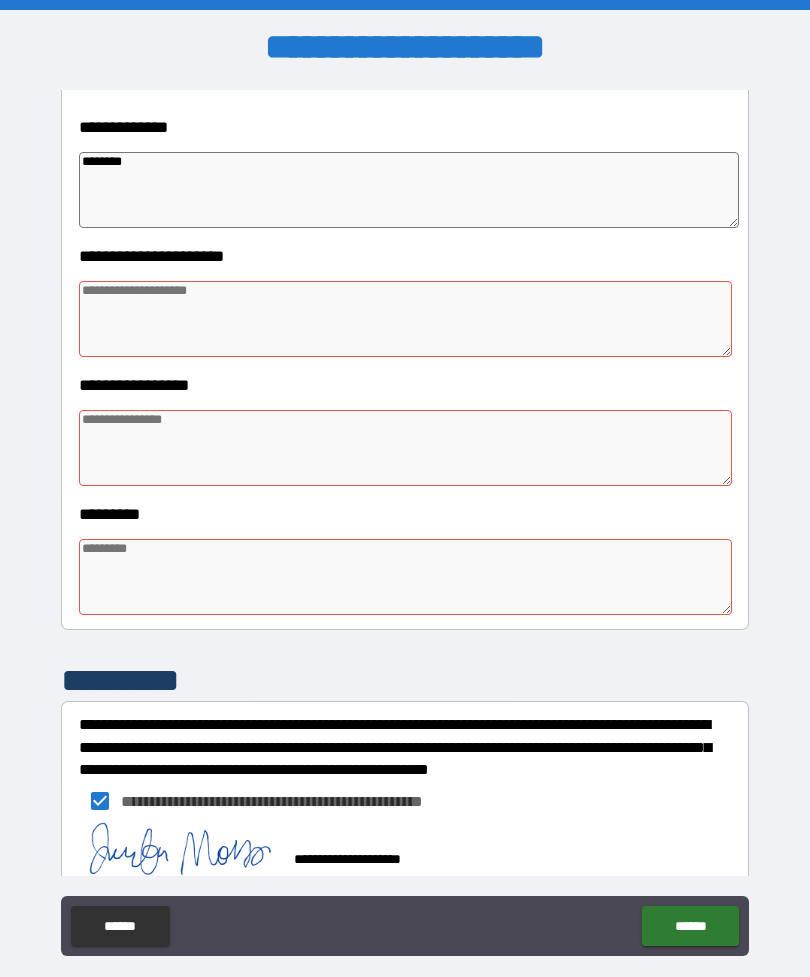 type on "*" 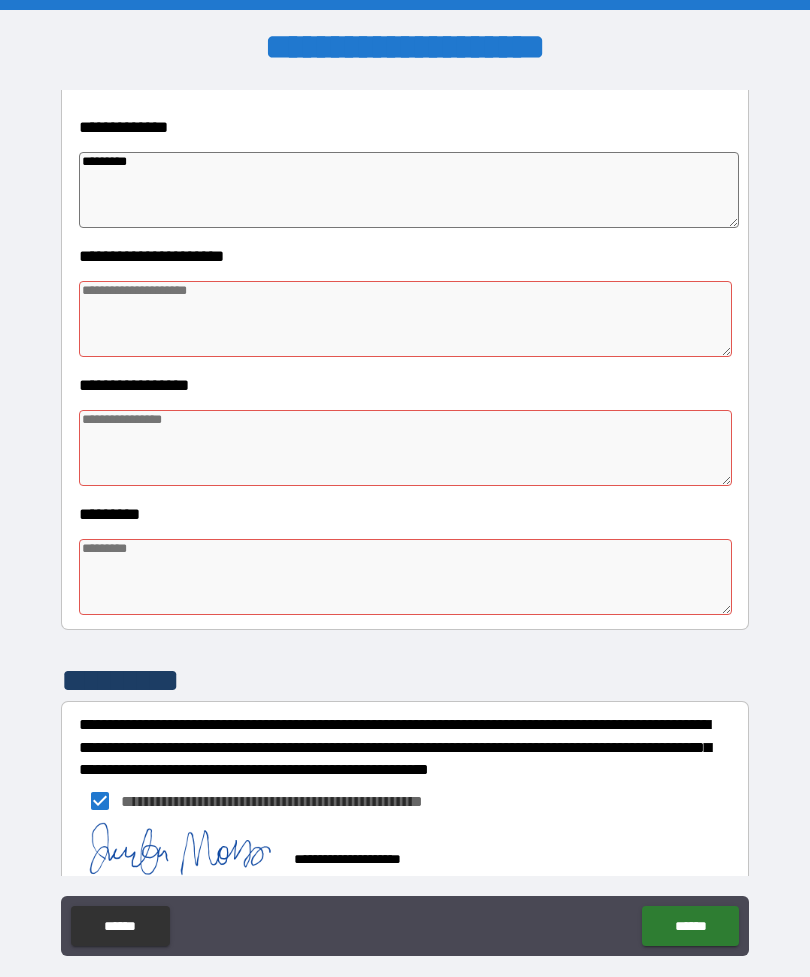 type on "*" 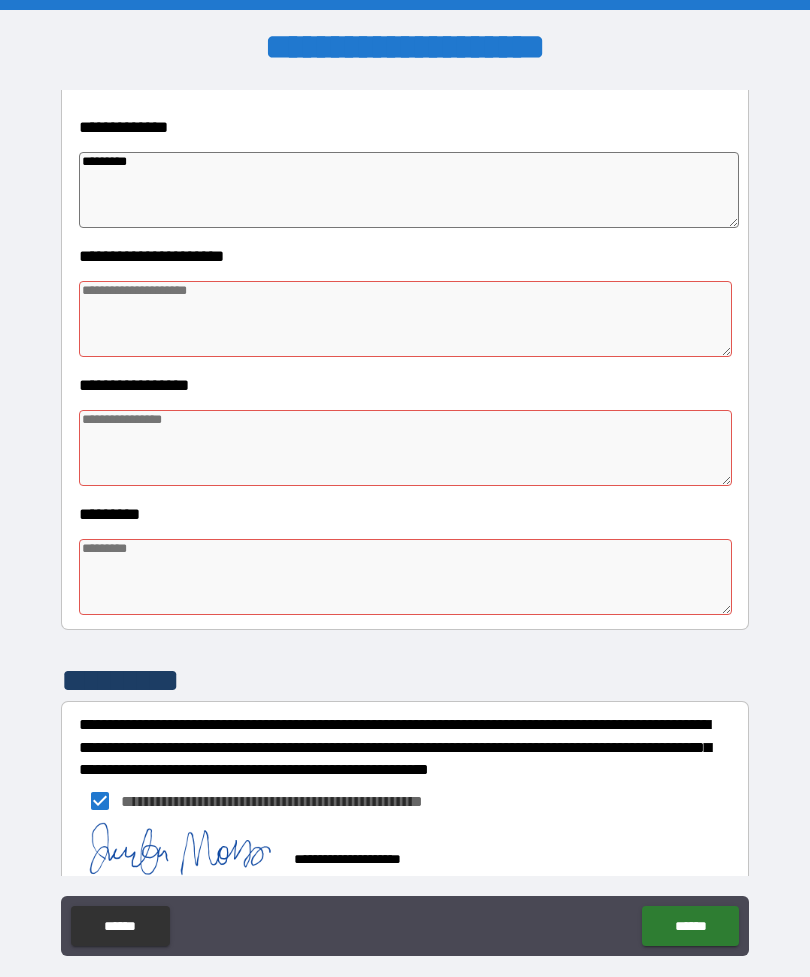 type on "*" 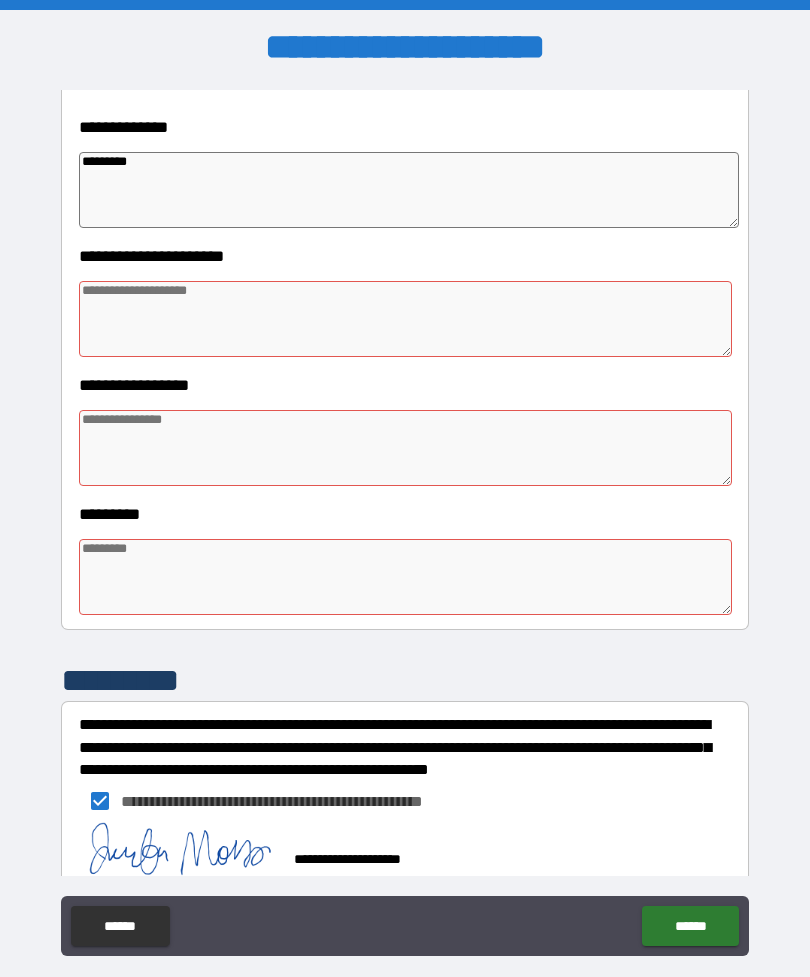 type on "*" 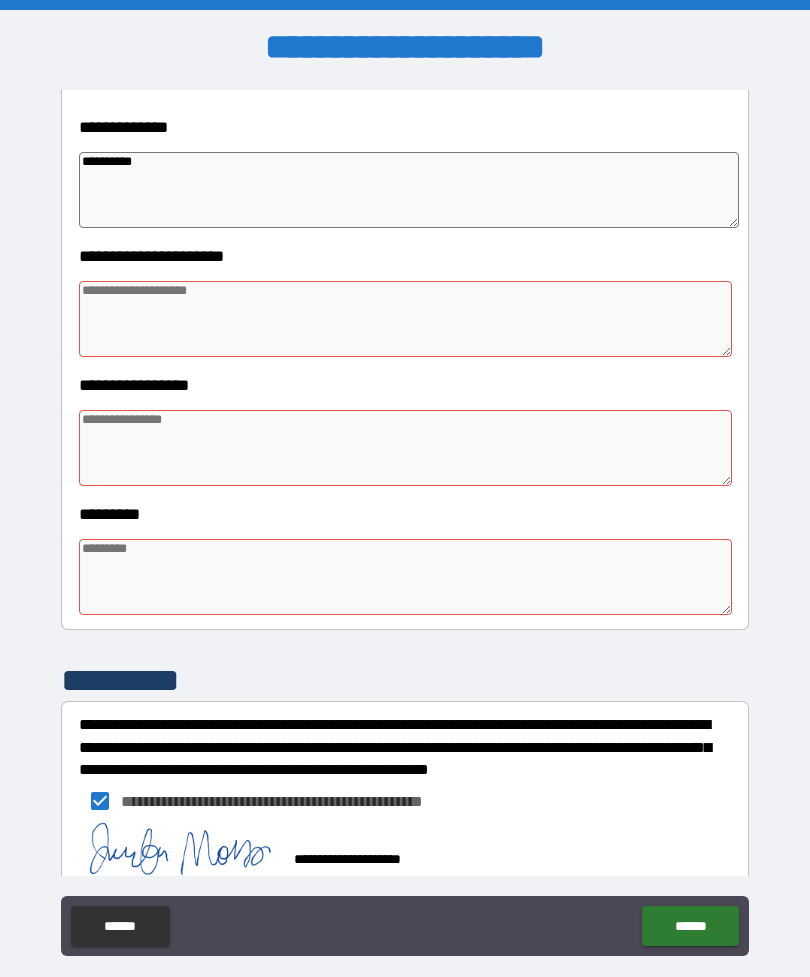 type on "*" 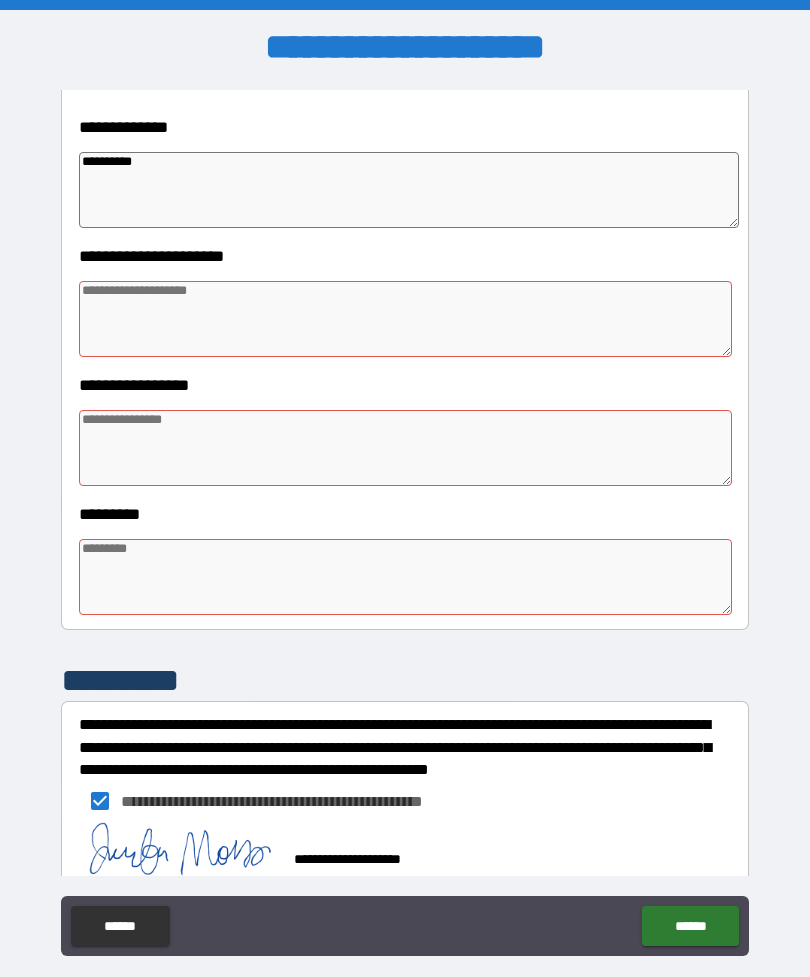 type on "*" 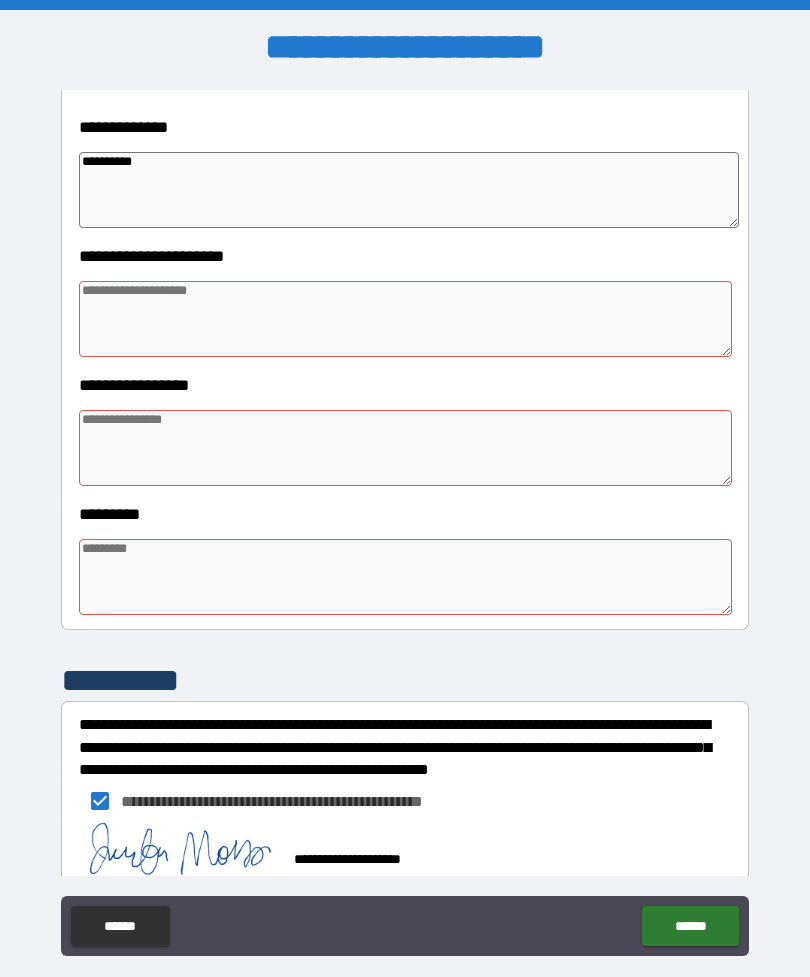 type on "*" 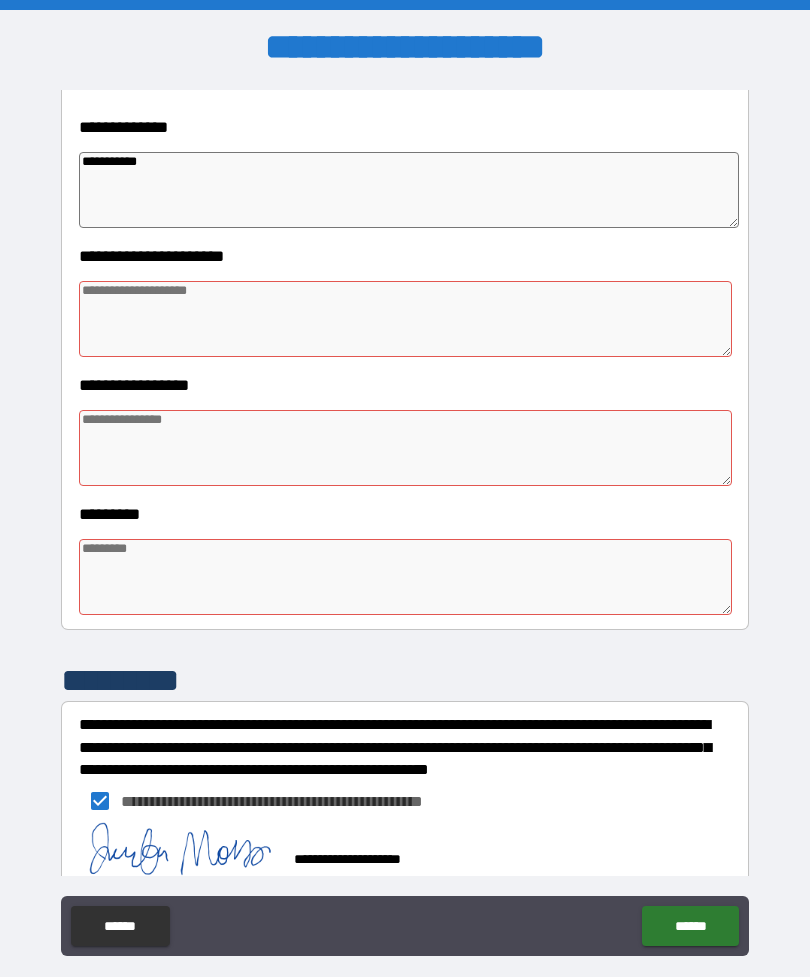 type on "*" 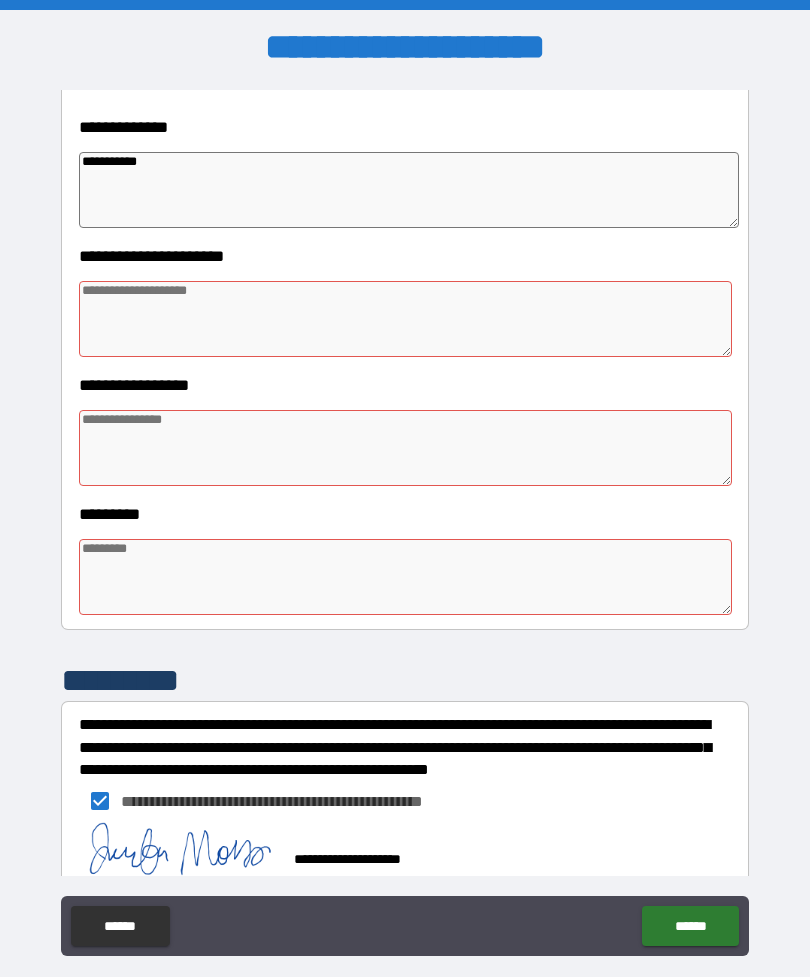 type on "**********" 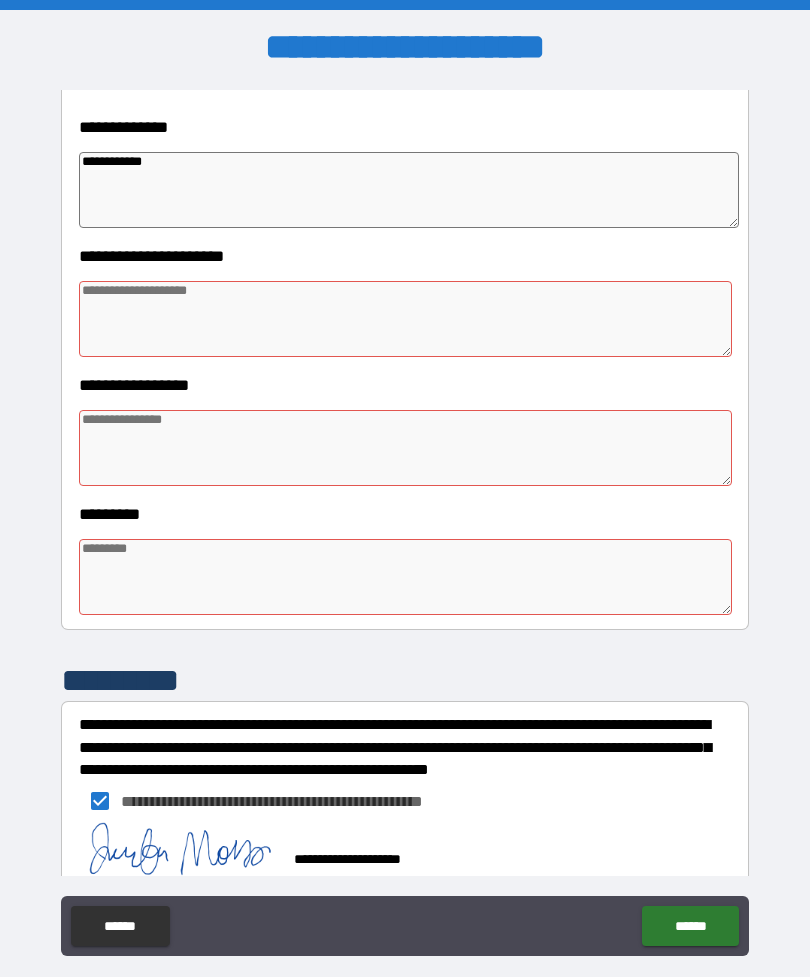 type on "*" 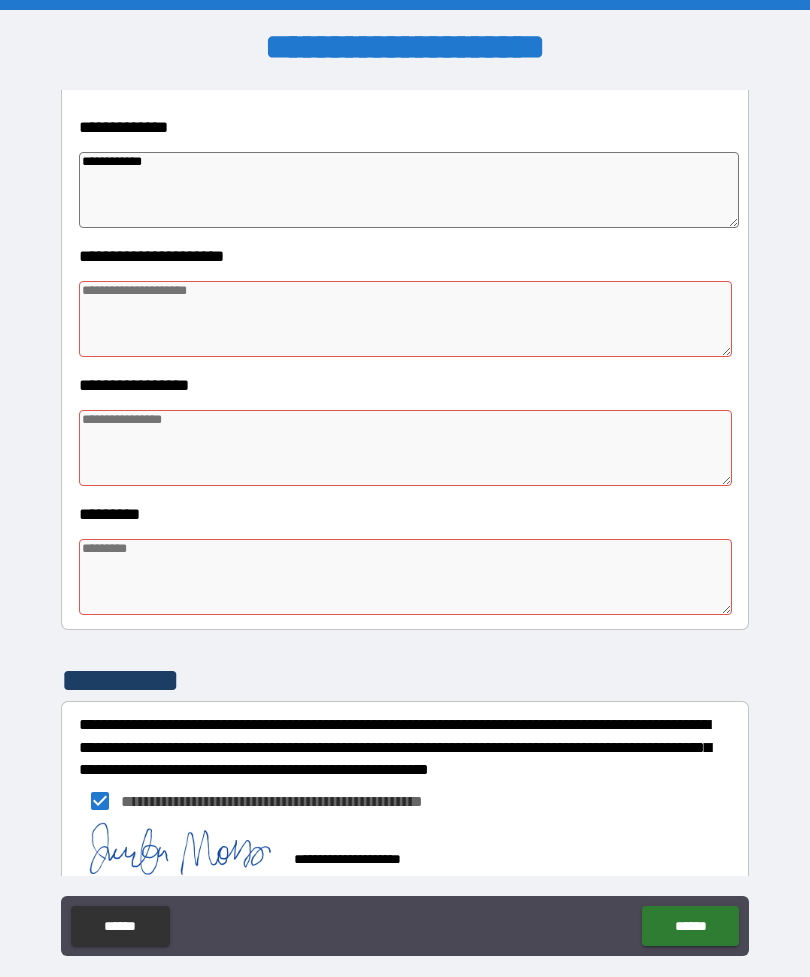 type on "*" 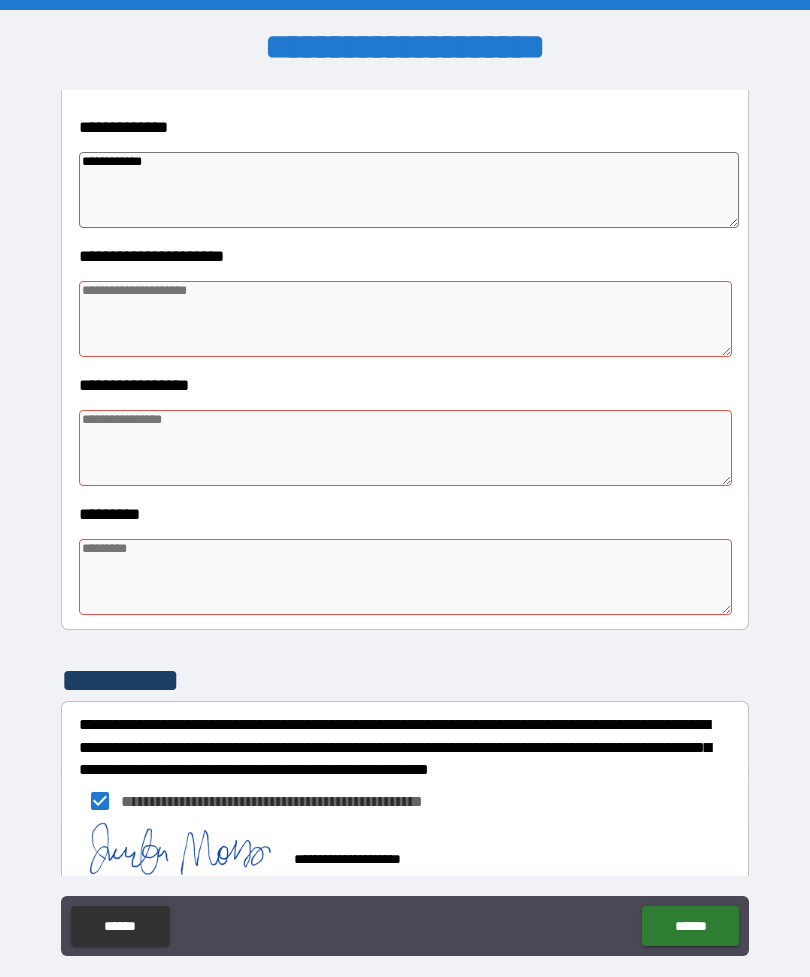 type on "*" 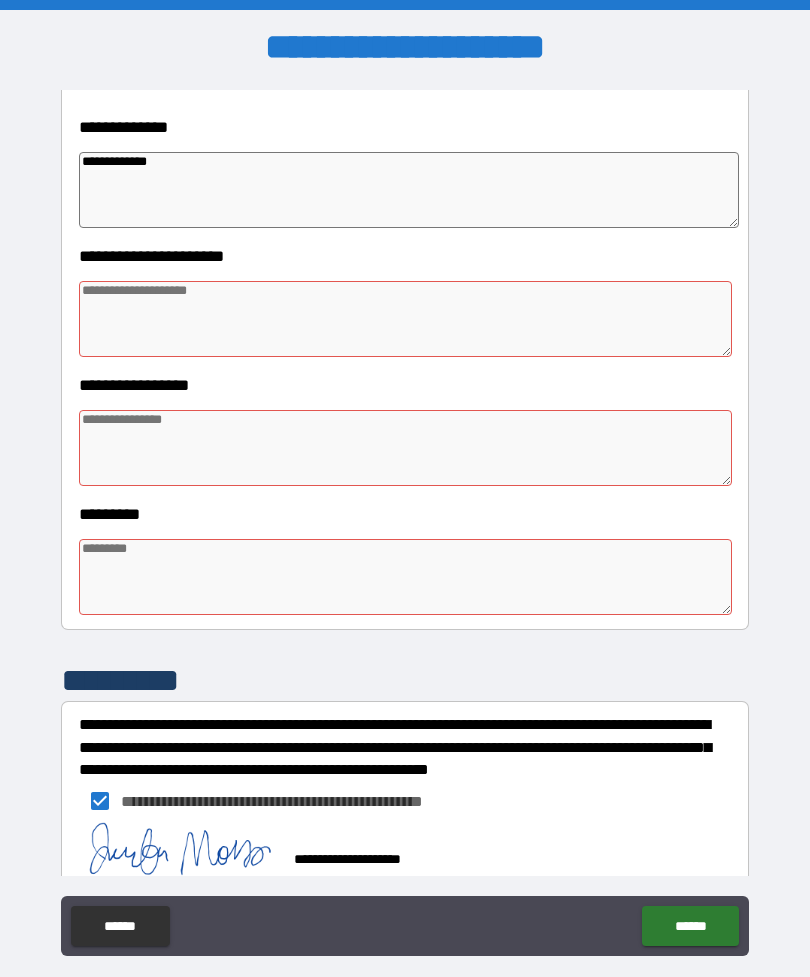 type on "*" 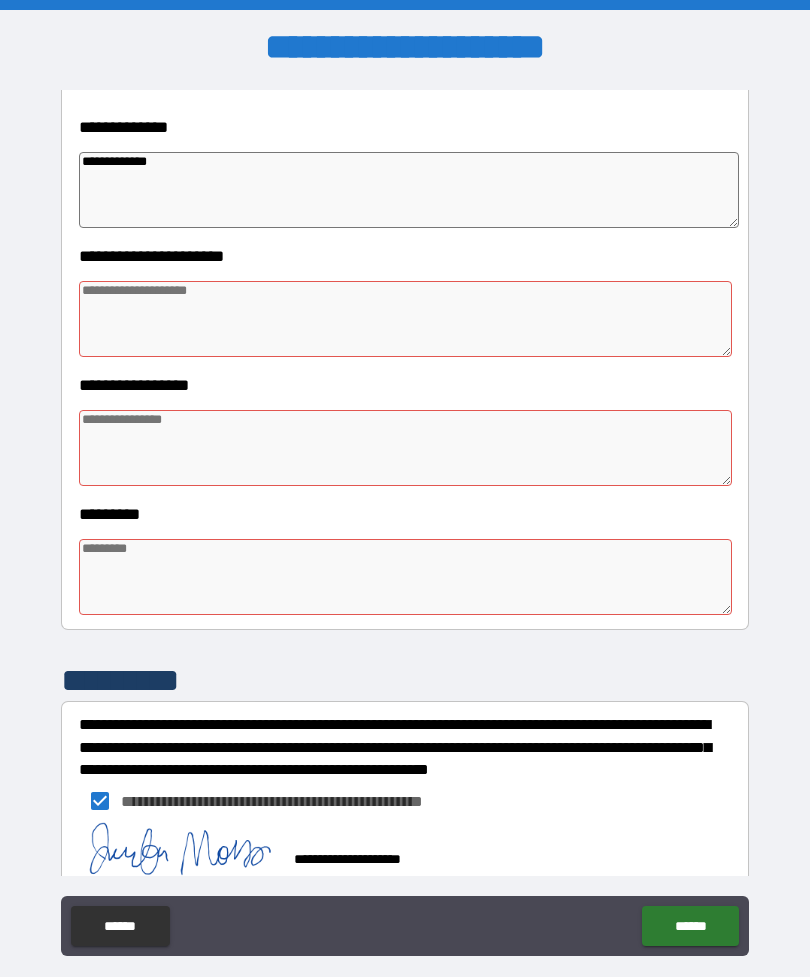 type on "*" 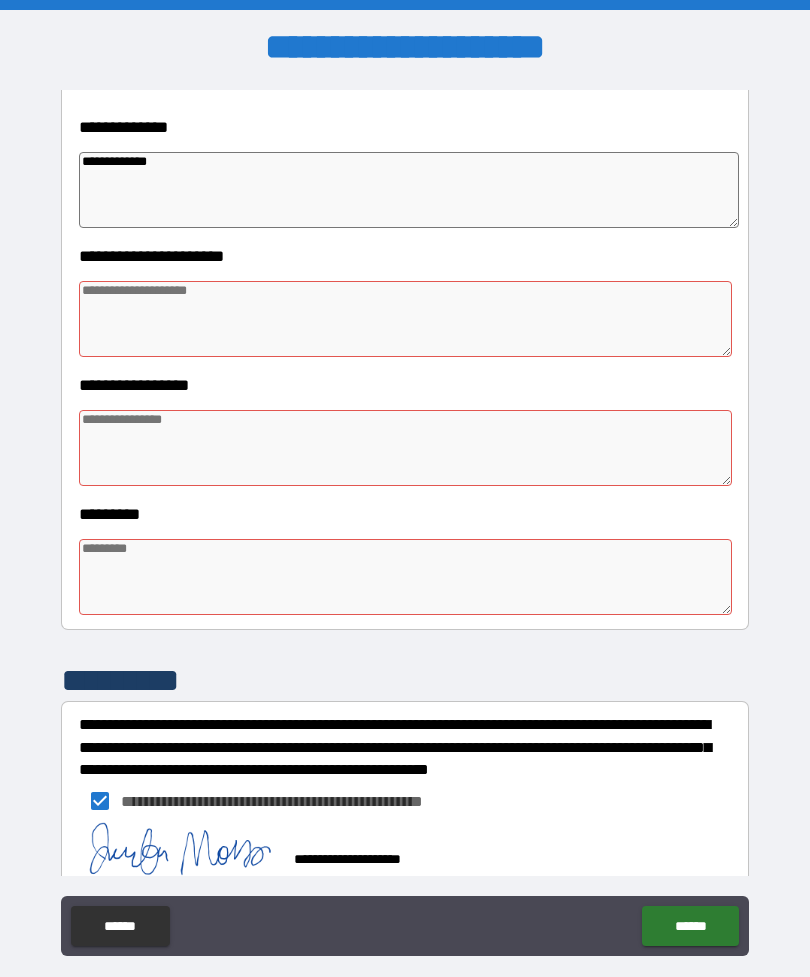 type on "*" 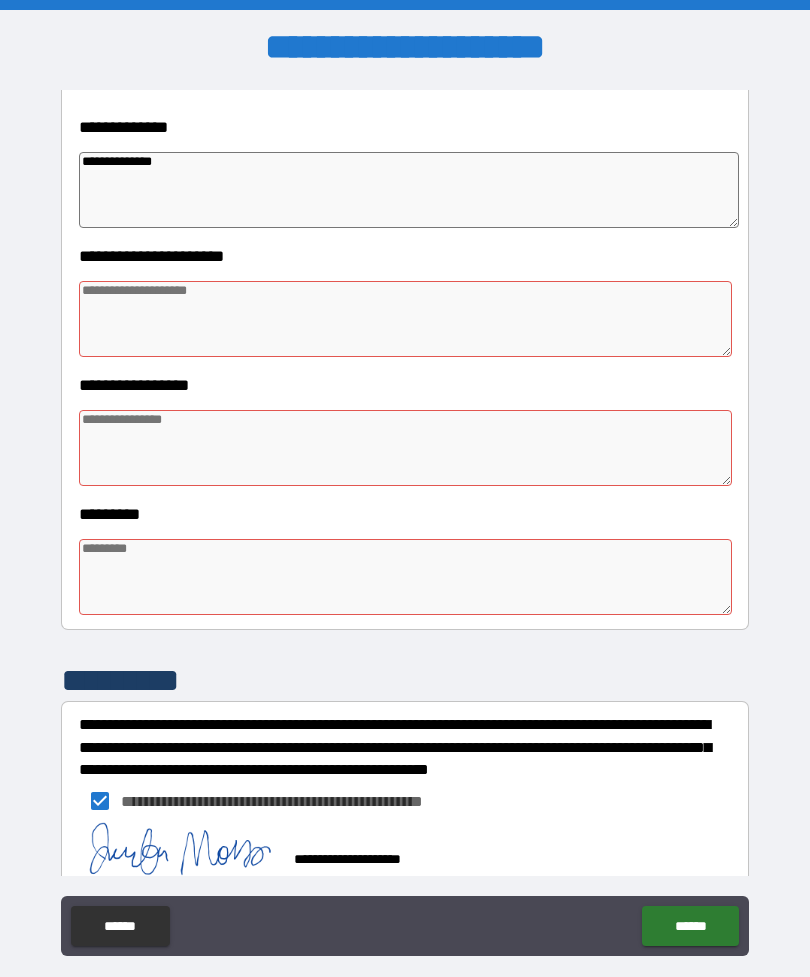 type on "*" 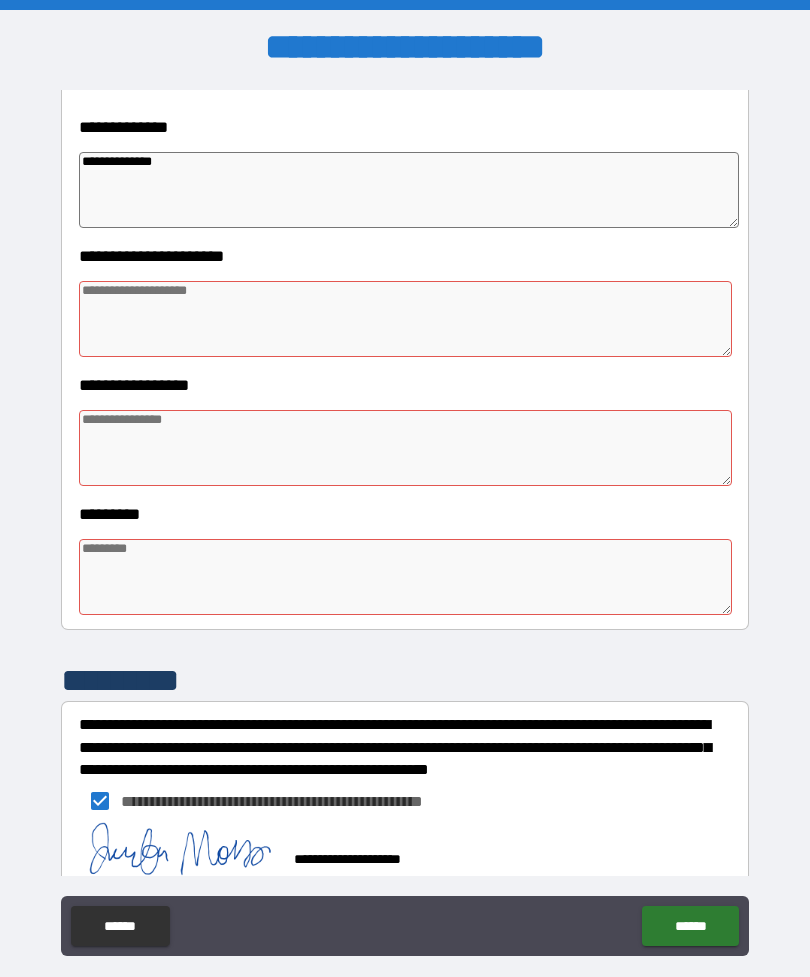 type on "*" 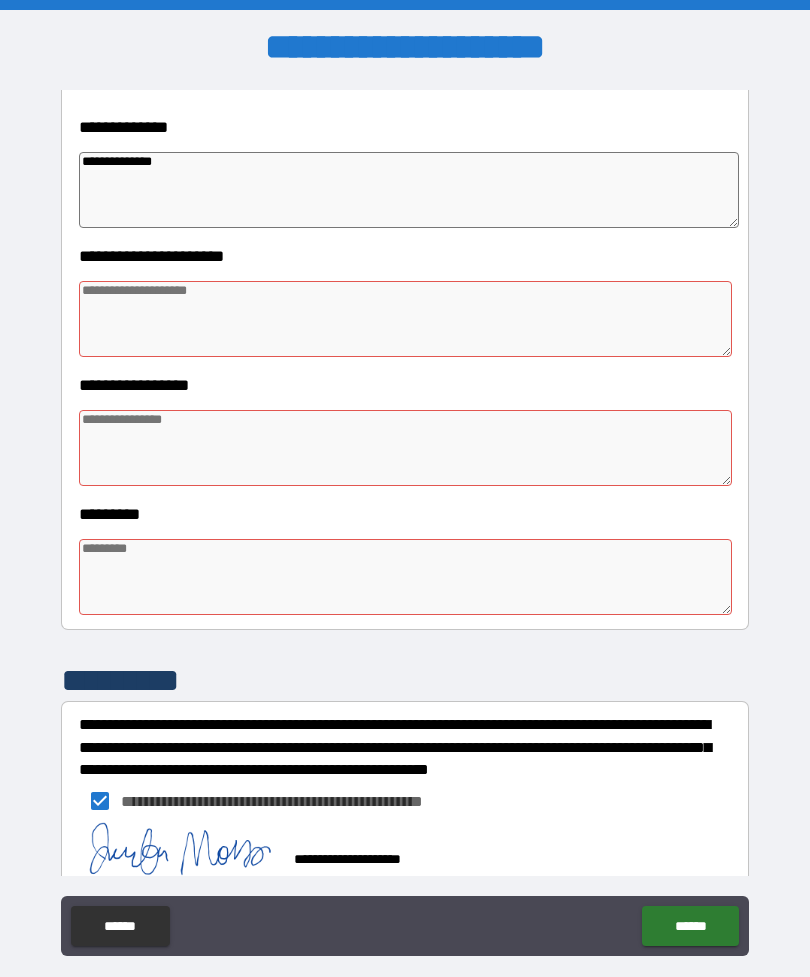 type on "*" 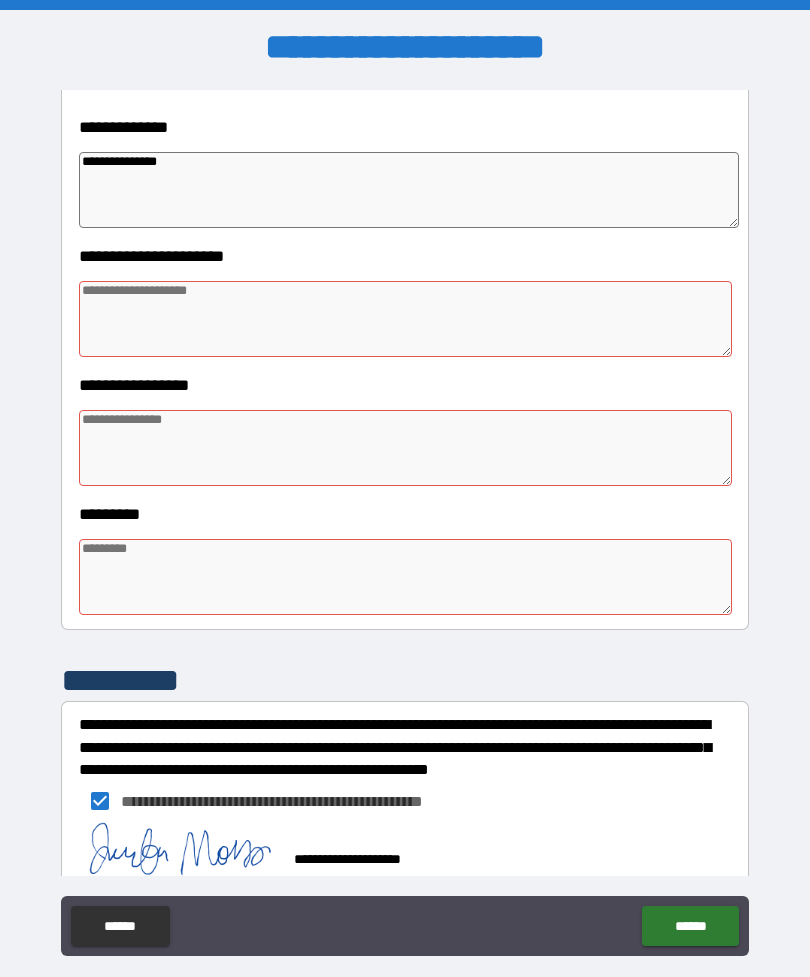type on "*" 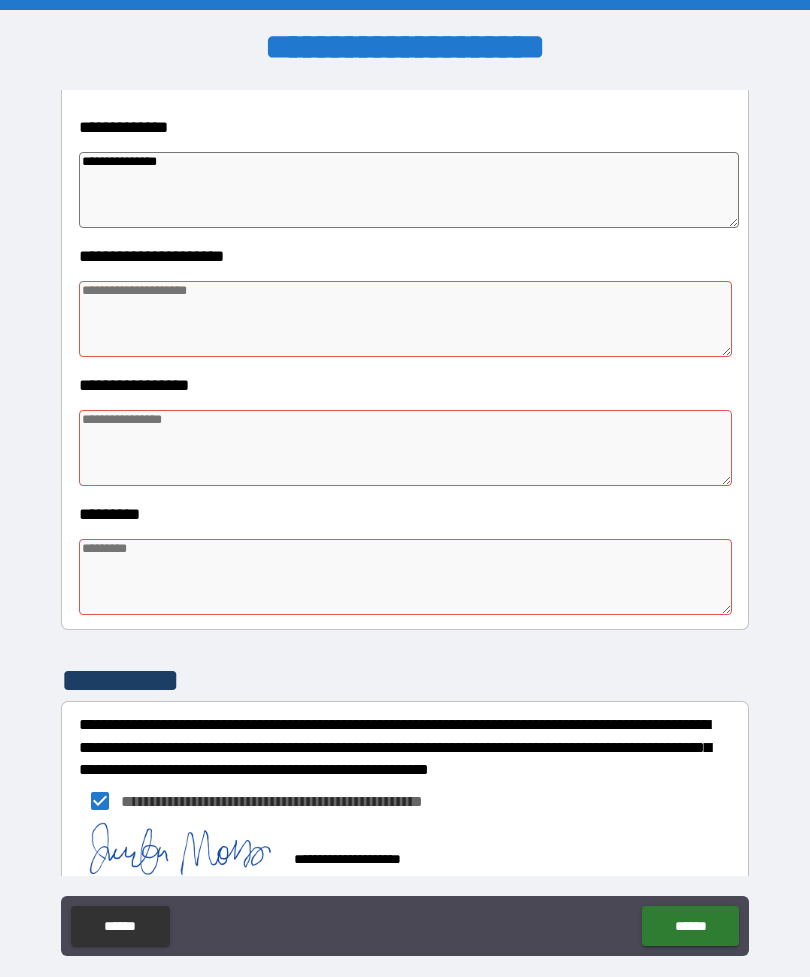 type on "*" 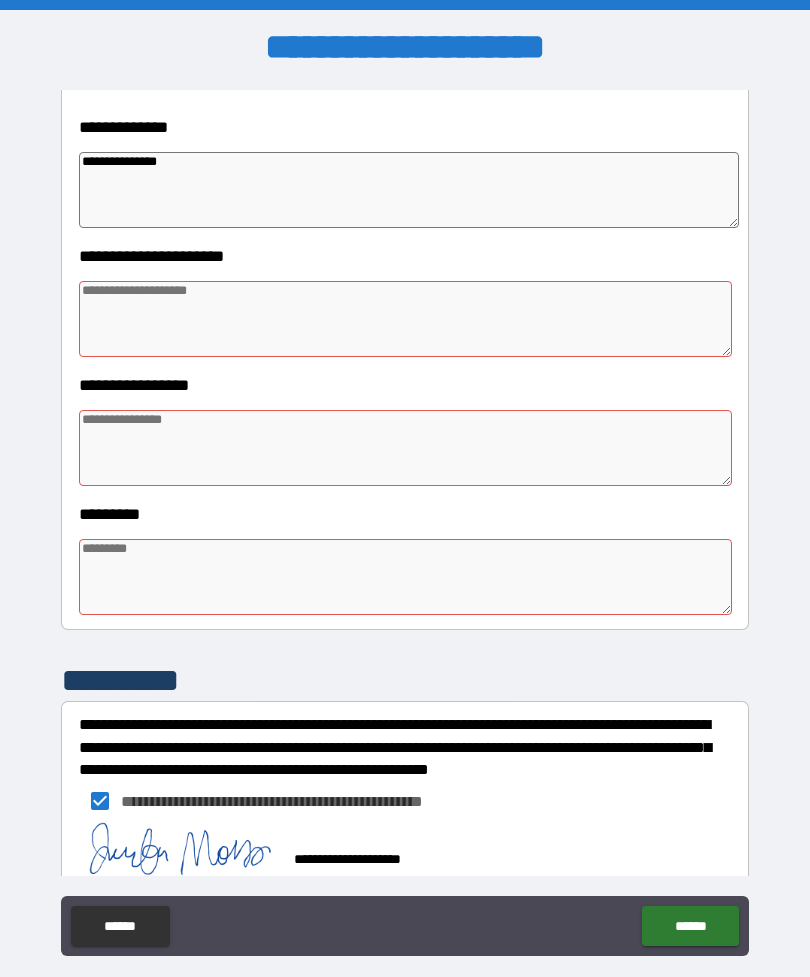 type on "*" 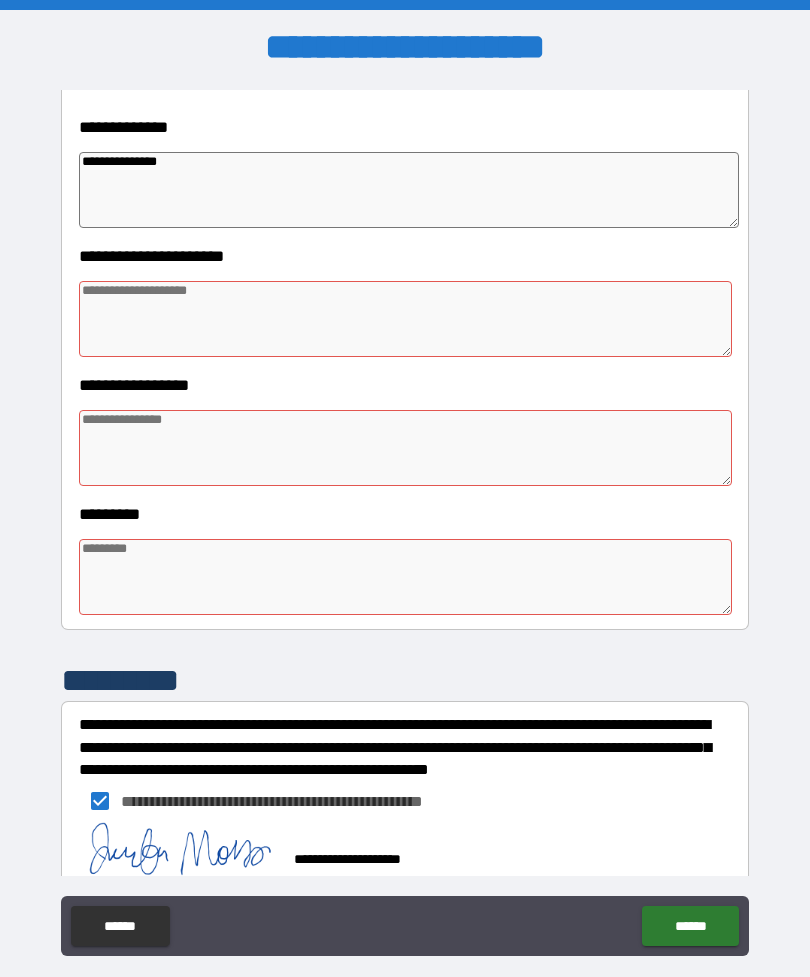 type on "*" 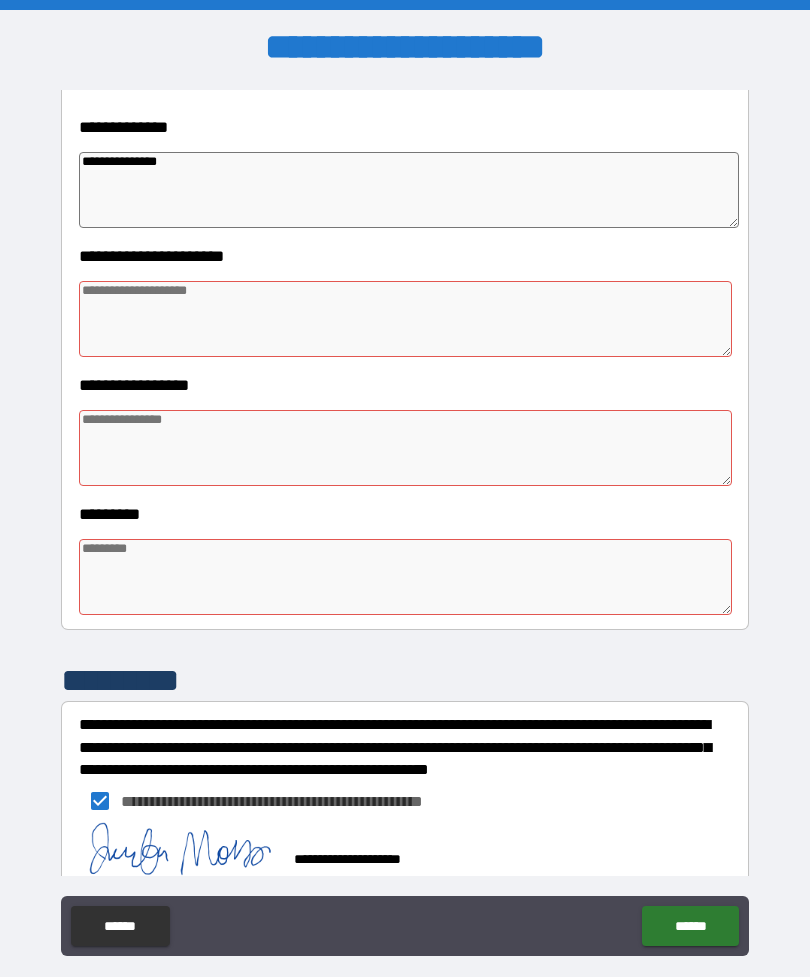 type on "*" 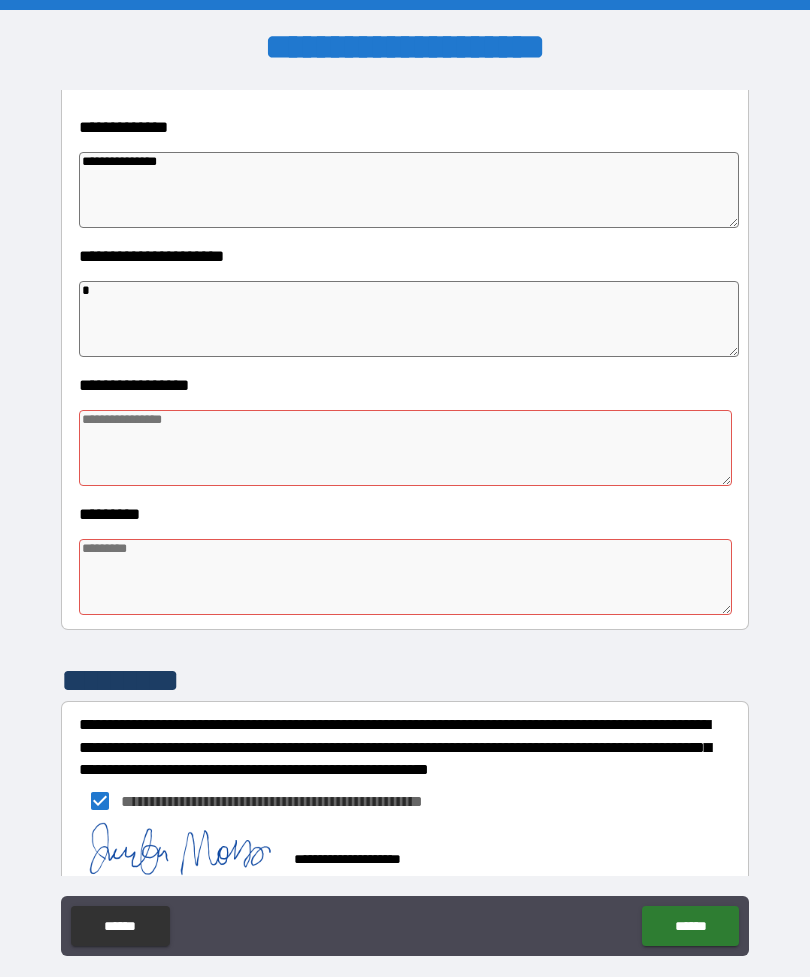 type on "*" 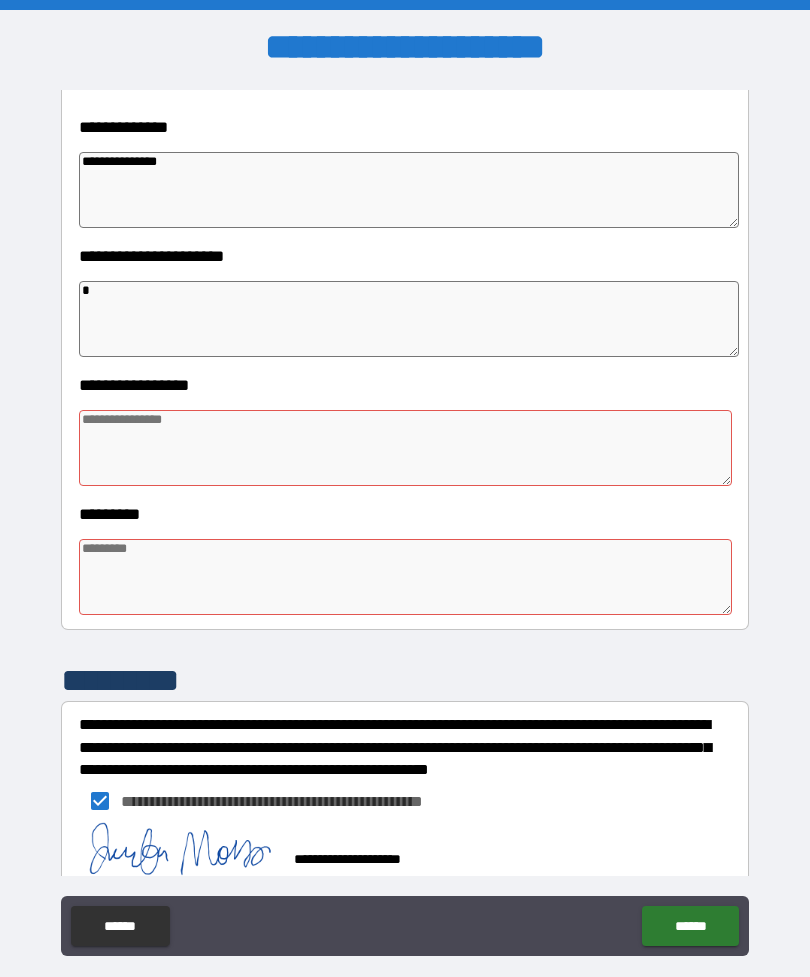 type on "*" 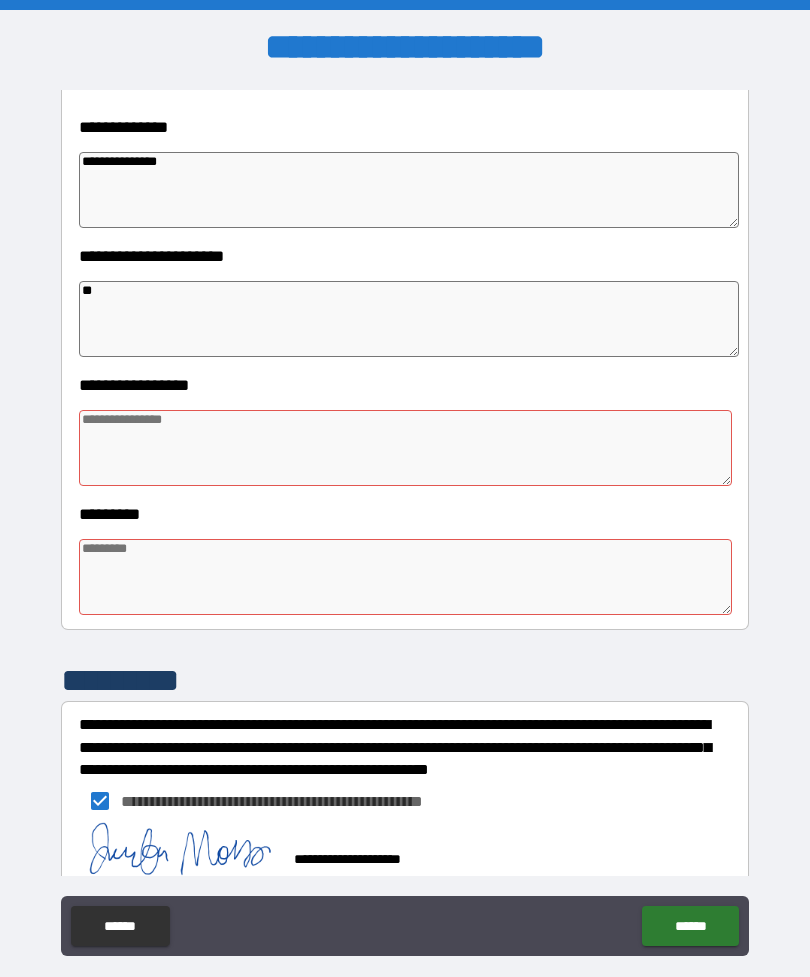 type on "*" 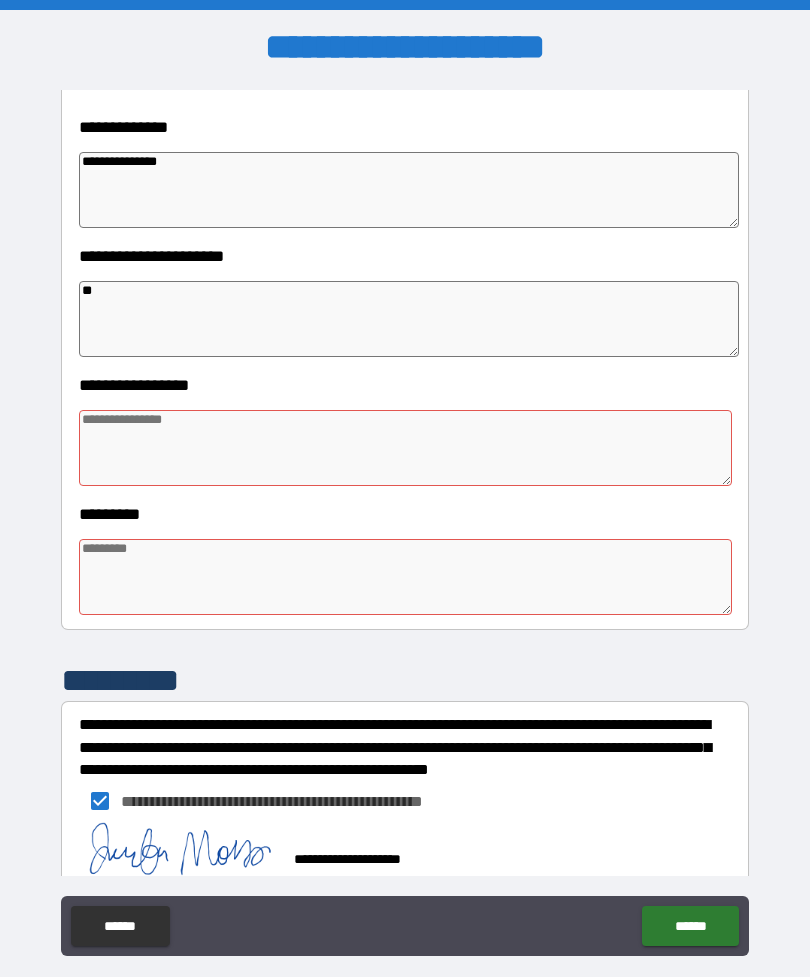 type on "*" 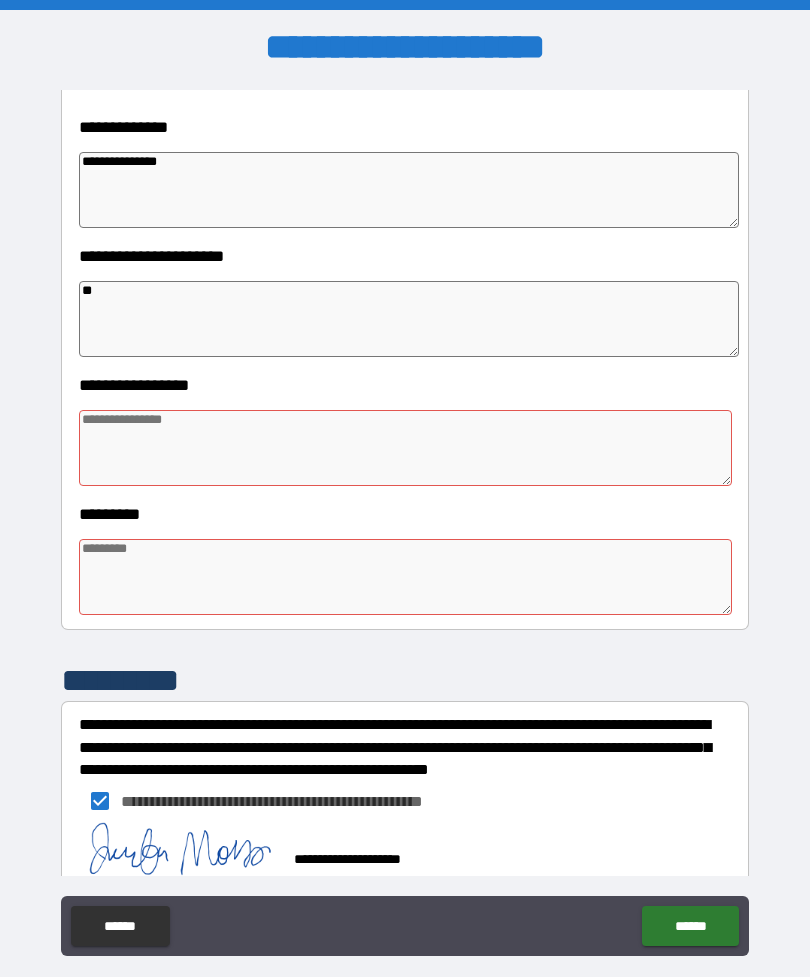 type on "*" 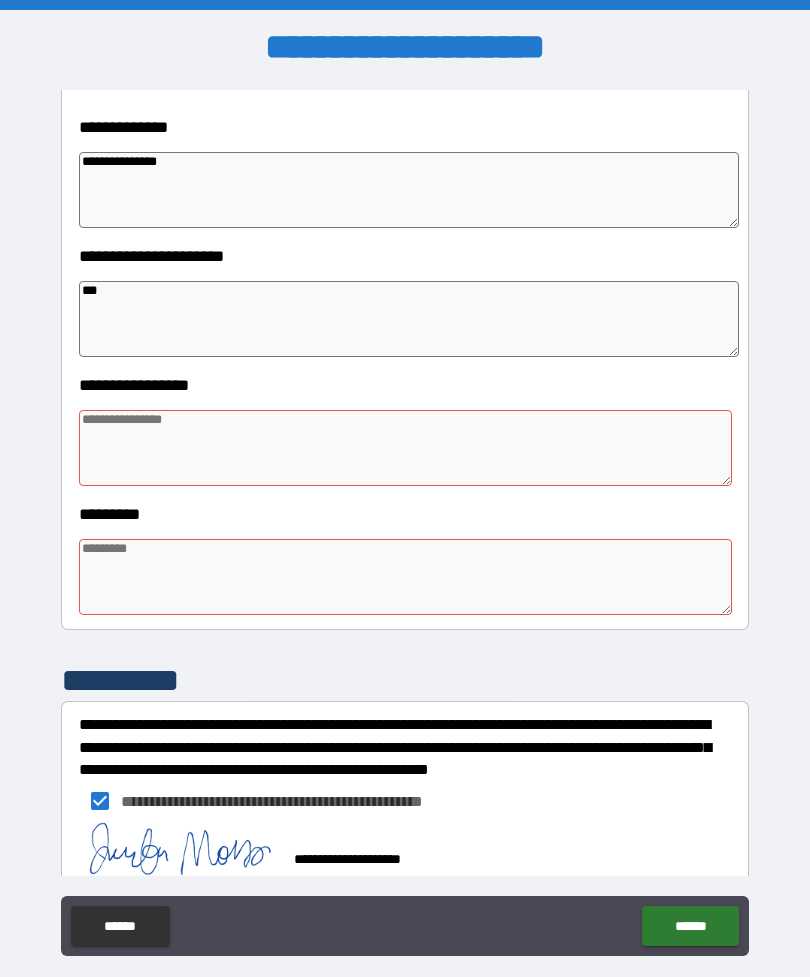click at bounding box center (405, 448) 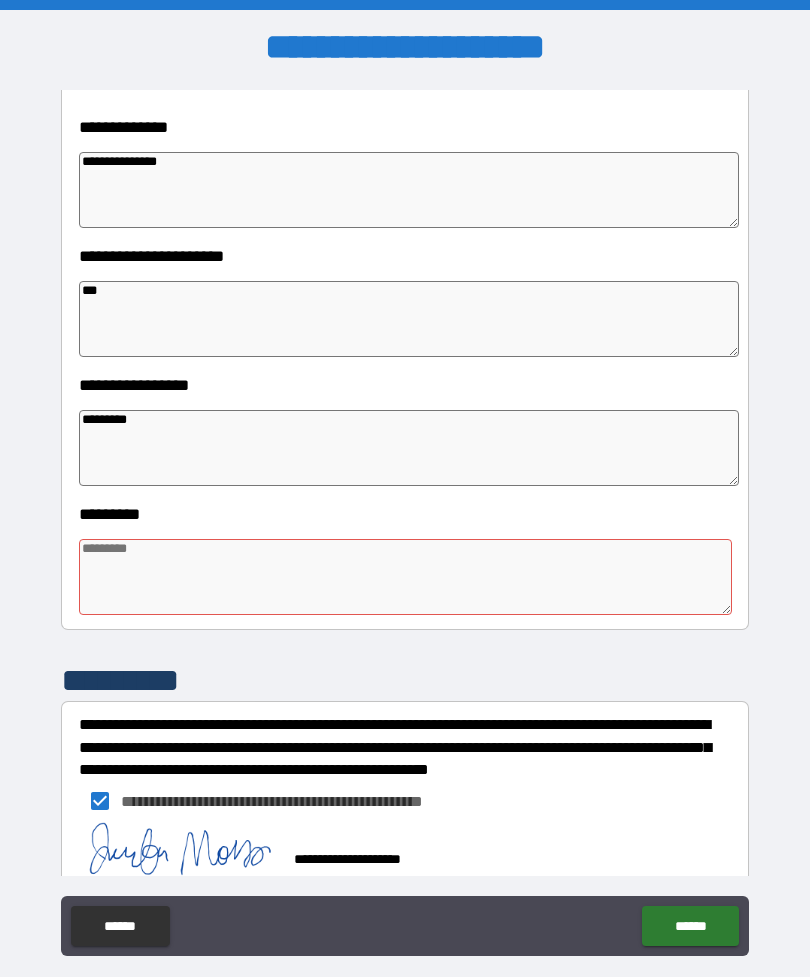 click at bounding box center [405, 577] 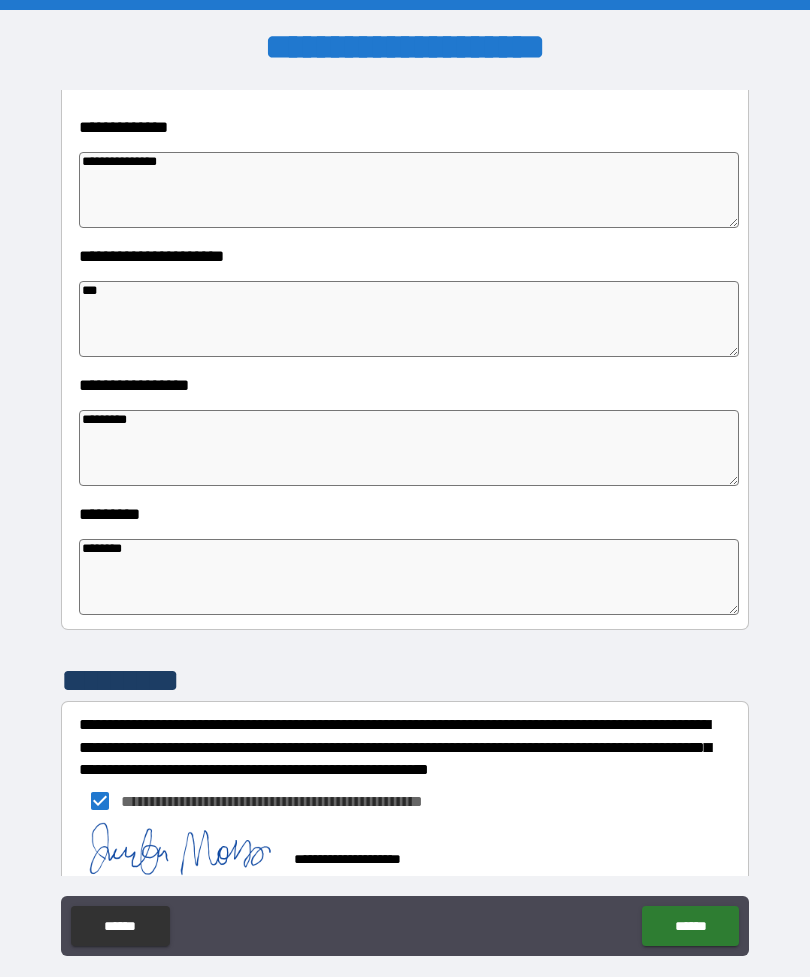 click on "*******" at bounding box center (409, 577) 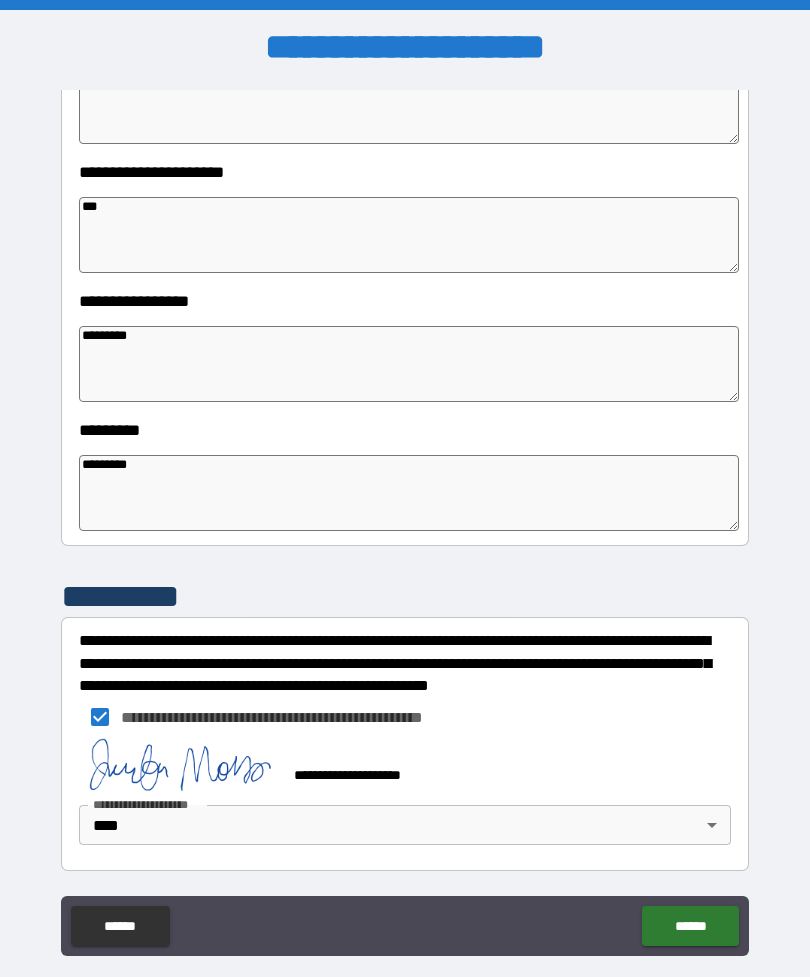 scroll, scrollTop: 409, scrollLeft: 0, axis: vertical 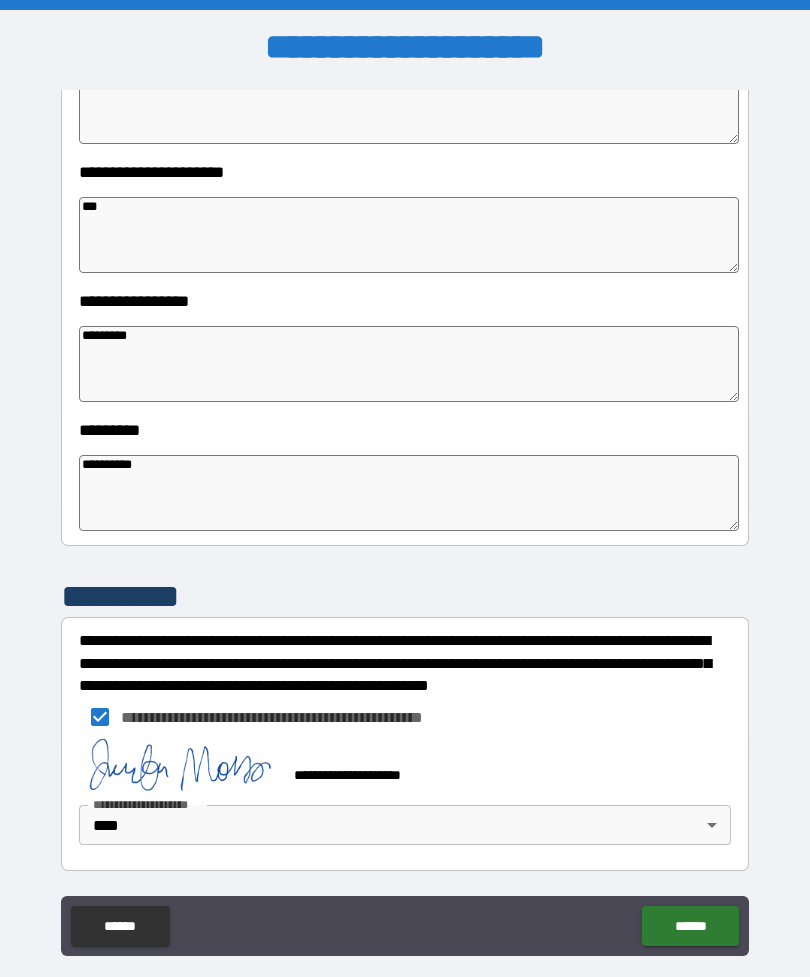 click on "**********" at bounding box center [405, 523] 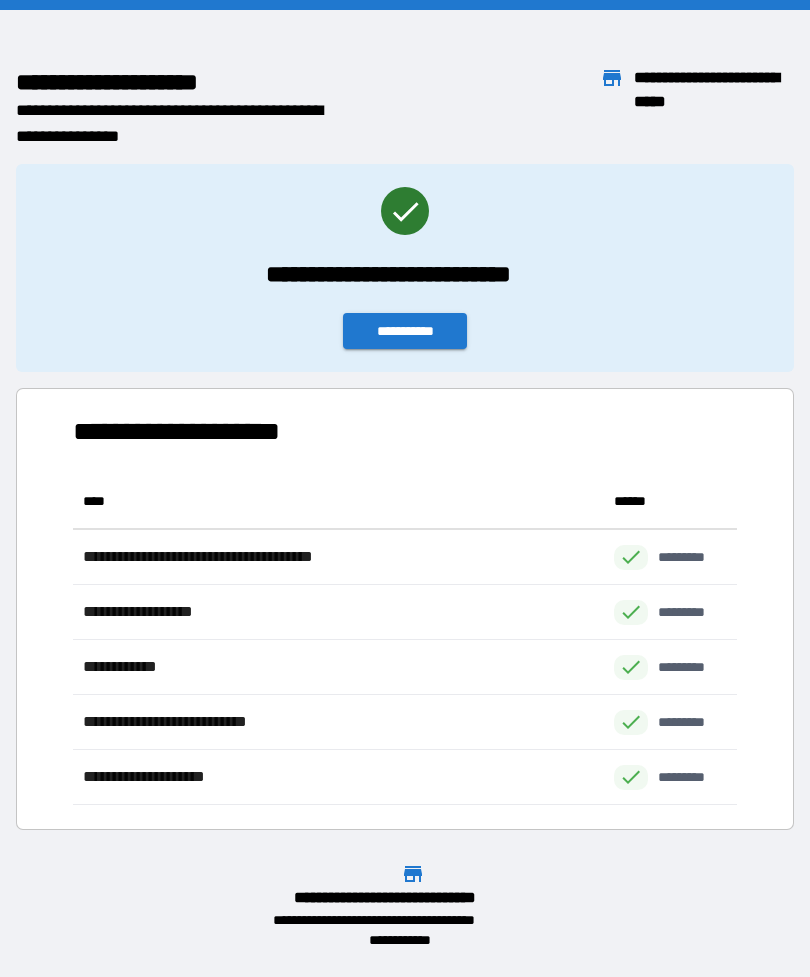 scroll, scrollTop: 1, scrollLeft: 1, axis: both 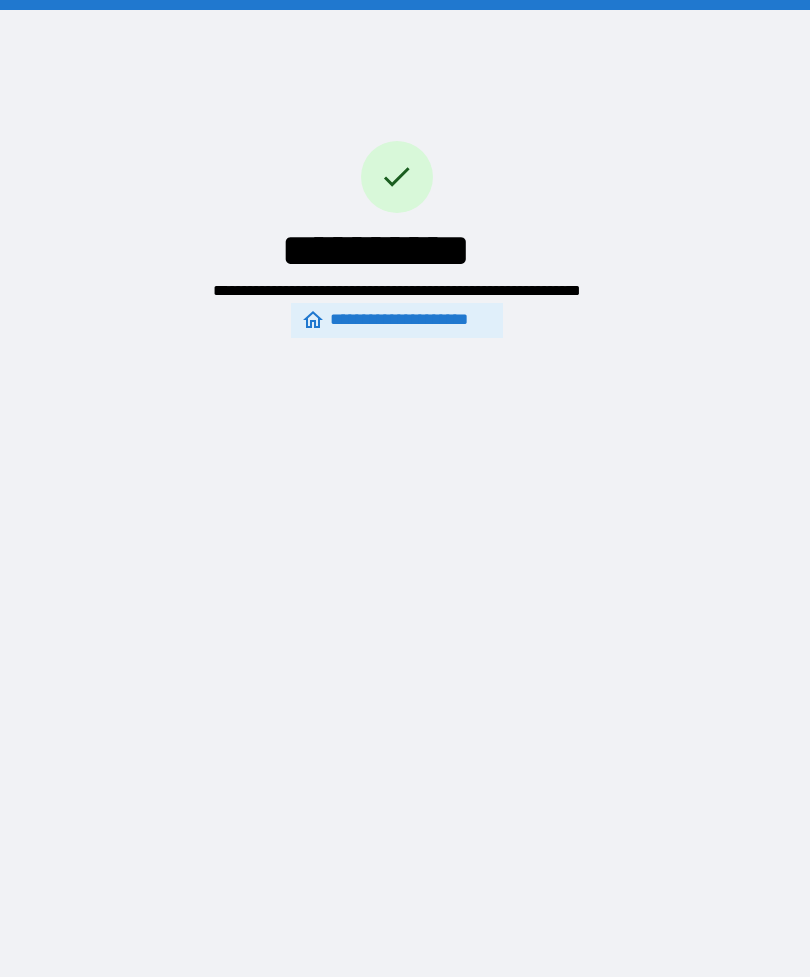 click on "**********" at bounding box center (397, 320) 